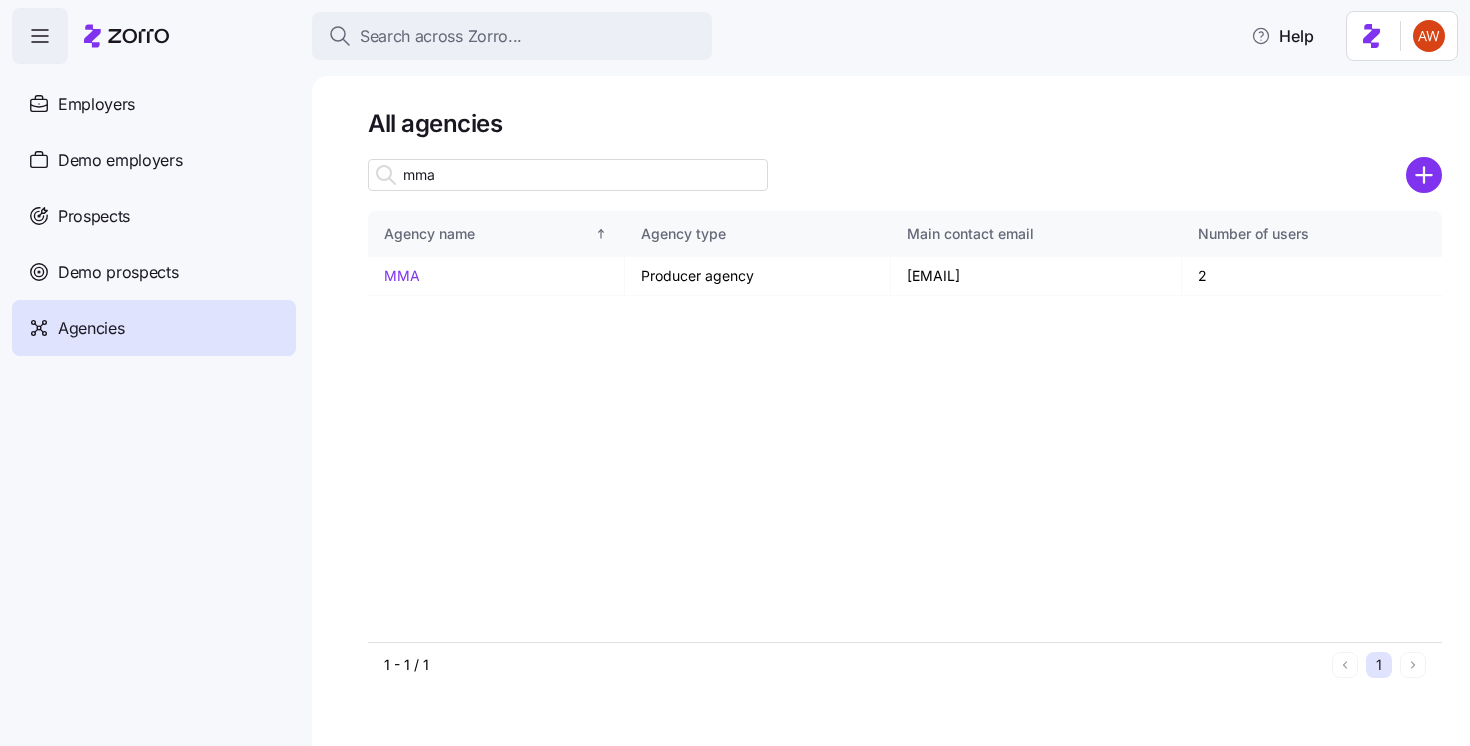 scroll, scrollTop: 0, scrollLeft: 0, axis: both 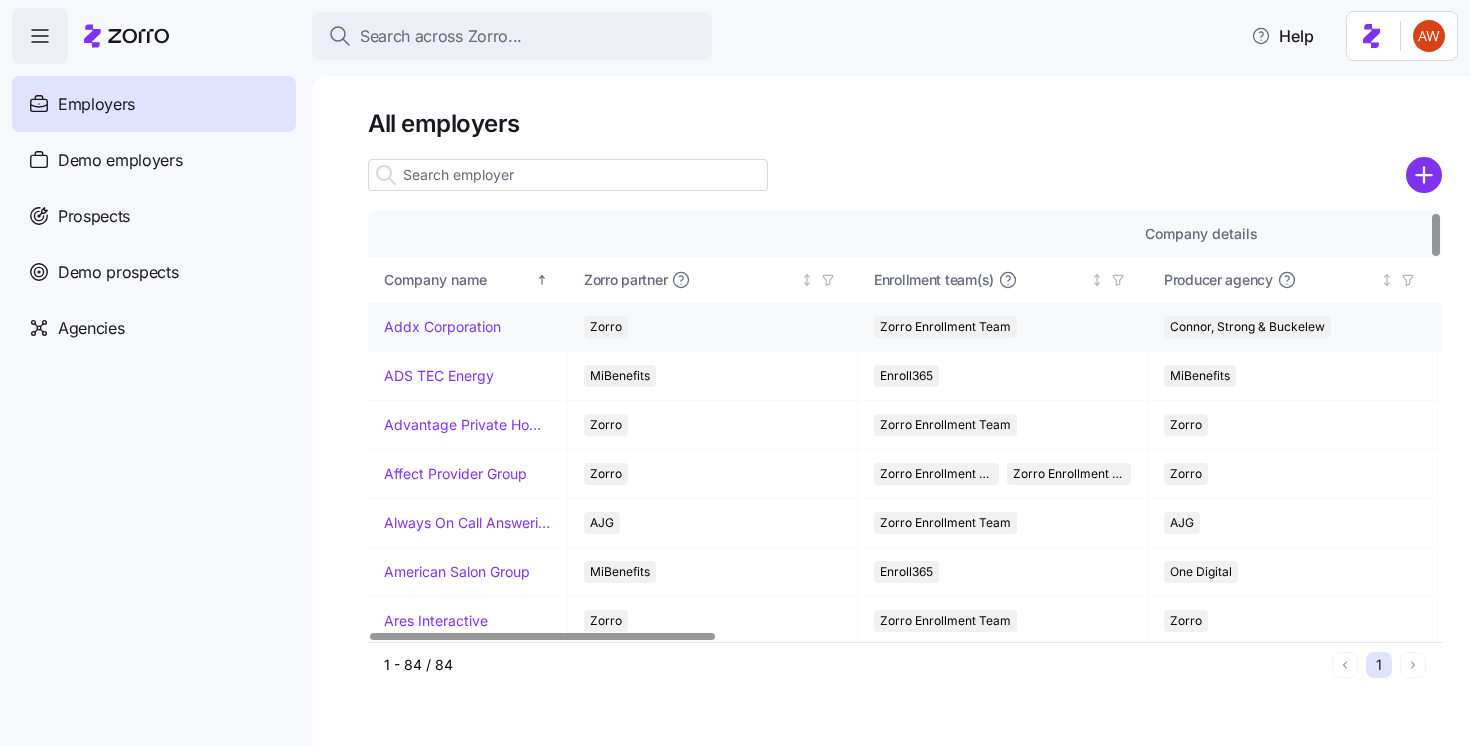 click on "Addx Corporation" at bounding box center (442, 327) 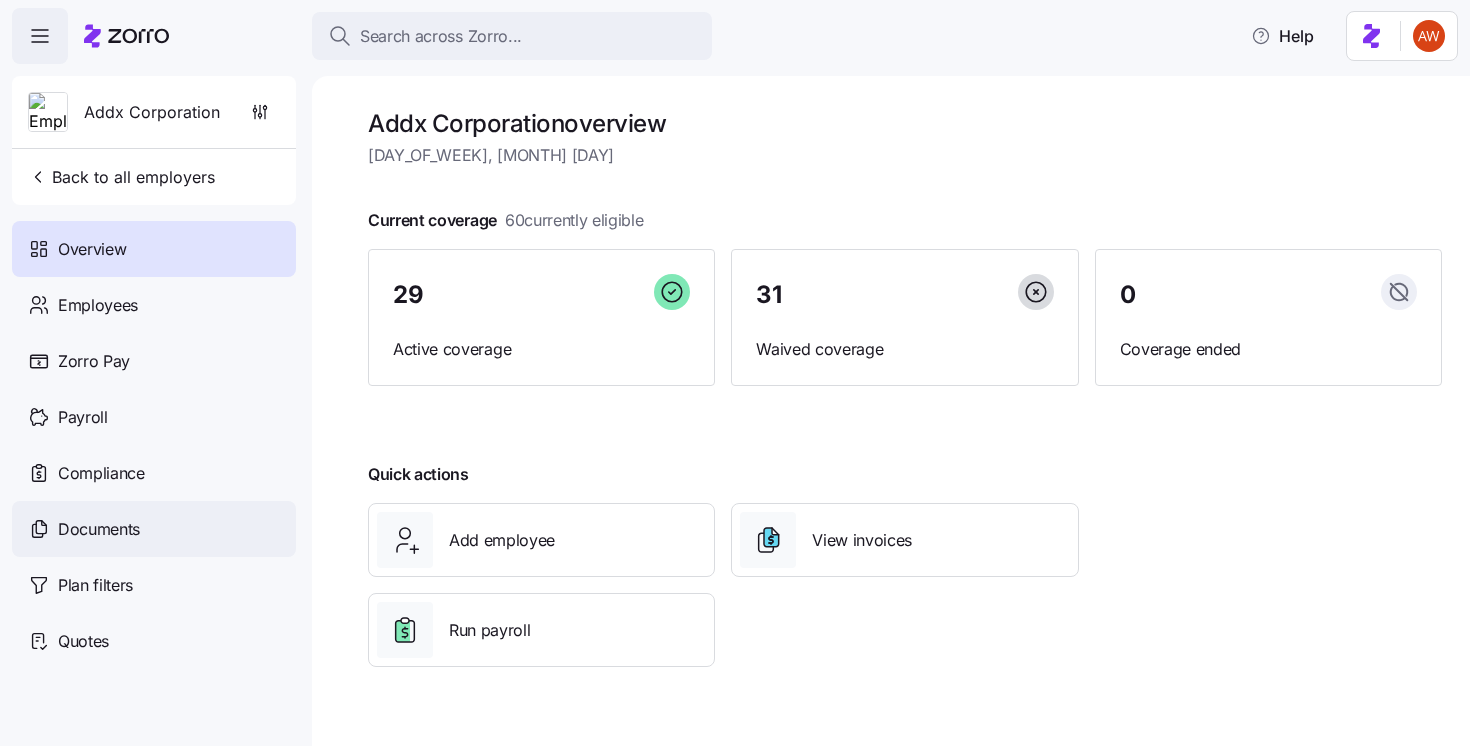 click on "Documents" at bounding box center [154, 529] 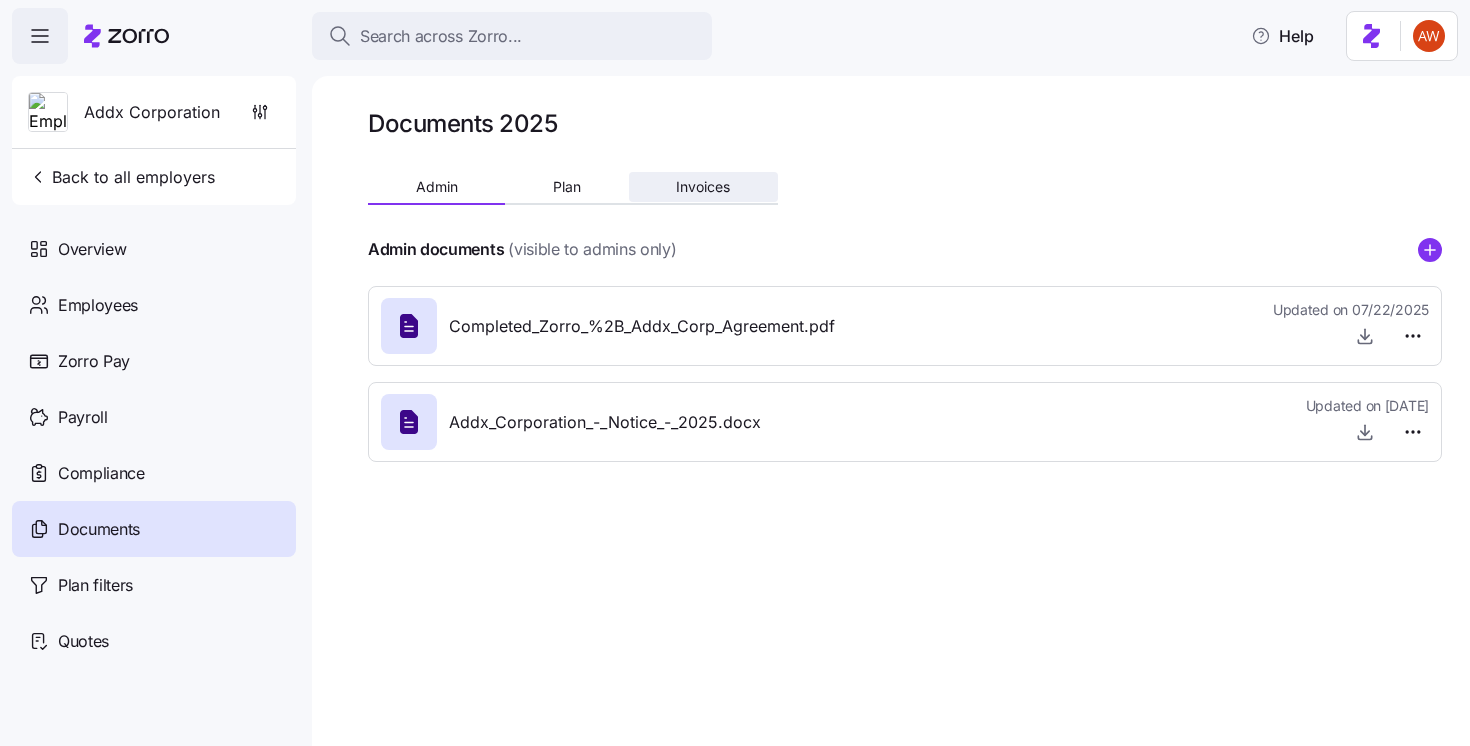 click on "Invoices" at bounding box center (703, 187) 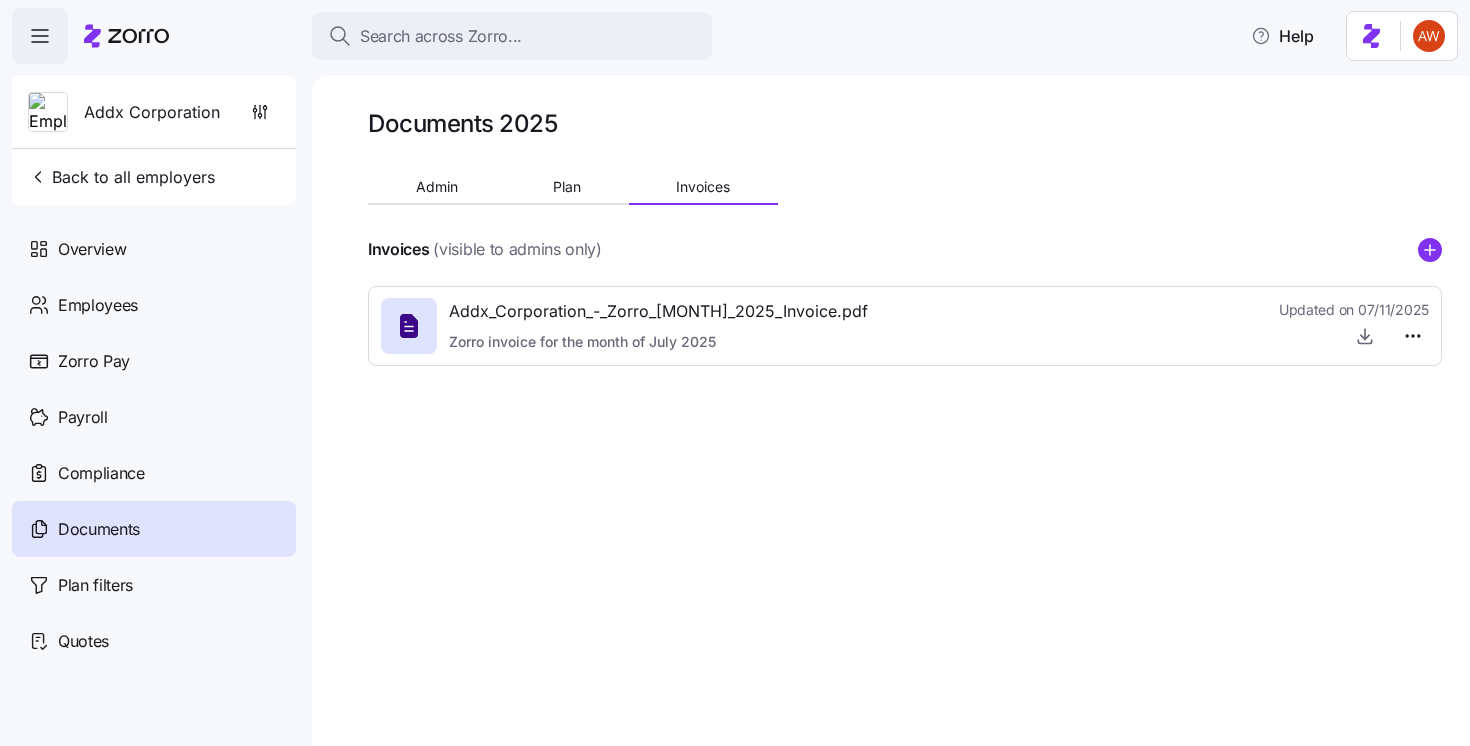 click on "Addx_Corporation_-_Zorro_[MONTH]_2025_Invoice.pdf" at bounding box center [658, 311] 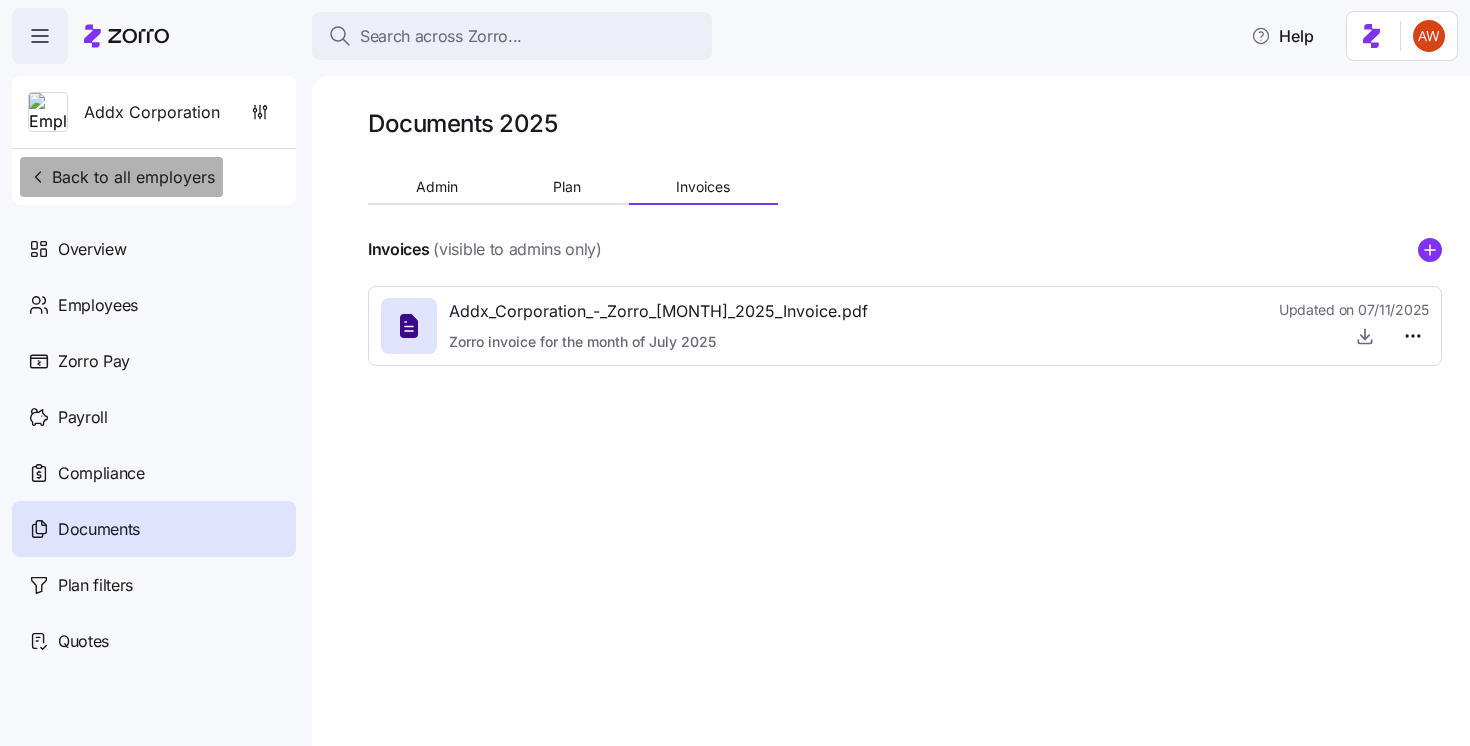 click 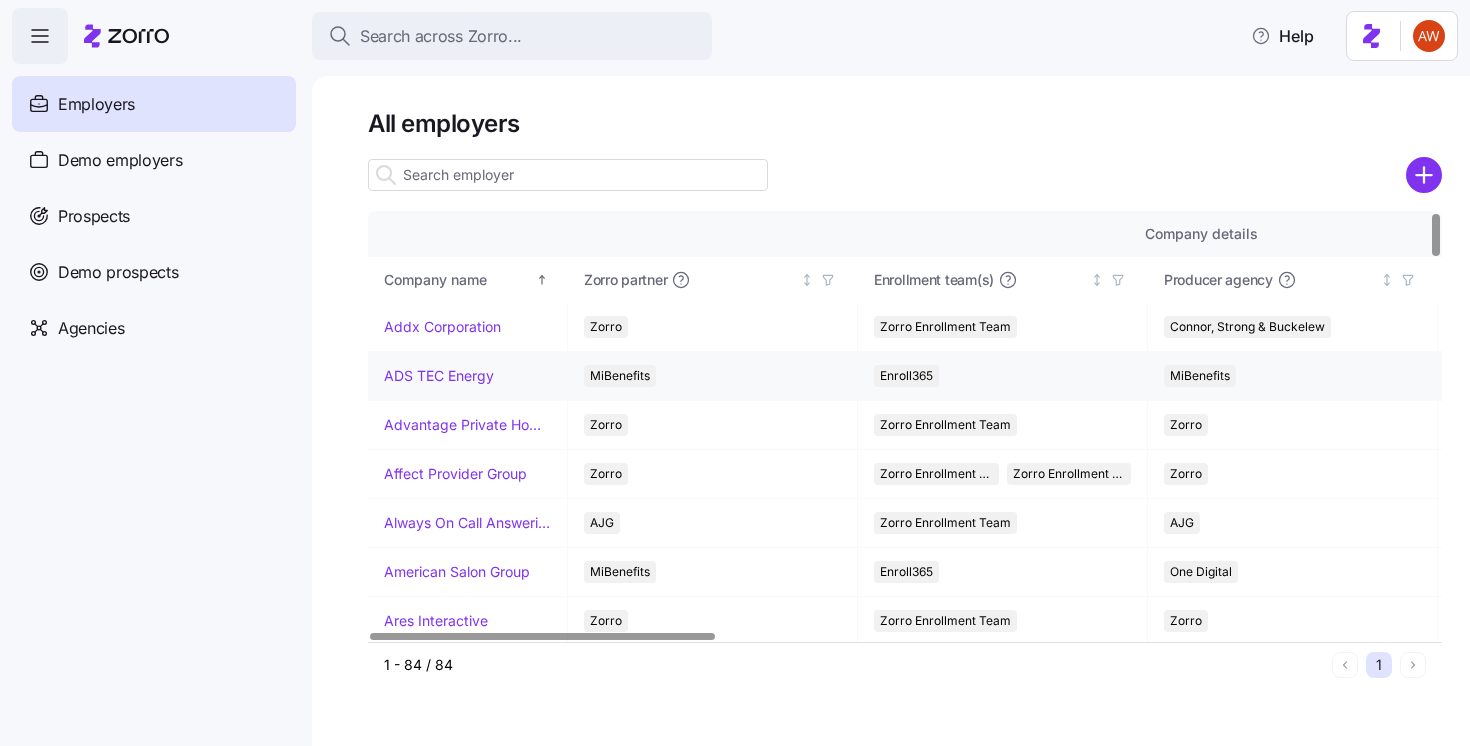 click on "ADS TEC Energy" at bounding box center [439, 376] 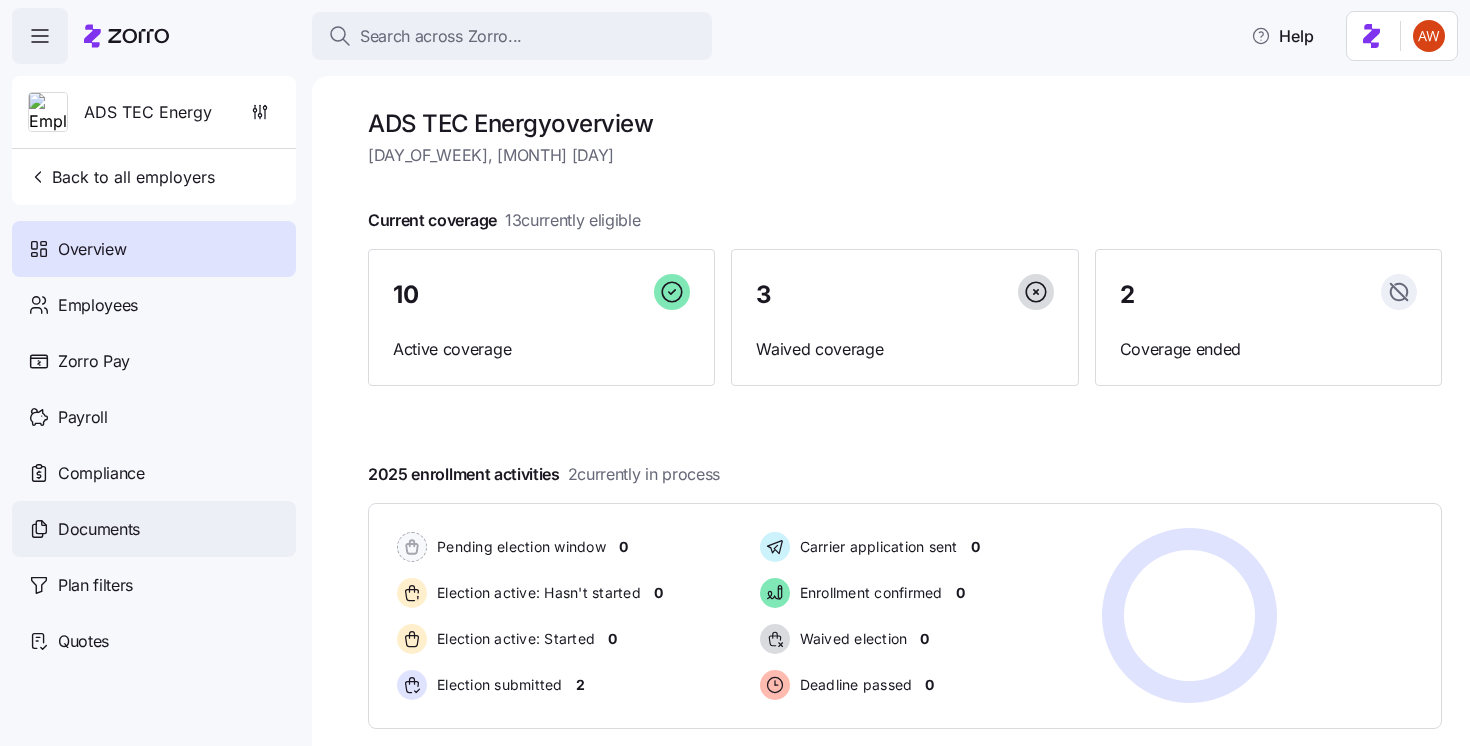 click on "Documents" at bounding box center (99, 529) 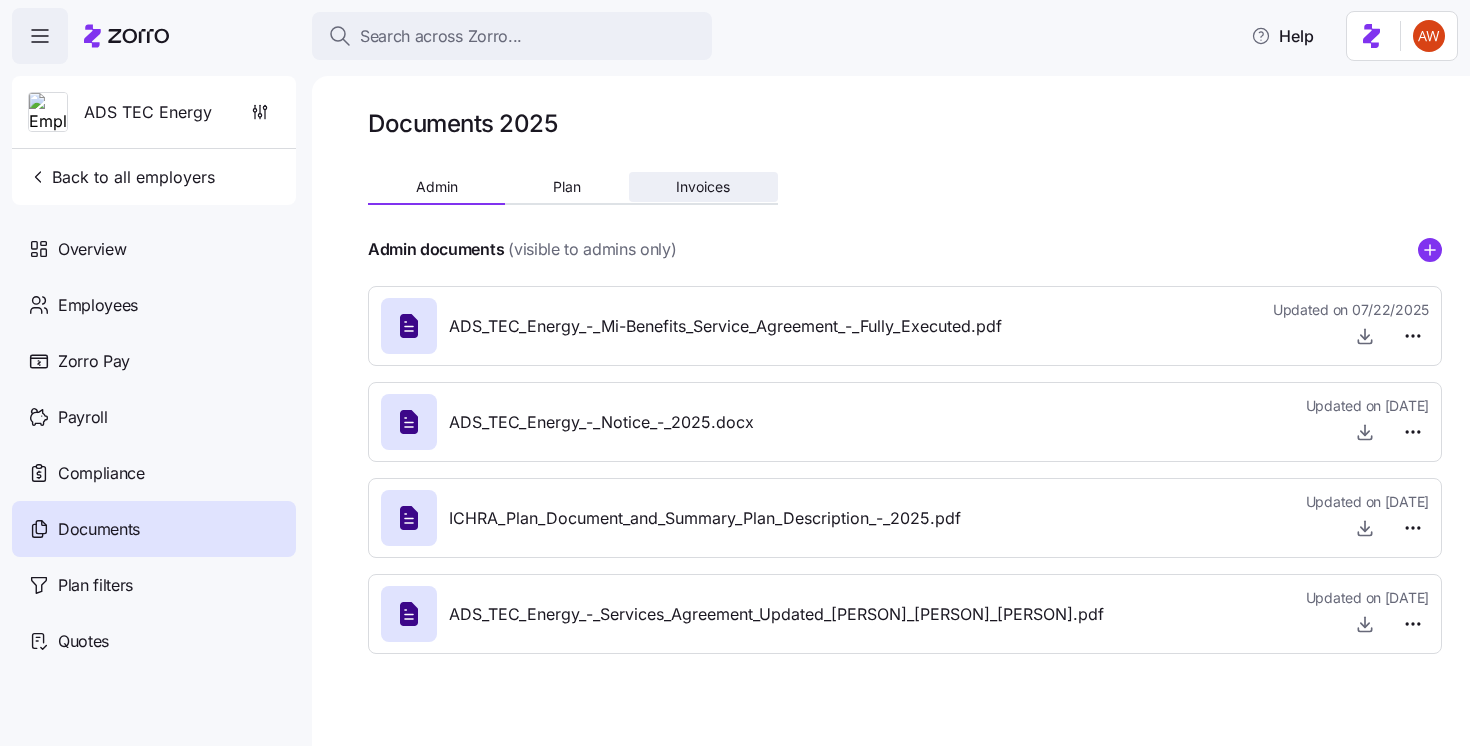 click on "Invoices" at bounding box center (703, 187) 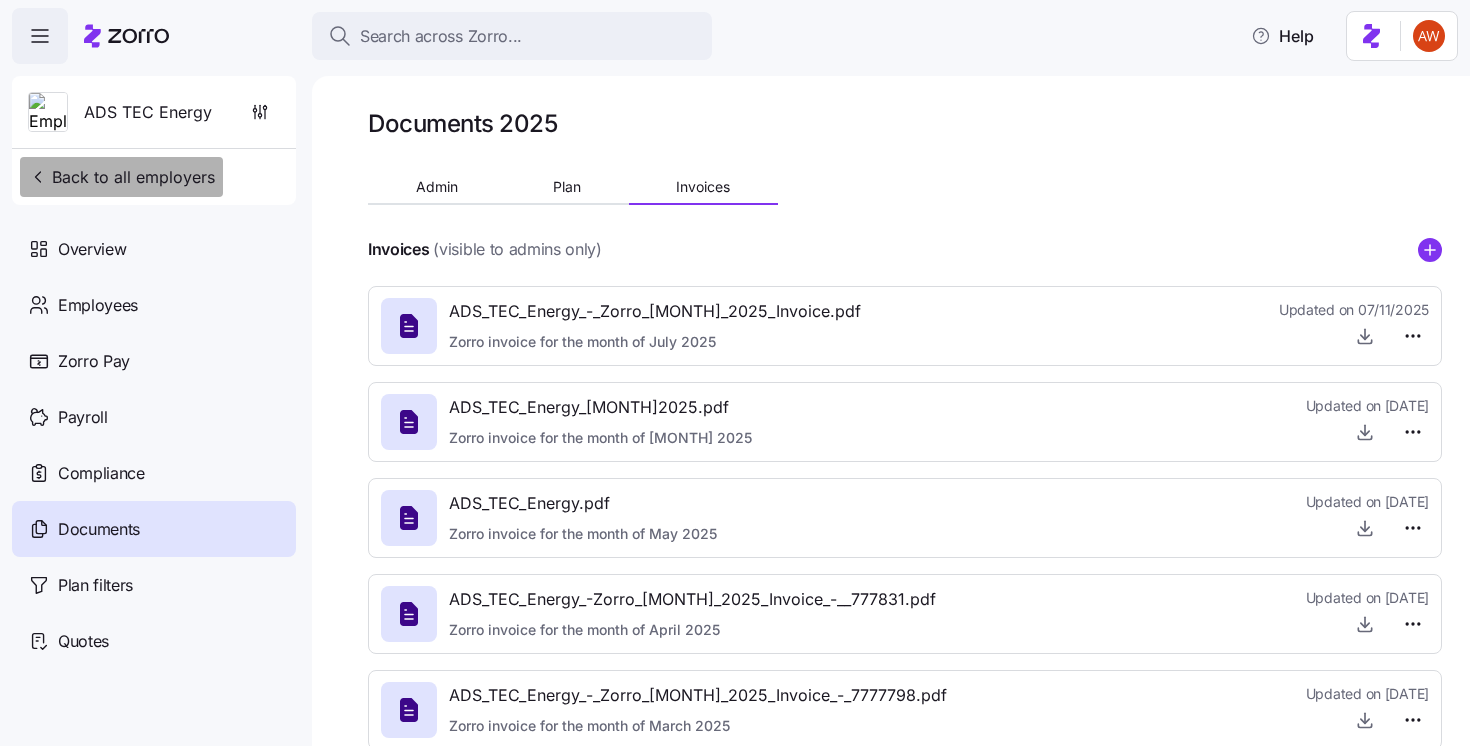 click on "Back to all employers" at bounding box center (121, 177) 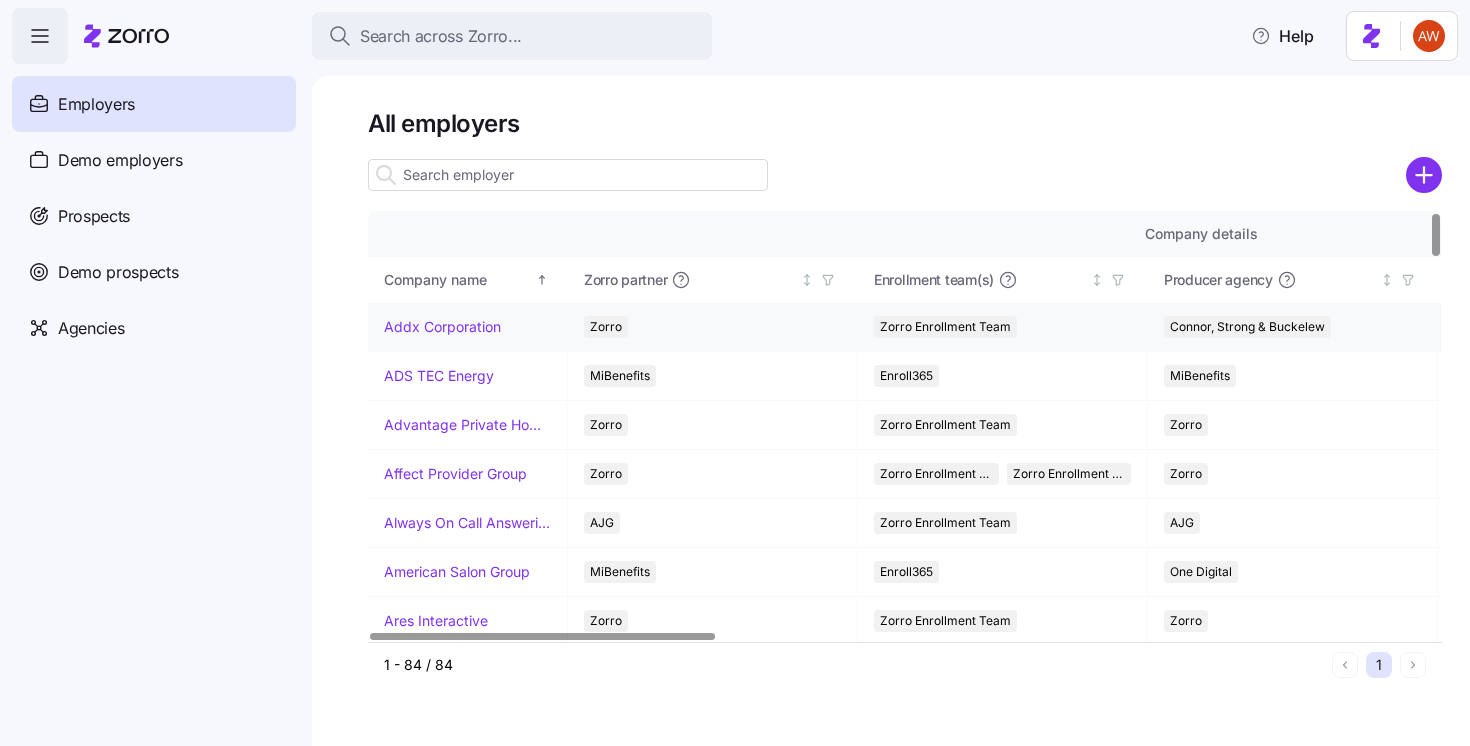 click on "Addx Corporation" at bounding box center (442, 327) 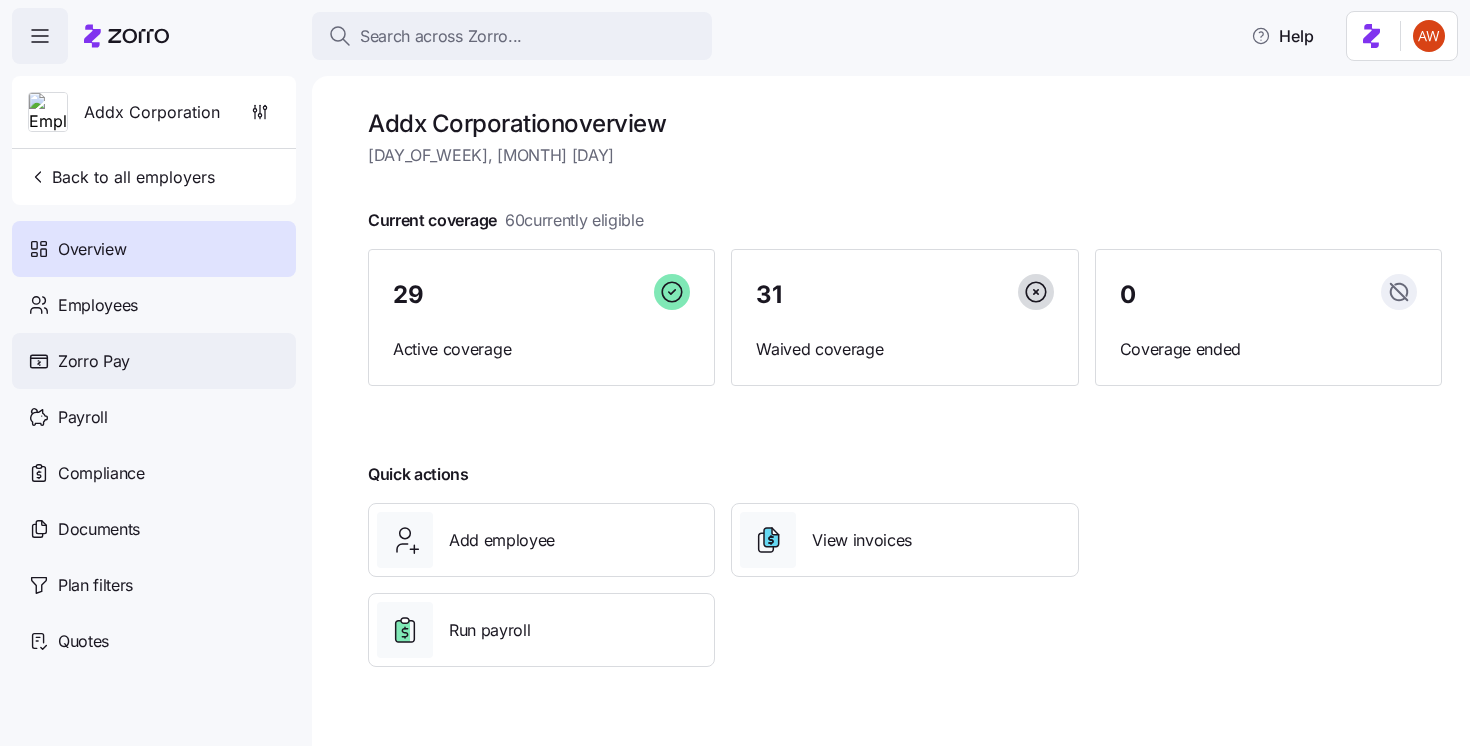 click on "Zorro Pay" at bounding box center (154, 361) 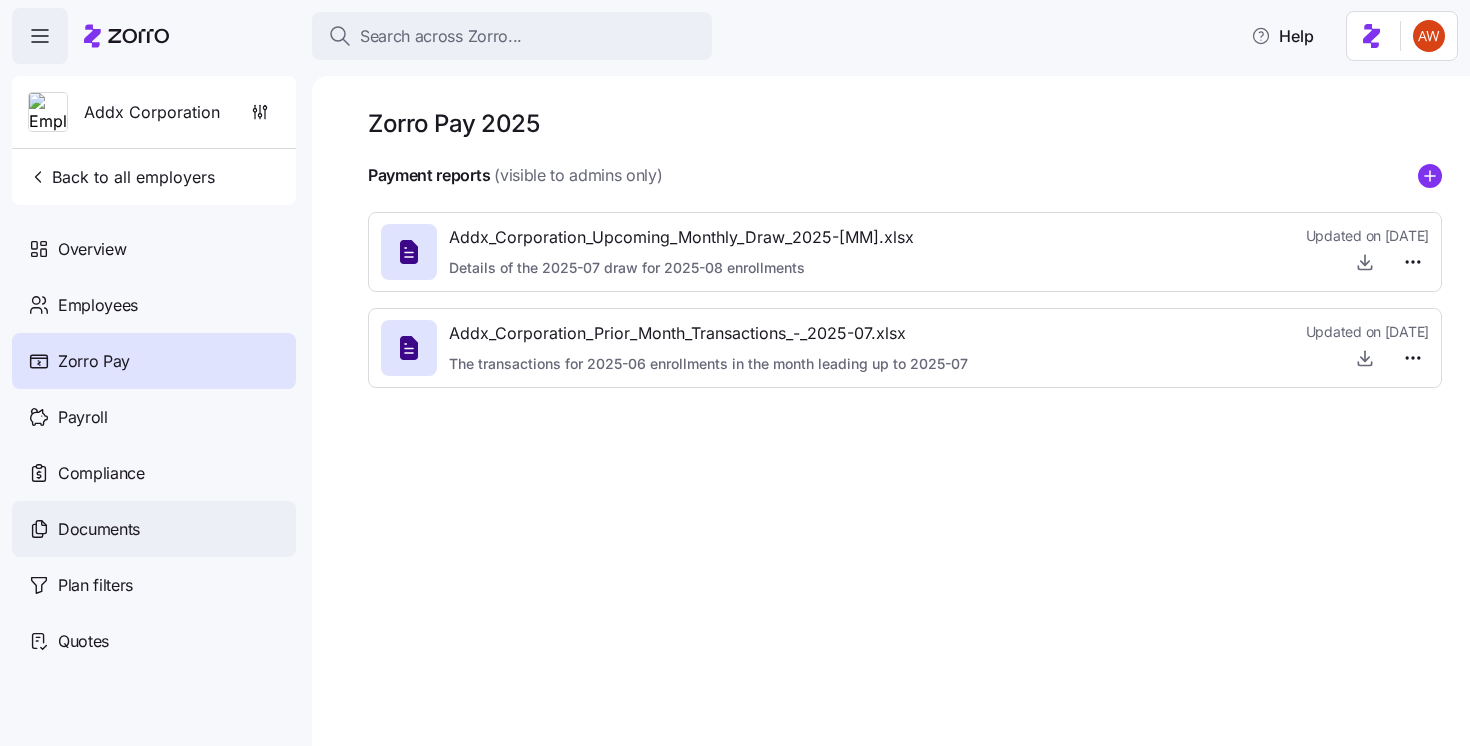 click on "Documents" at bounding box center (154, 529) 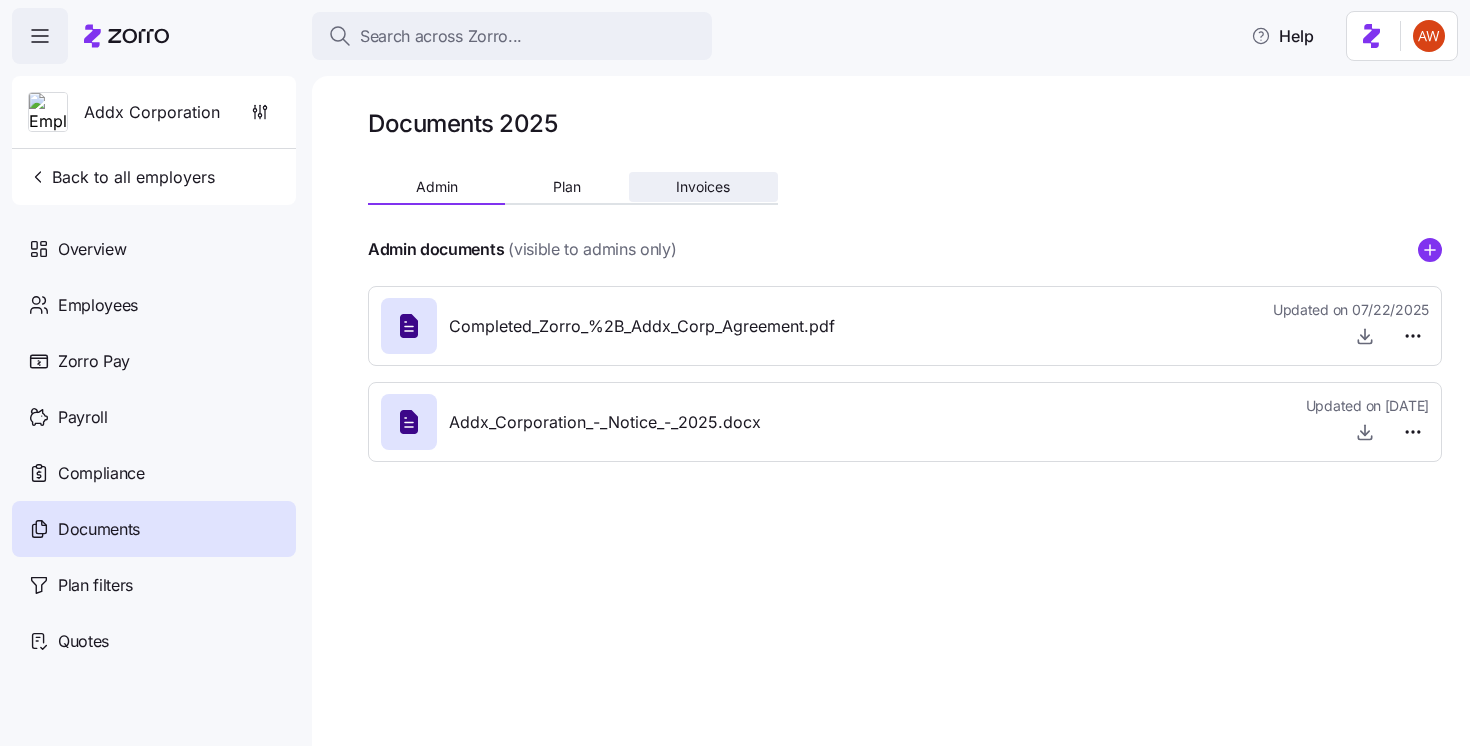 click on "Invoices" at bounding box center (703, 187) 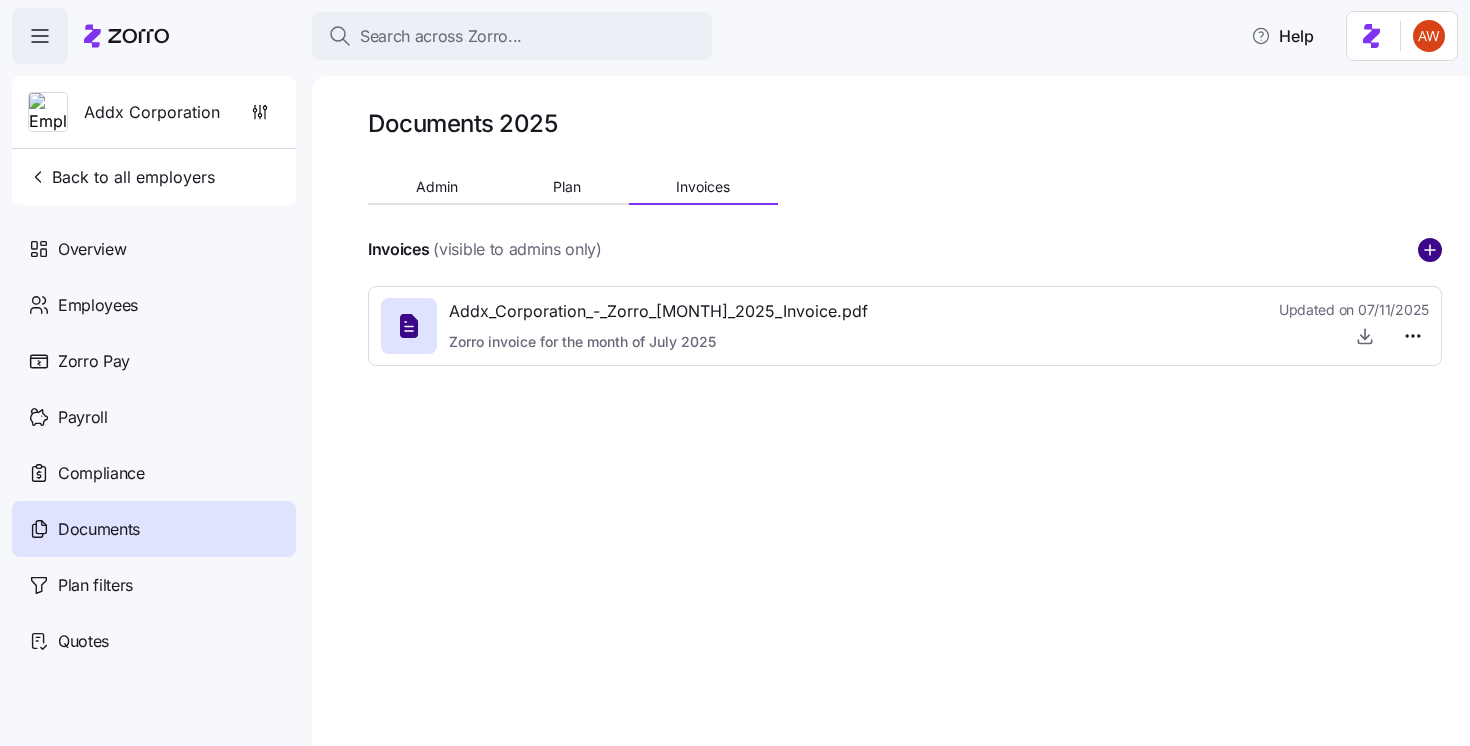 click 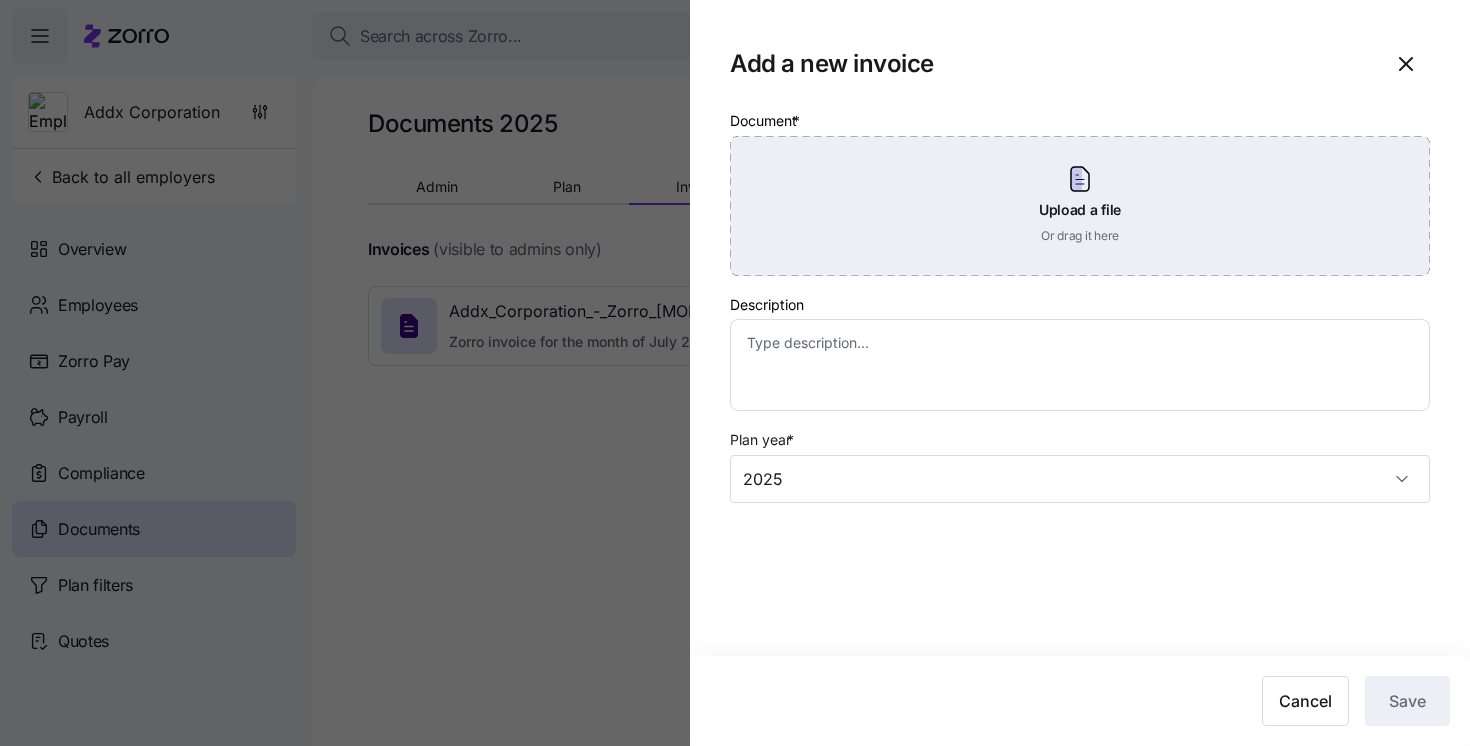 click on "Upload a file Or drag it here" at bounding box center [1080, 206] 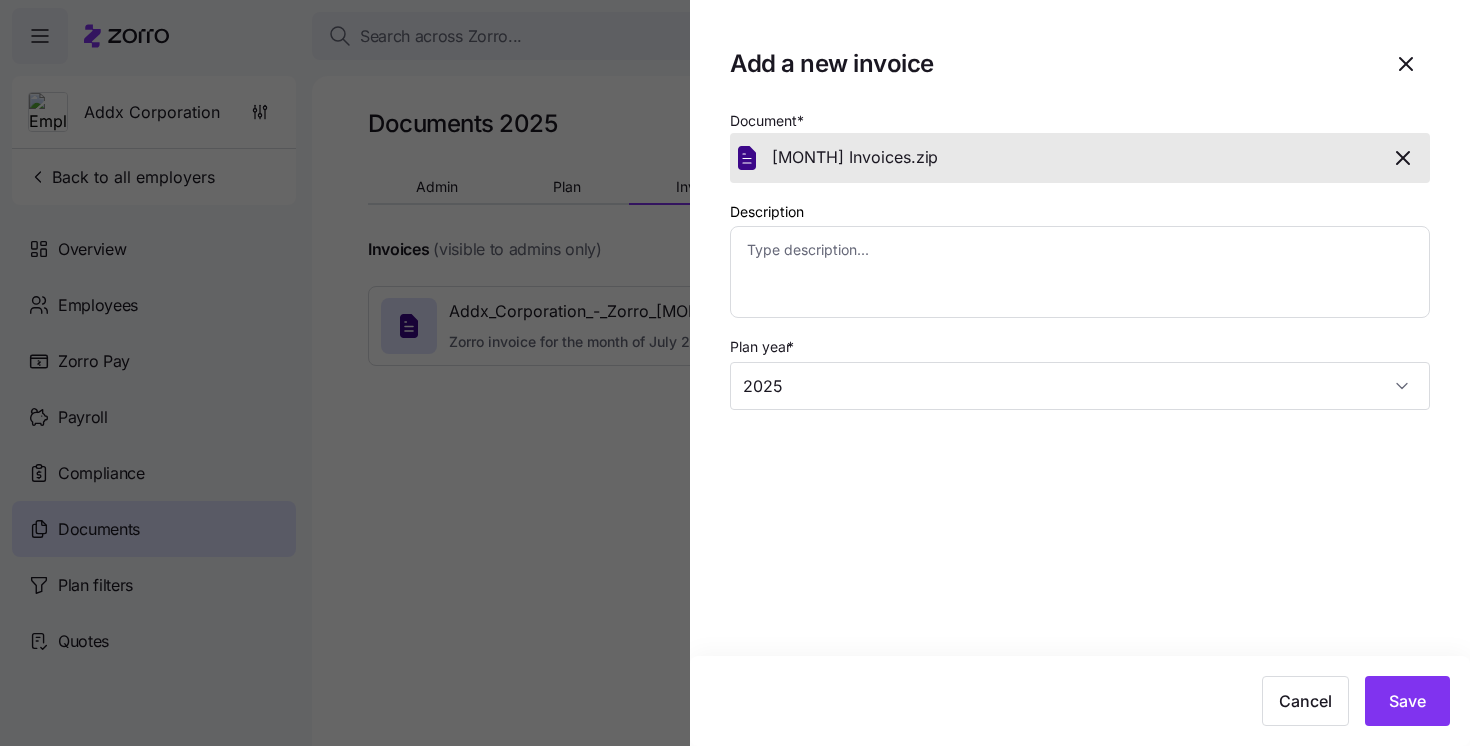 click 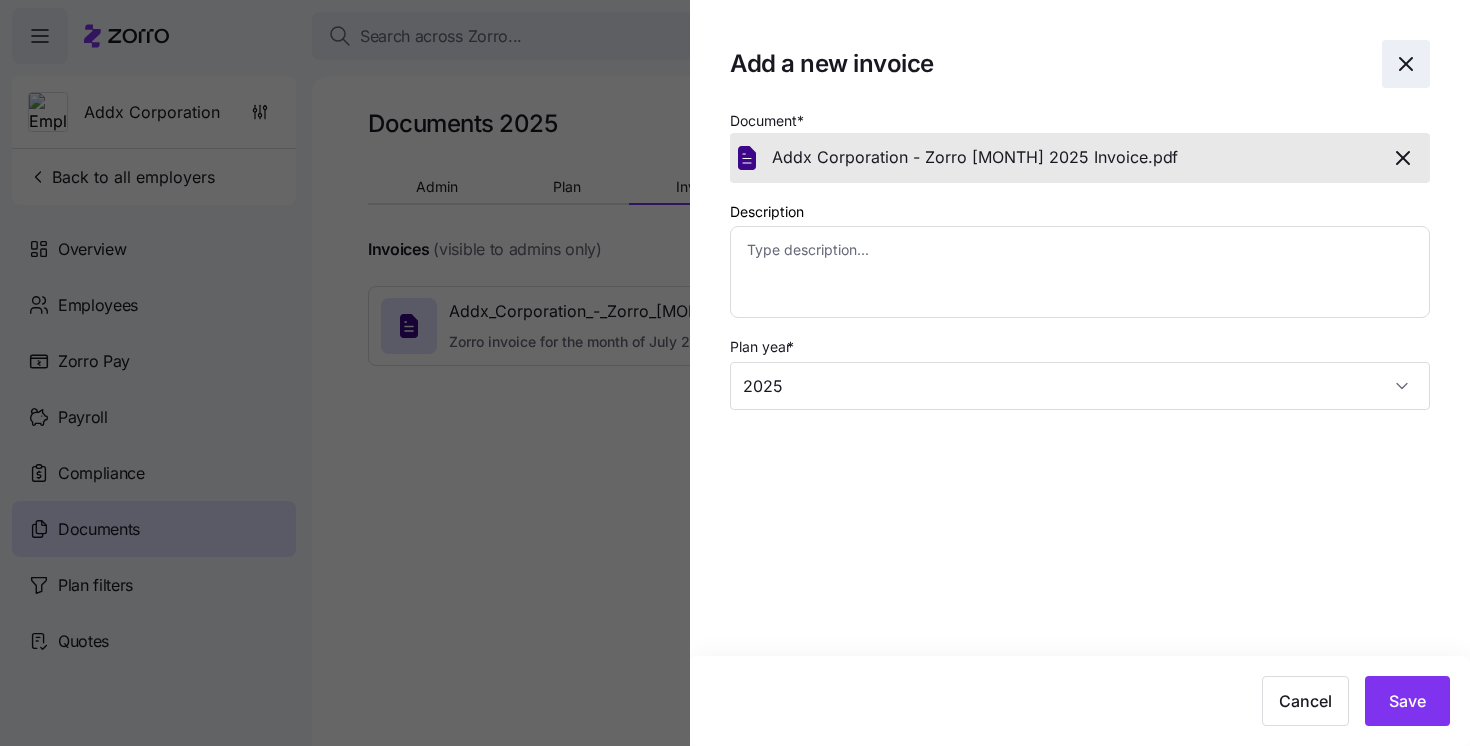 click 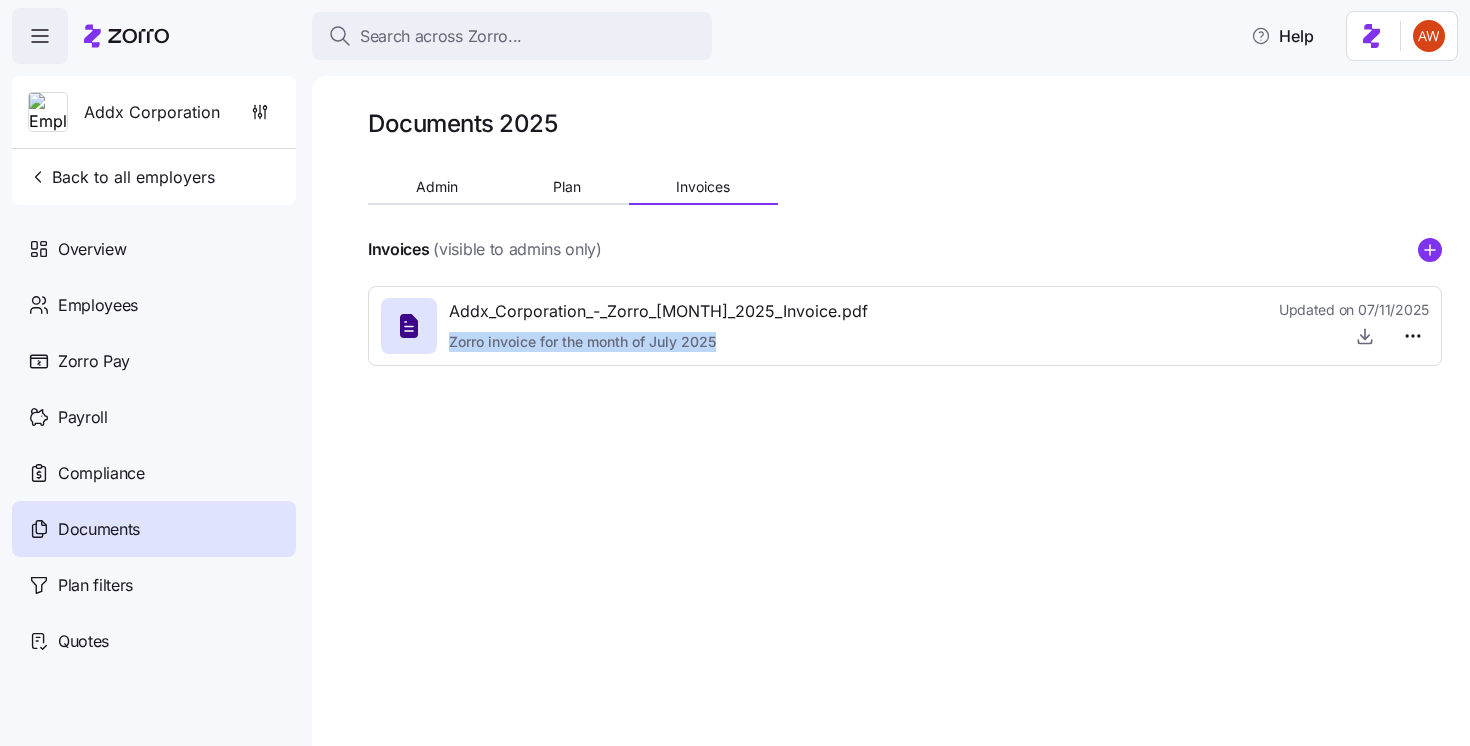 drag, startPoint x: 453, startPoint y: 341, endPoint x: 759, endPoint y: 346, distance: 306.04083 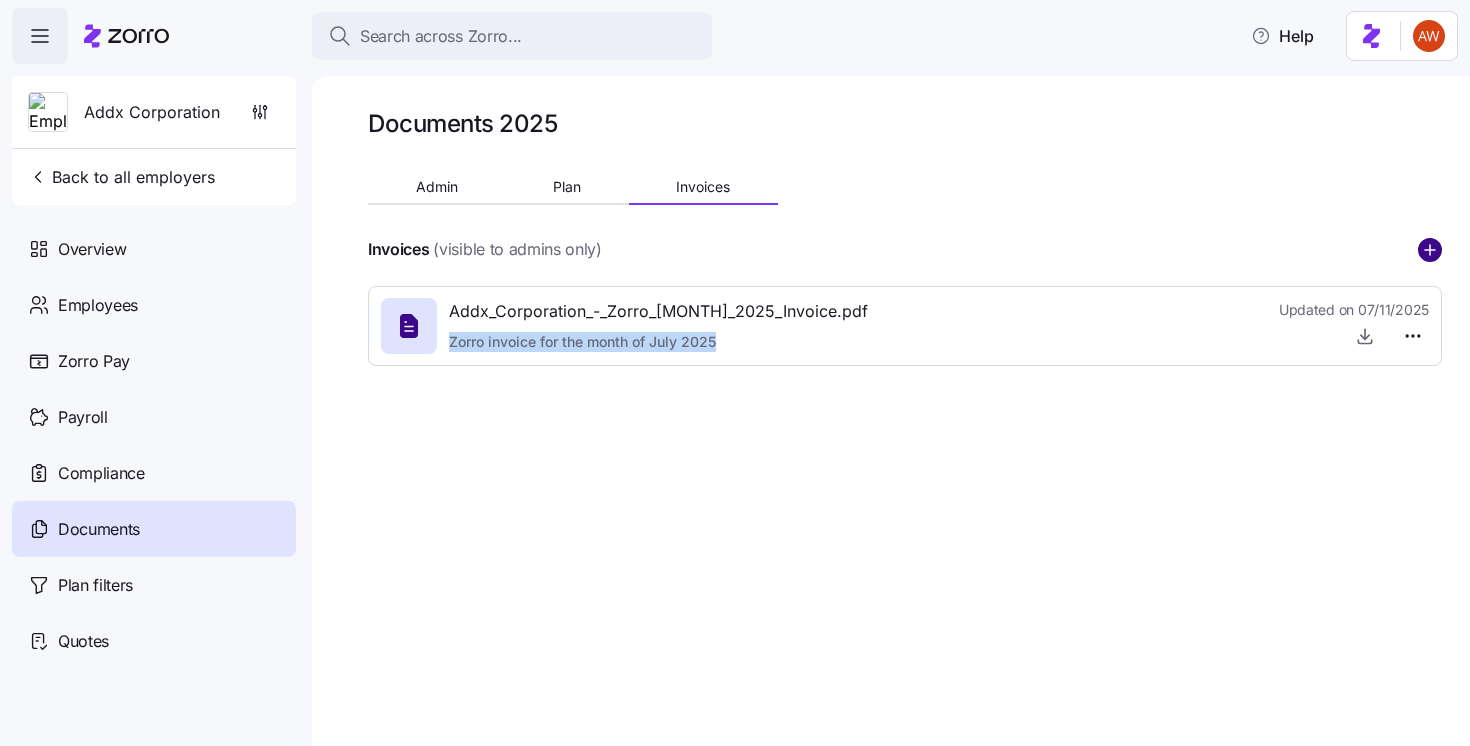 click 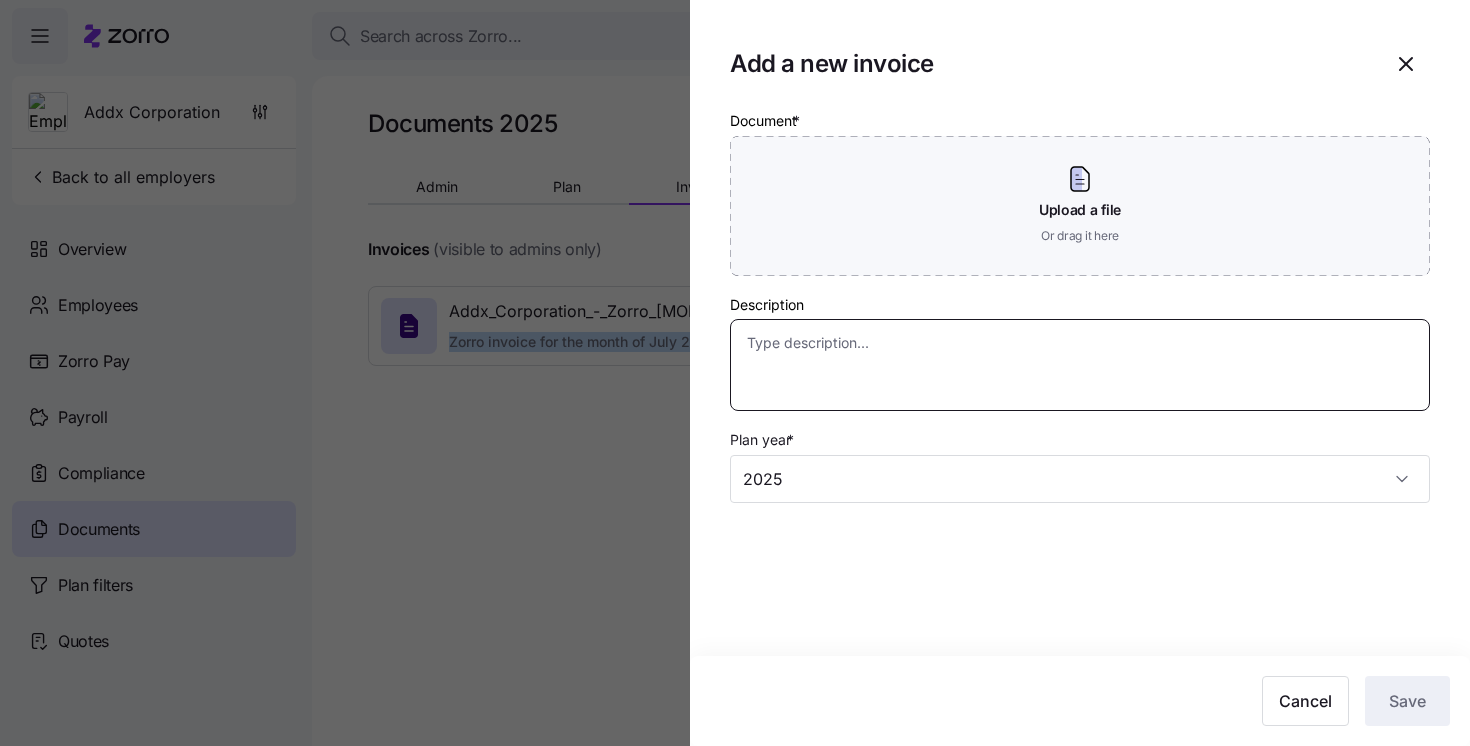 click on "Description" at bounding box center [1080, 365] 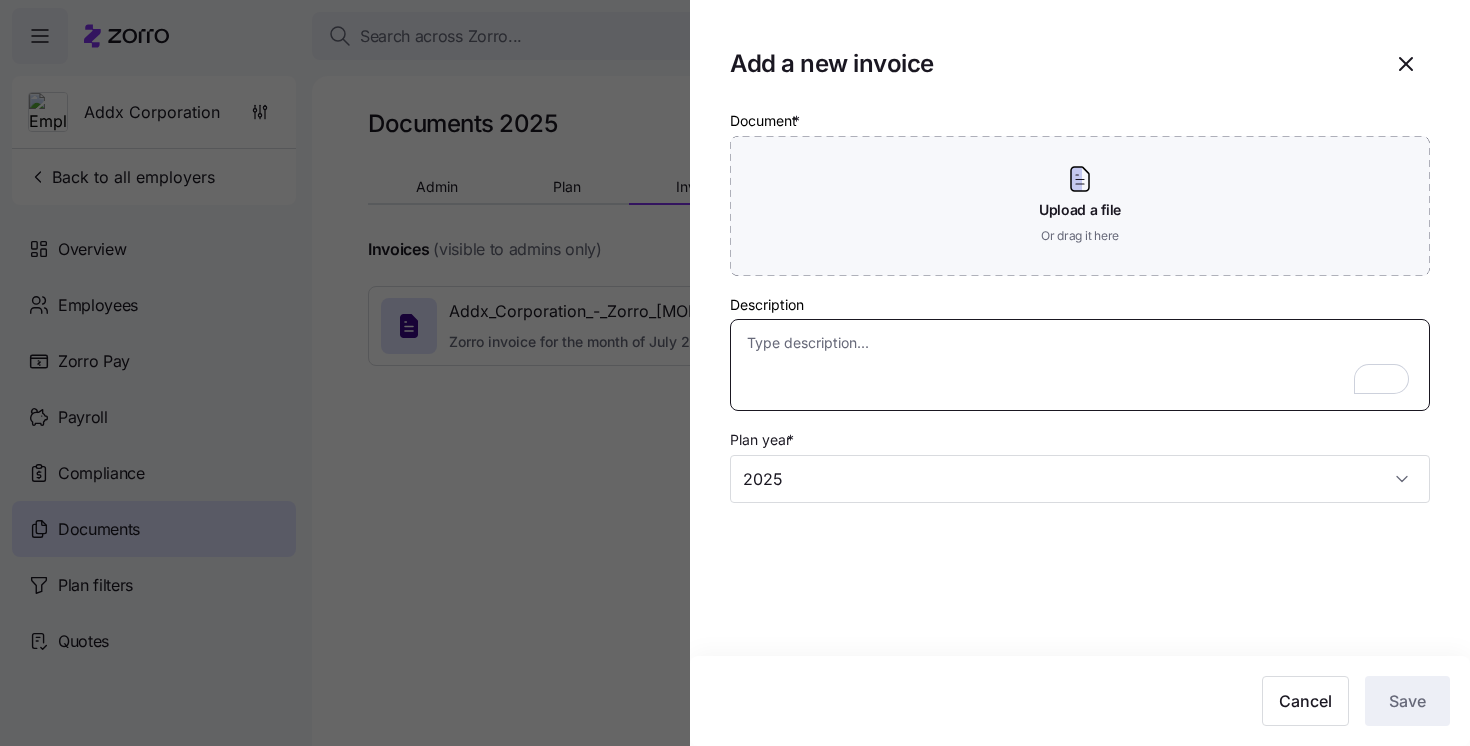 paste on "Zorro invoice for the month of July 2025" 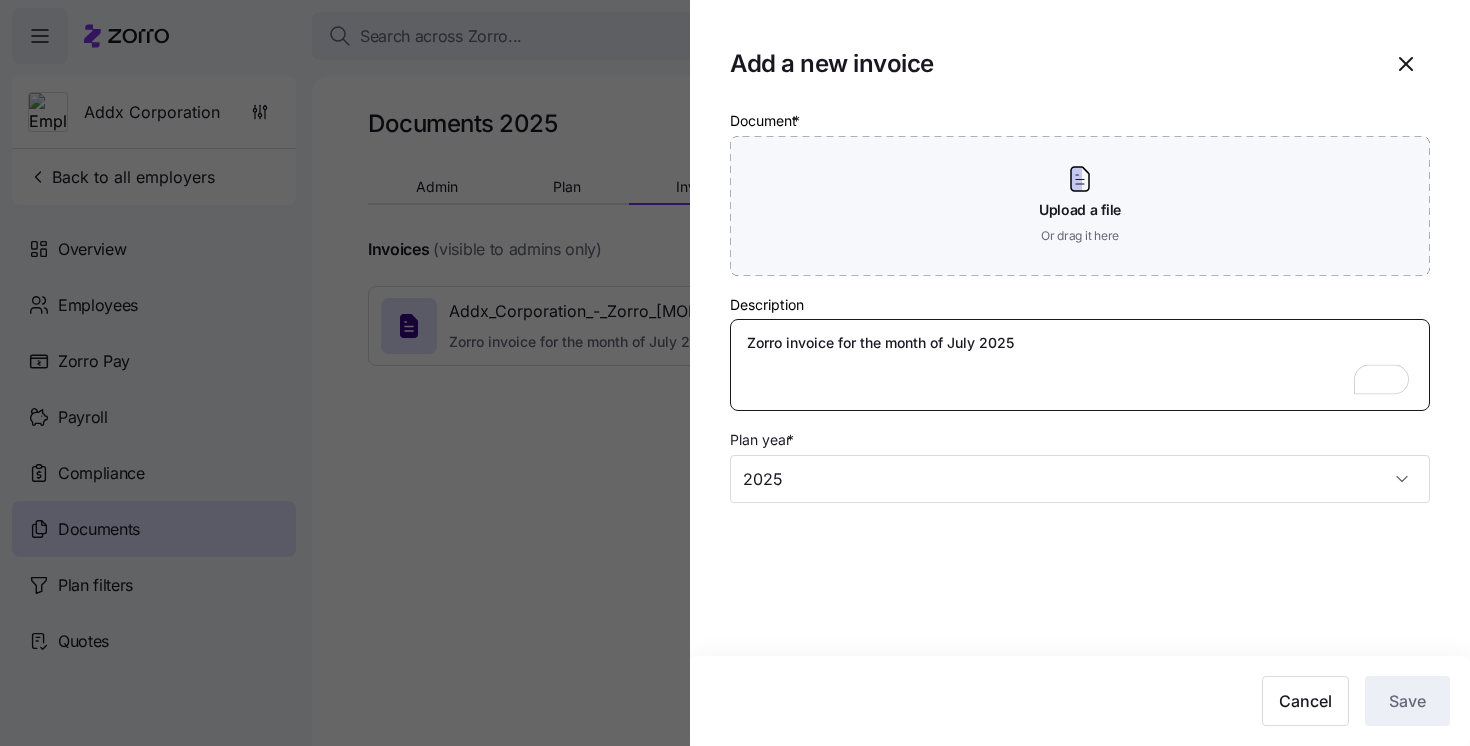 click on "Zorro invoice for the month of July 2025" at bounding box center [1080, 365] 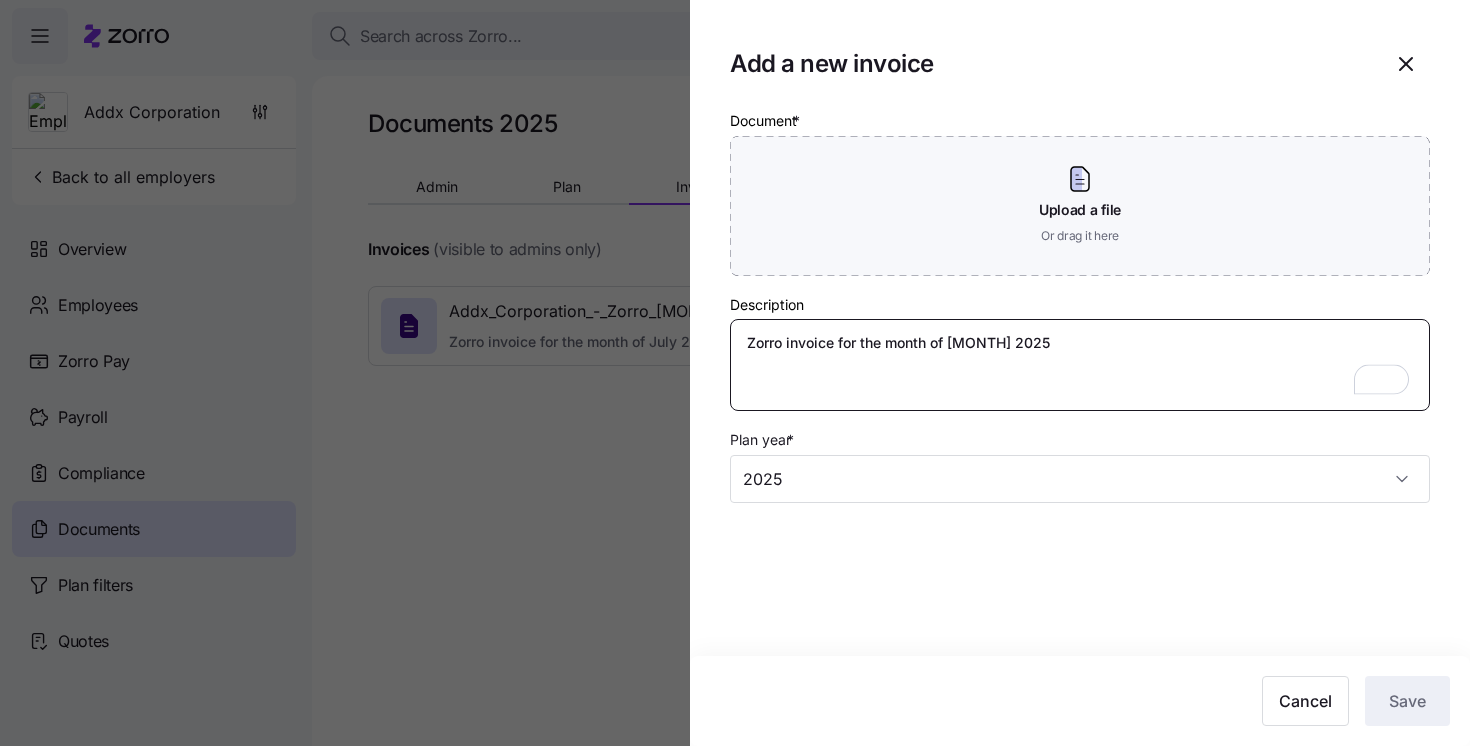 type on "x" 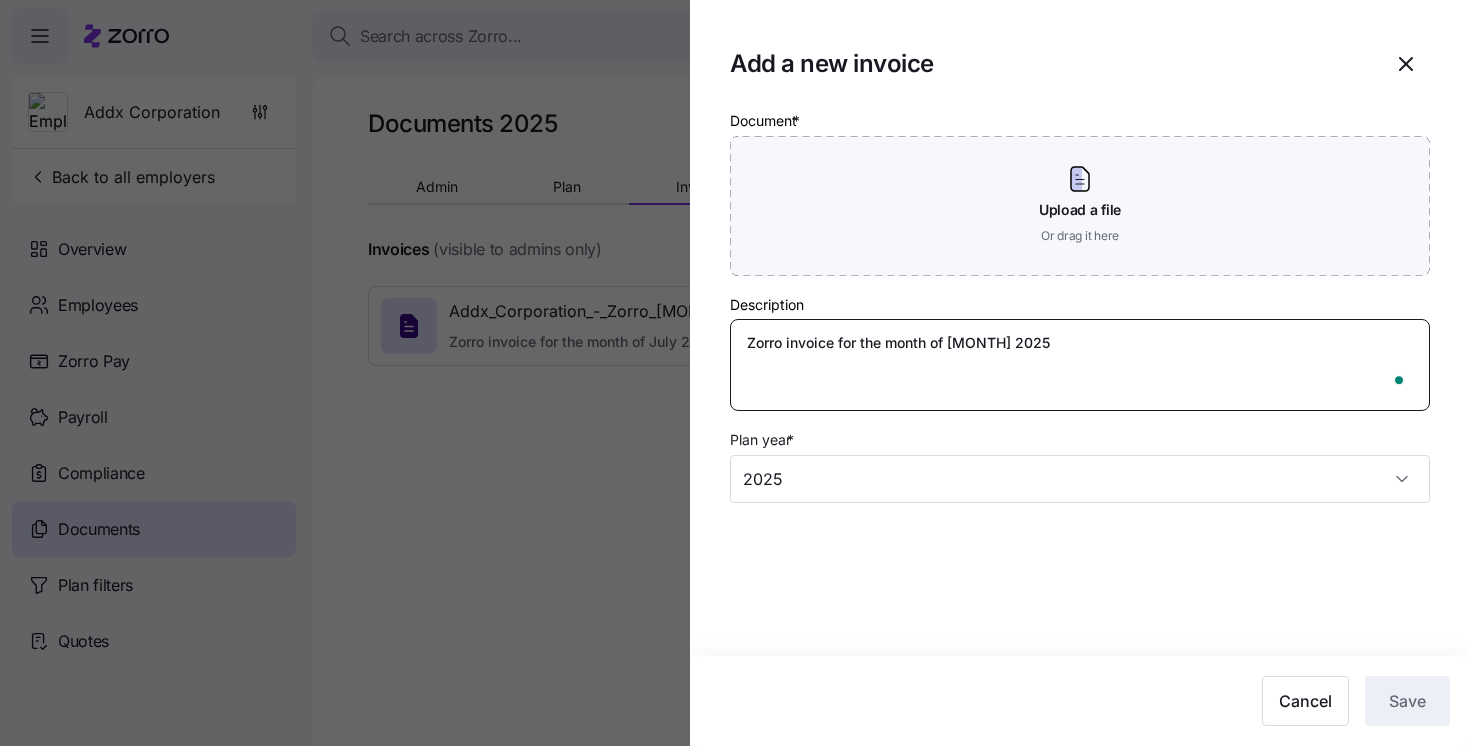 type on "x" 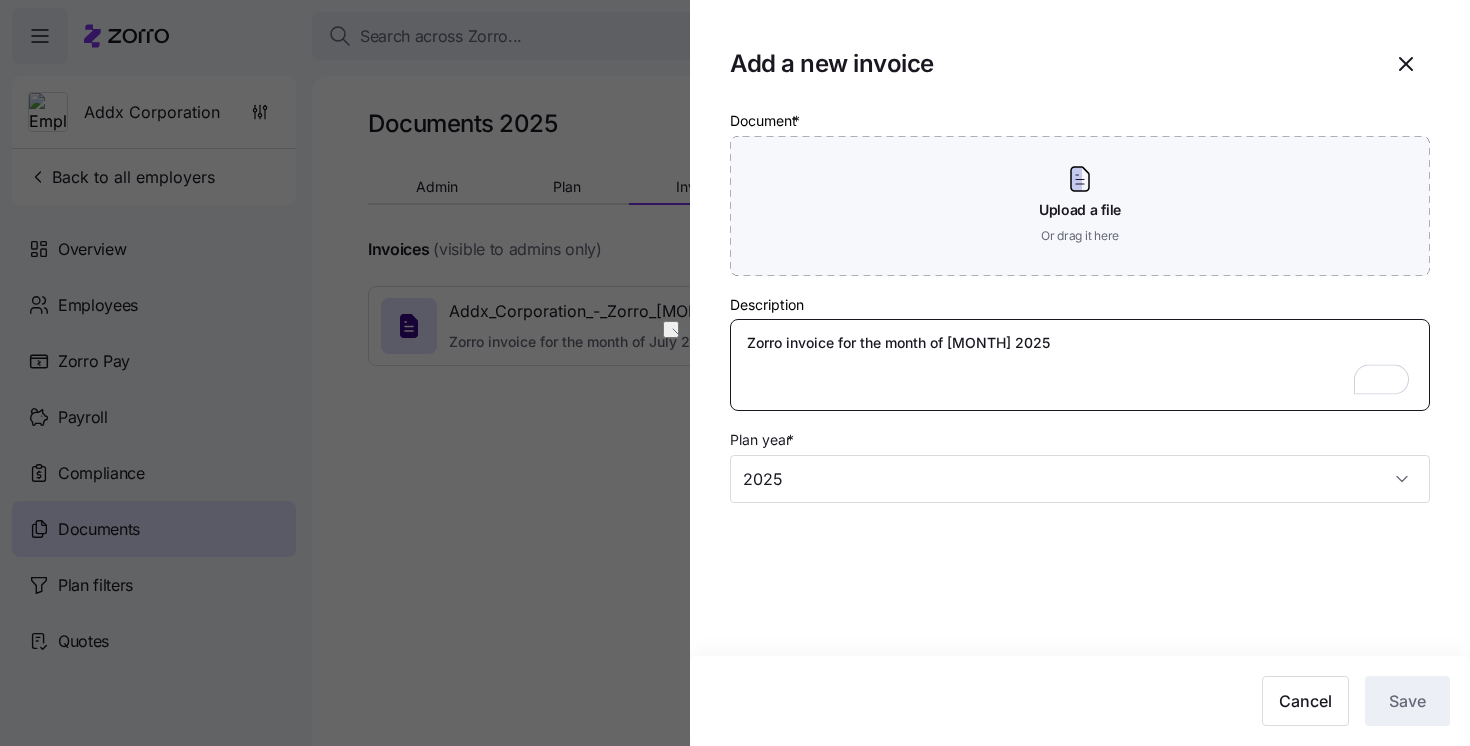 type on "Zorro invoice for the month of [MONTH] 2025" 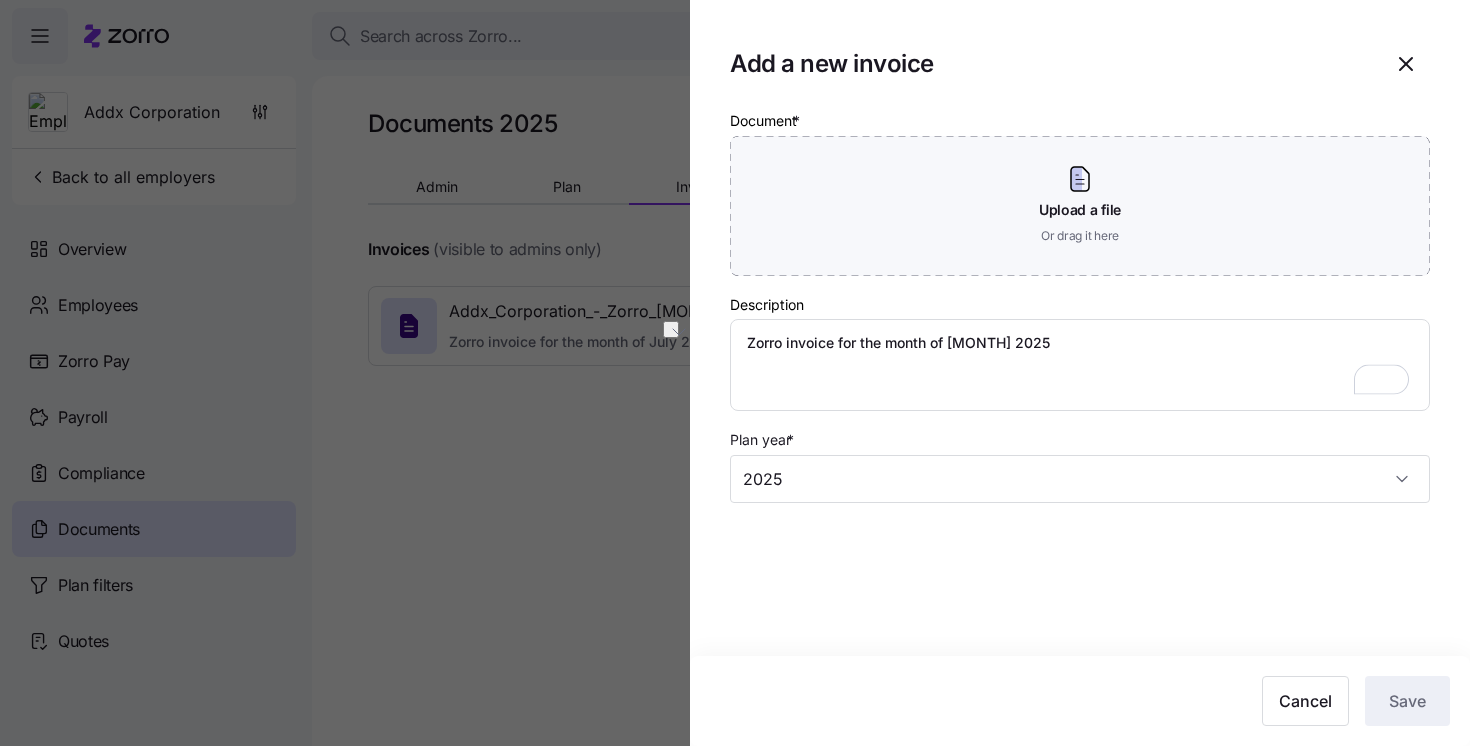 click on "Description Zorro invoice for the month of [MONTH] 2025" at bounding box center [1080, 352] 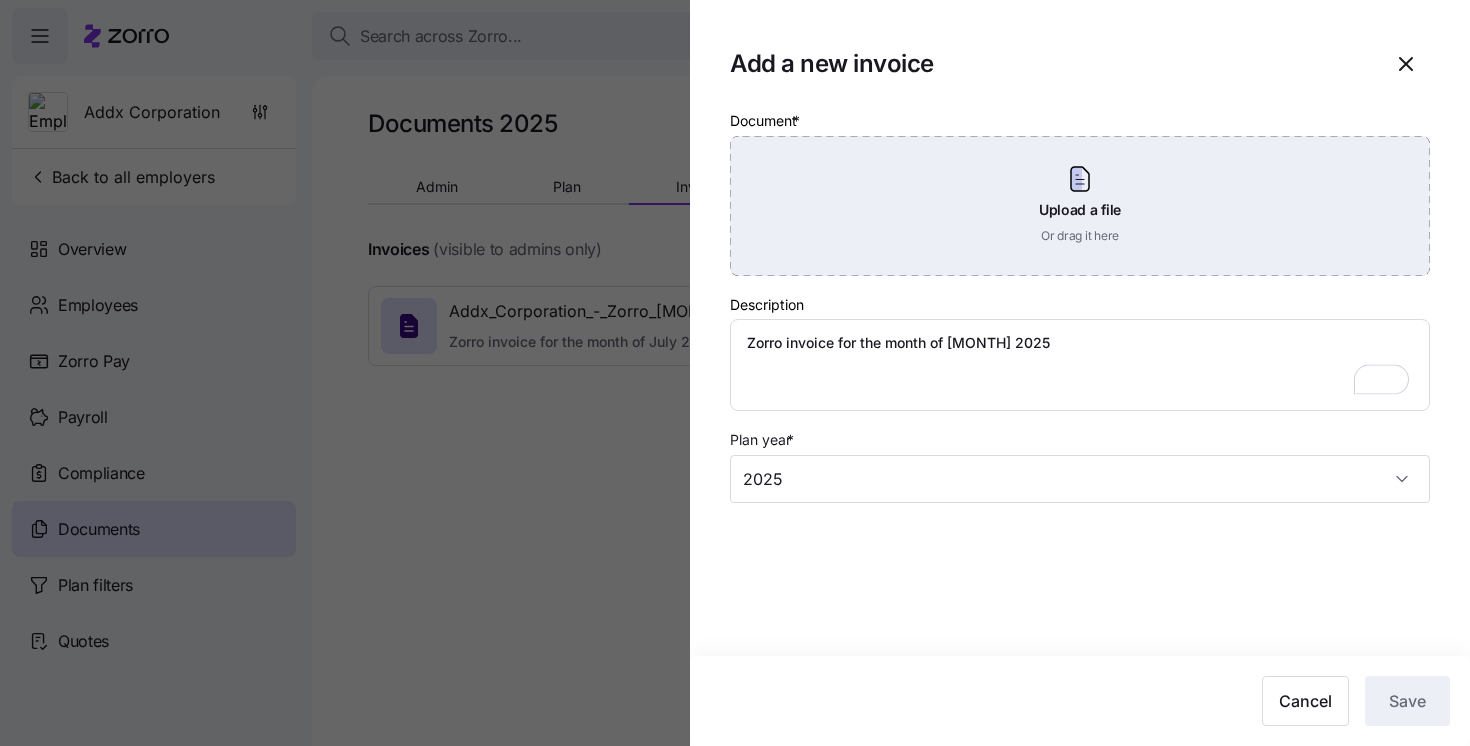 click on "Upload a file Or drag it here" at bounding box center (1080, 206) 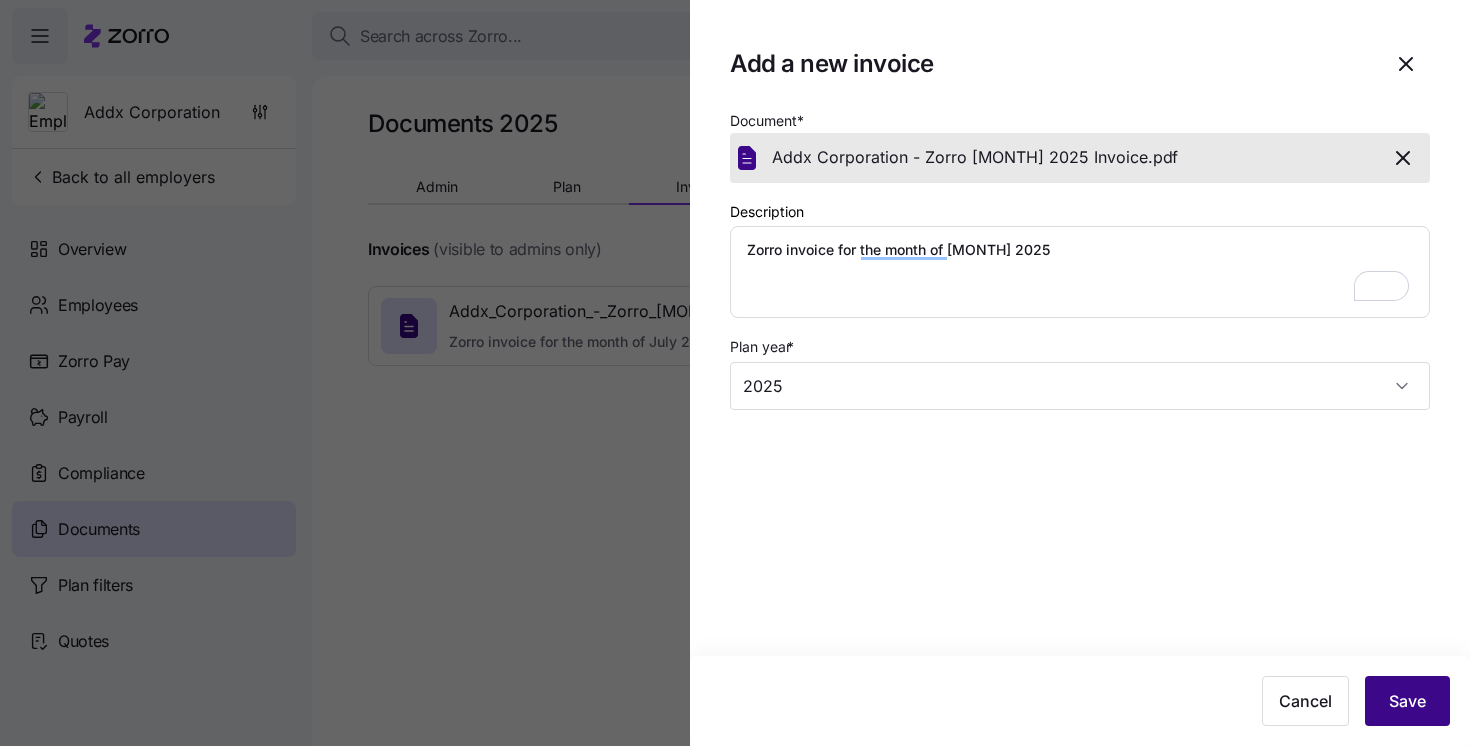 click on "Save" at bounding box center [1407, 701] 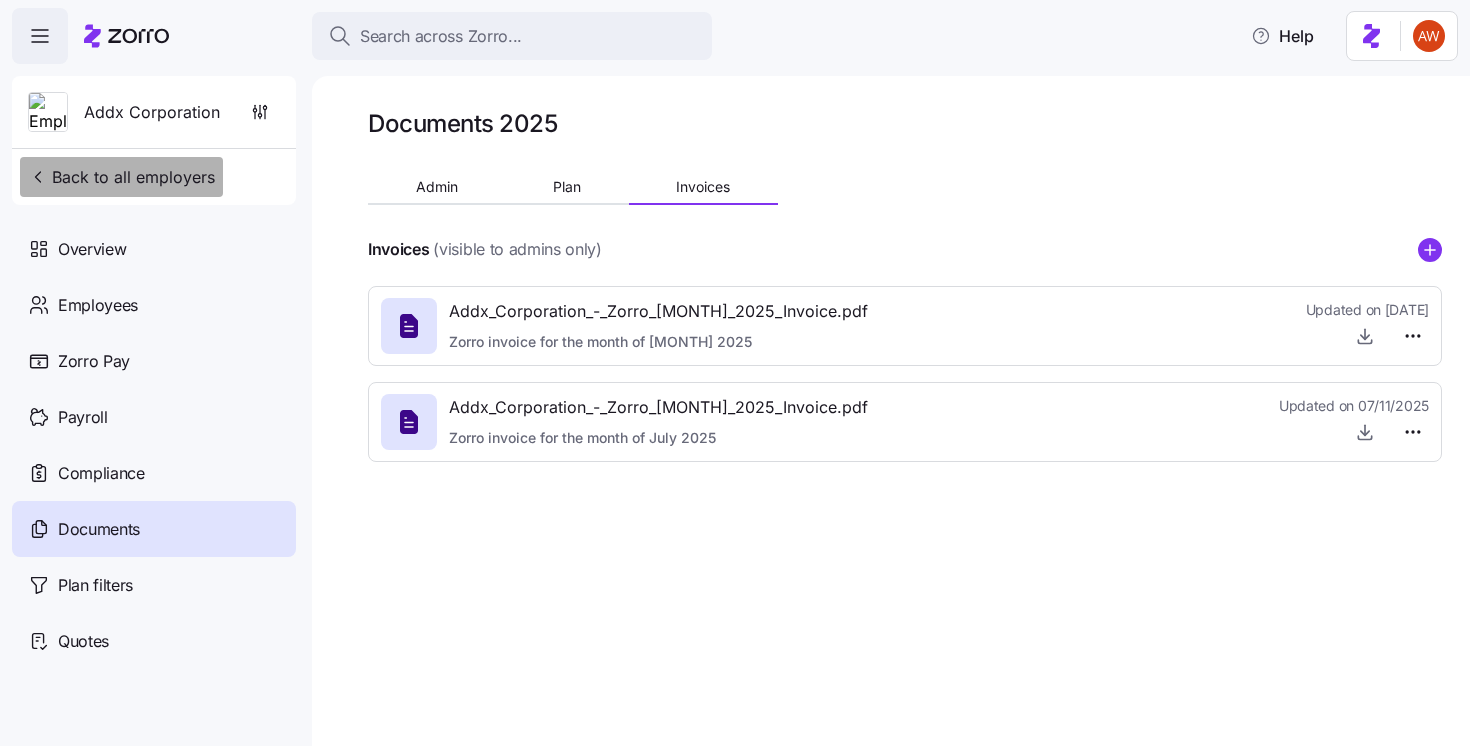 click on "Back to all employers" at bounding box center [121, 177] 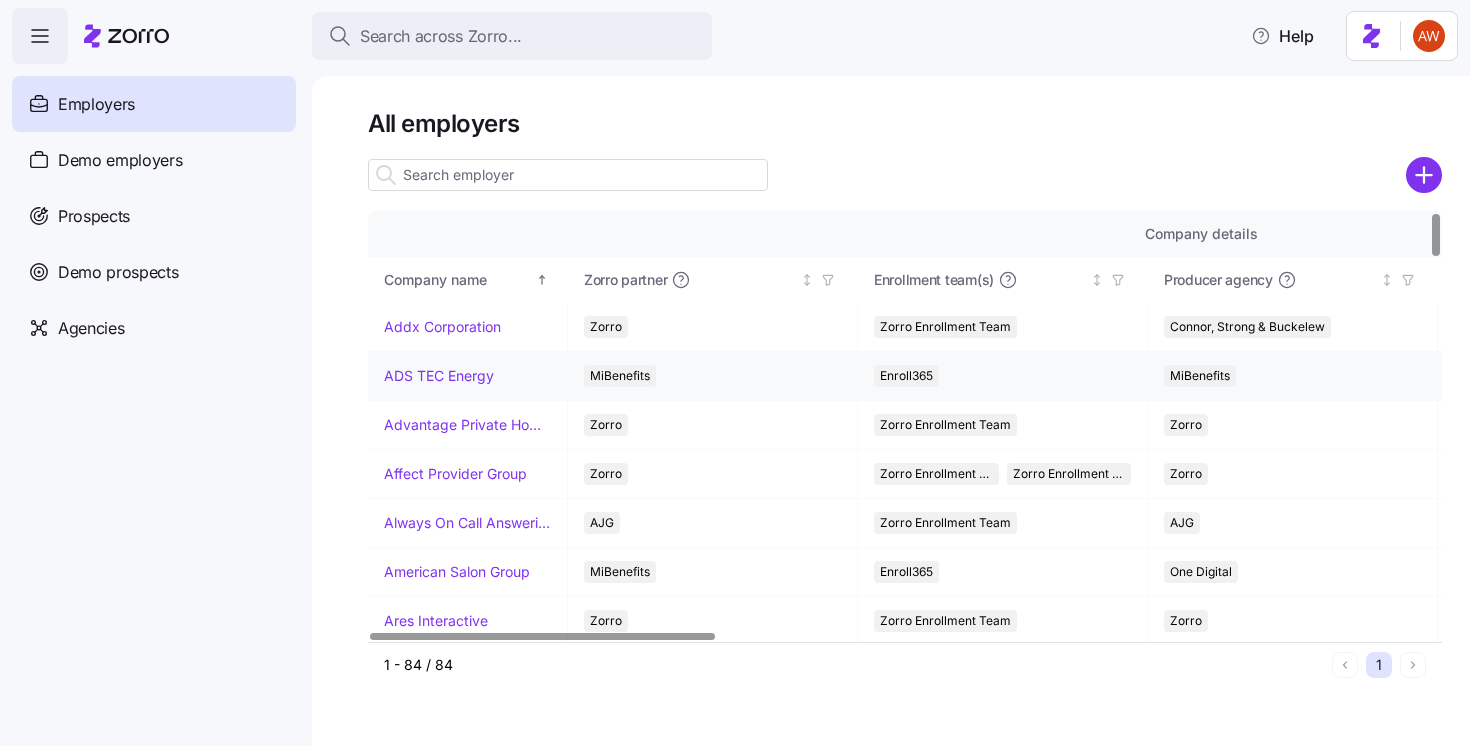 click on "ADS TEC Energy" at bounding box center [439, 376] 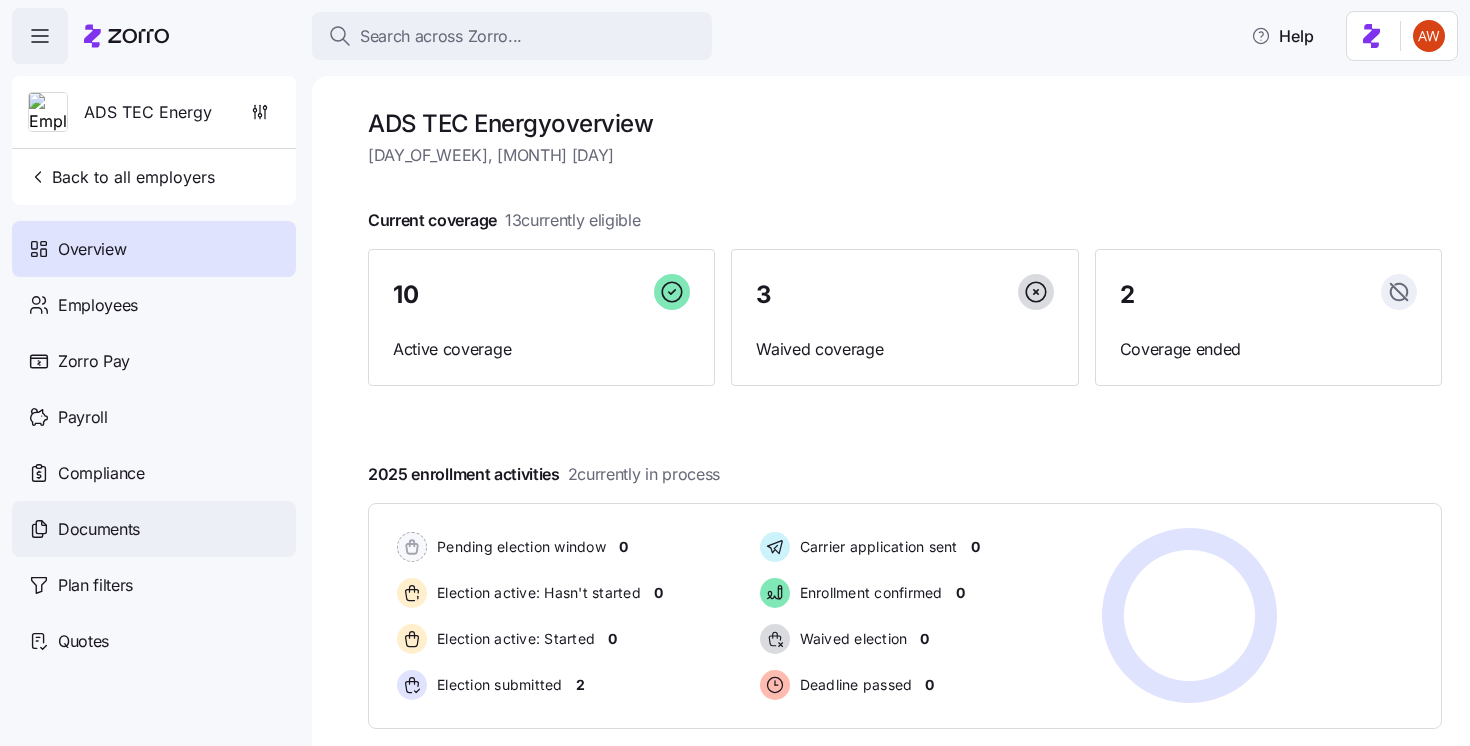 click on "Documents" at bounding box center (154, 529) 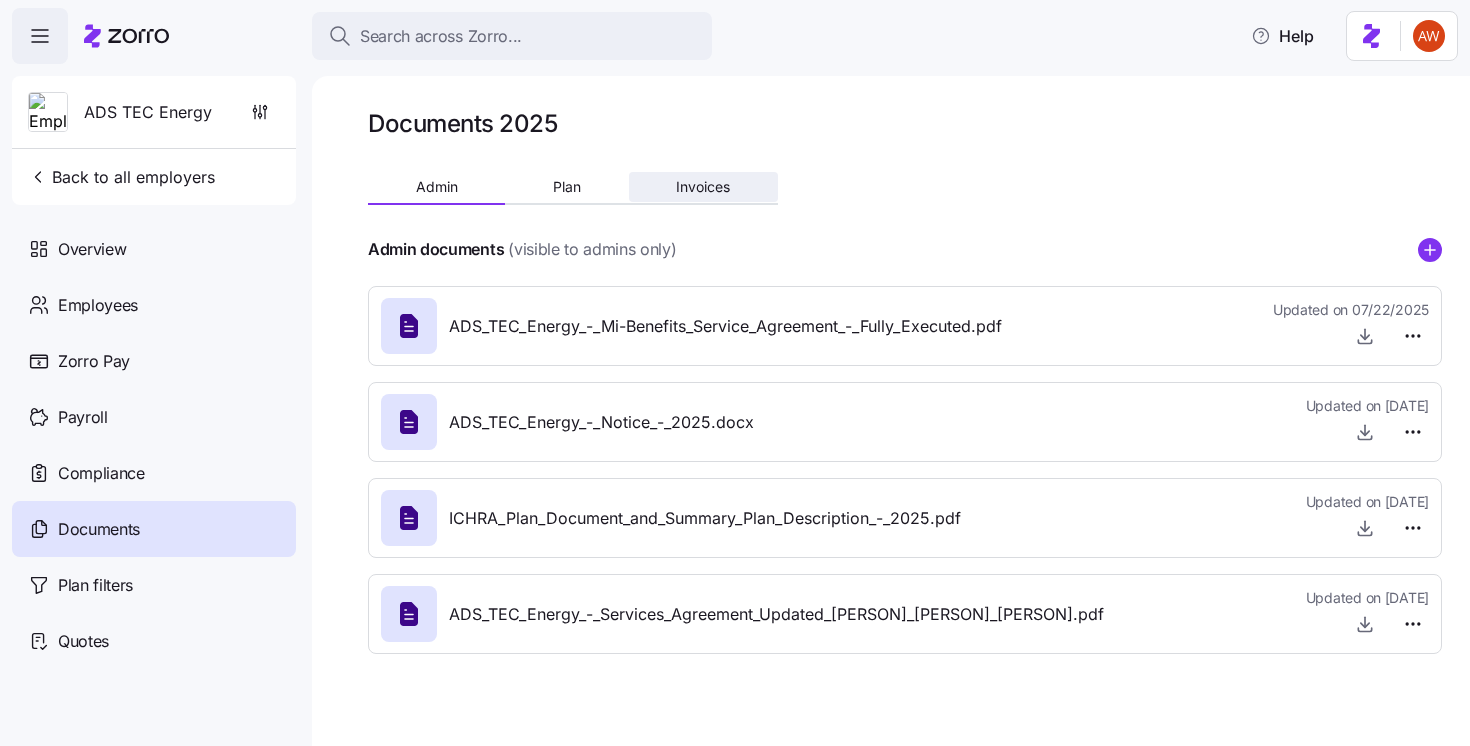 click on "Invoices" at bounding box center (703, 187) 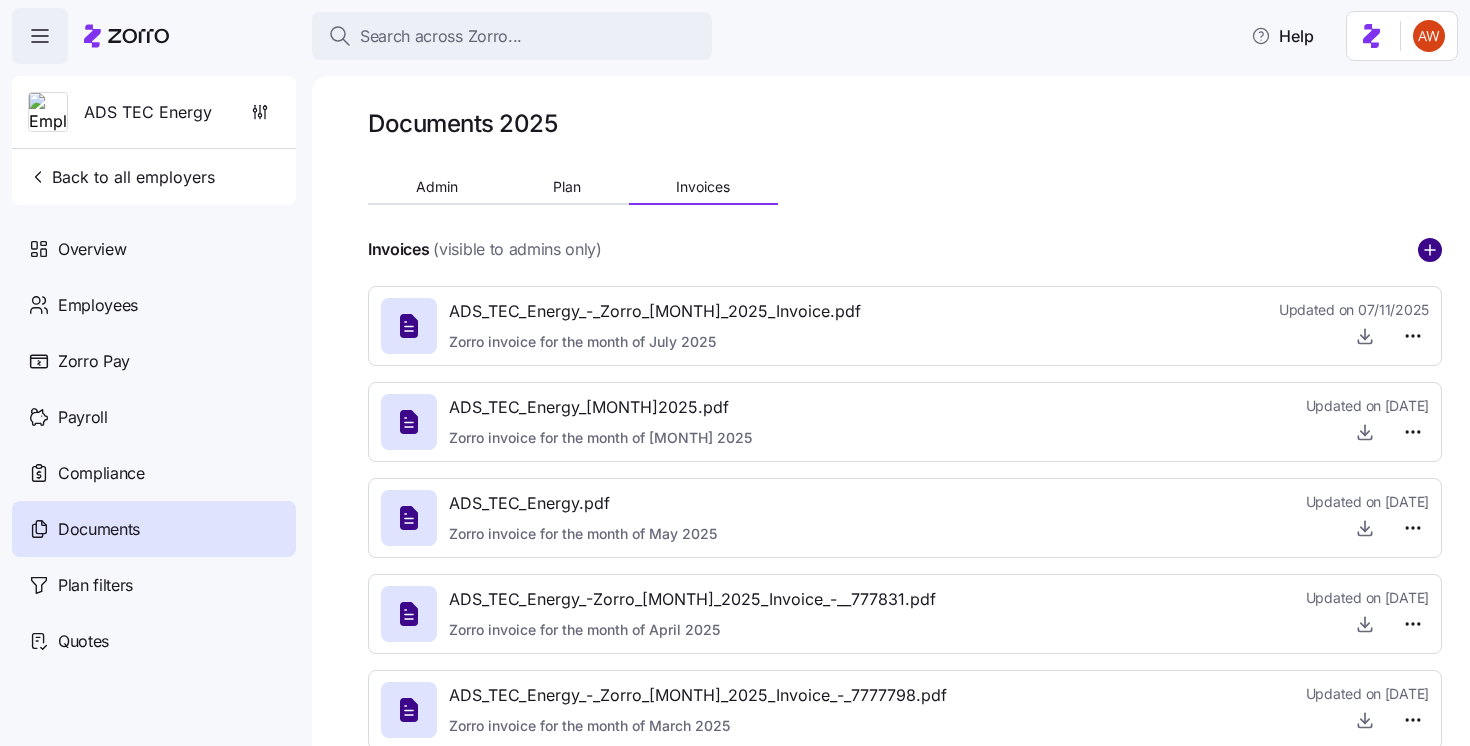 click 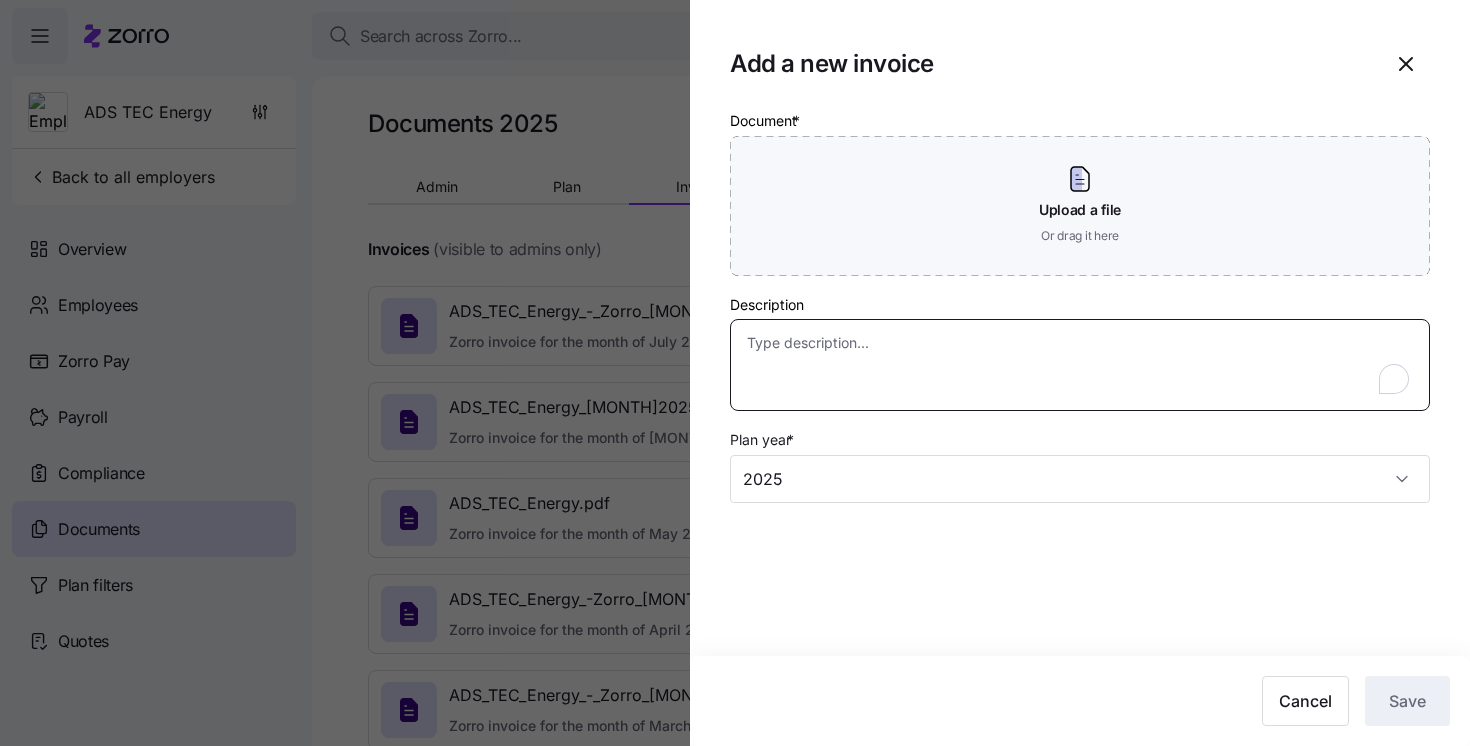 click on "Description" at bounding box center [1080, 365] 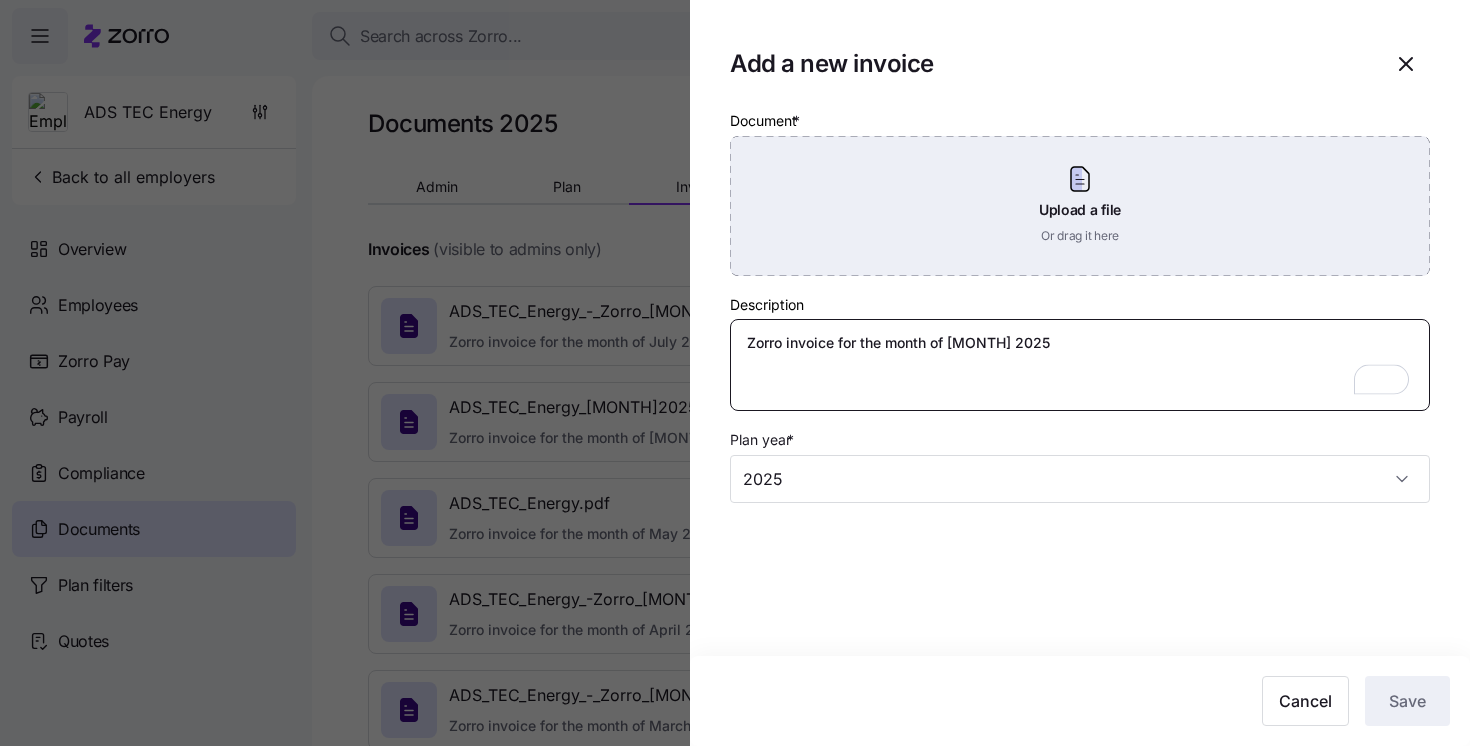 type on "Zorro invoice for the month of [MONTH] 2025" 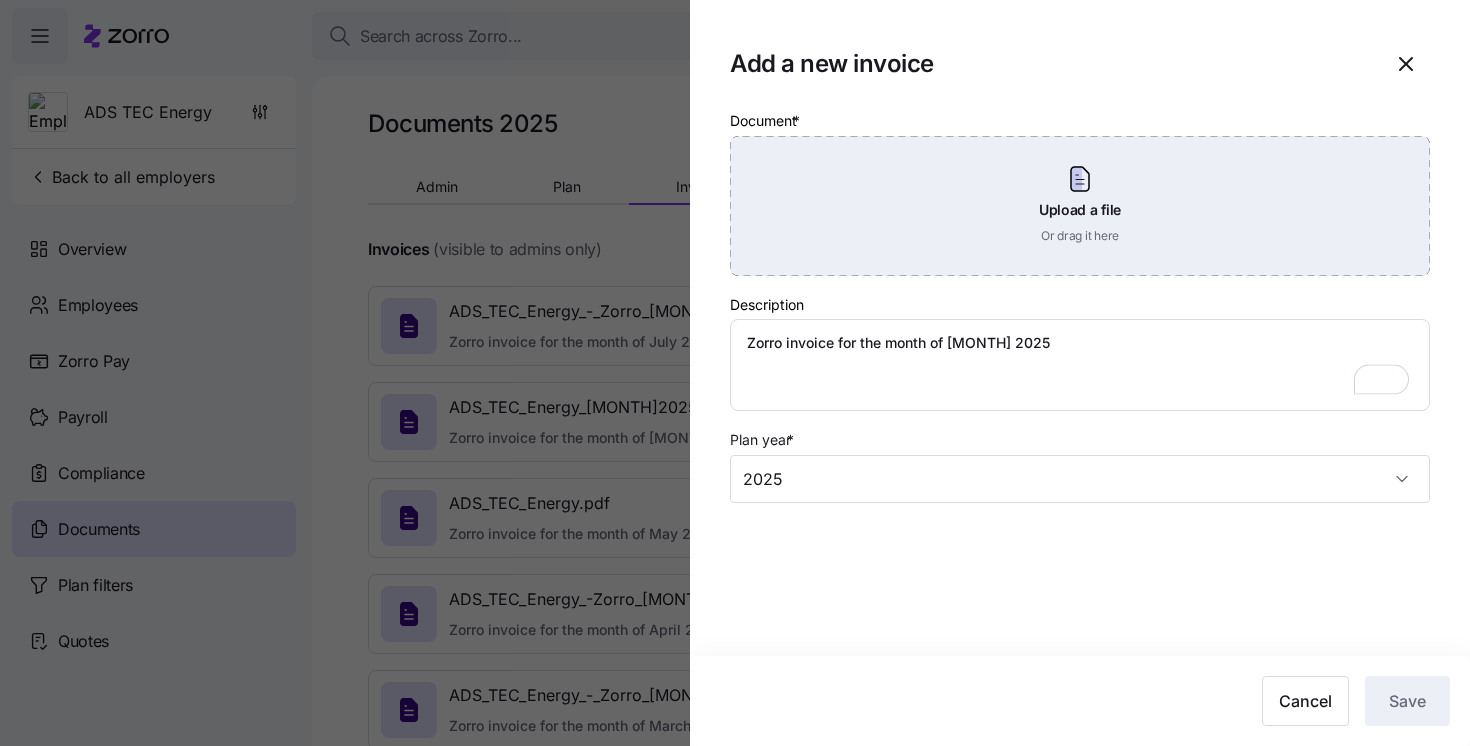 click on "Upload a file Or drag it here" at bounding box center (1080, 206) 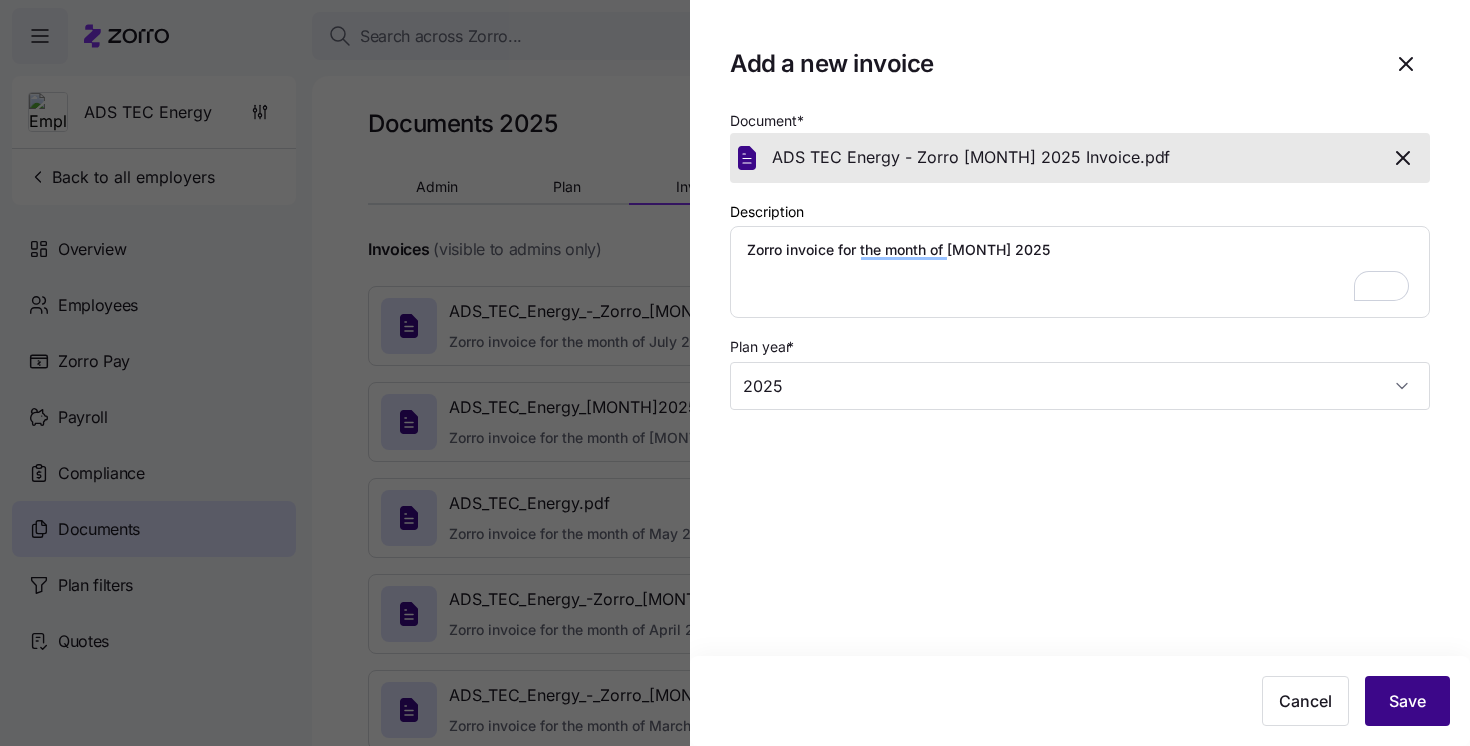 click on "Save" at bounding box center [1407, 701] 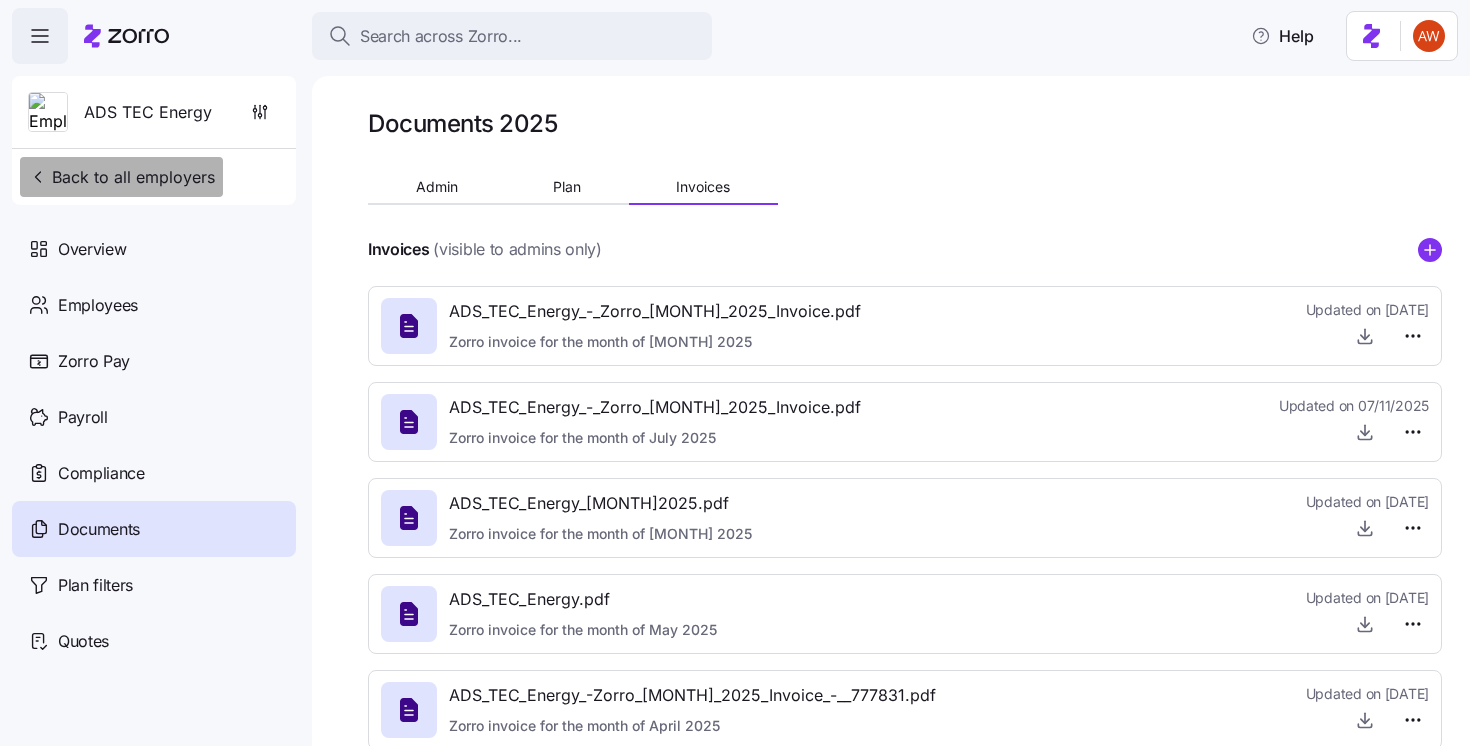 click on "Back to all employers" at bounding box center [121, 177] 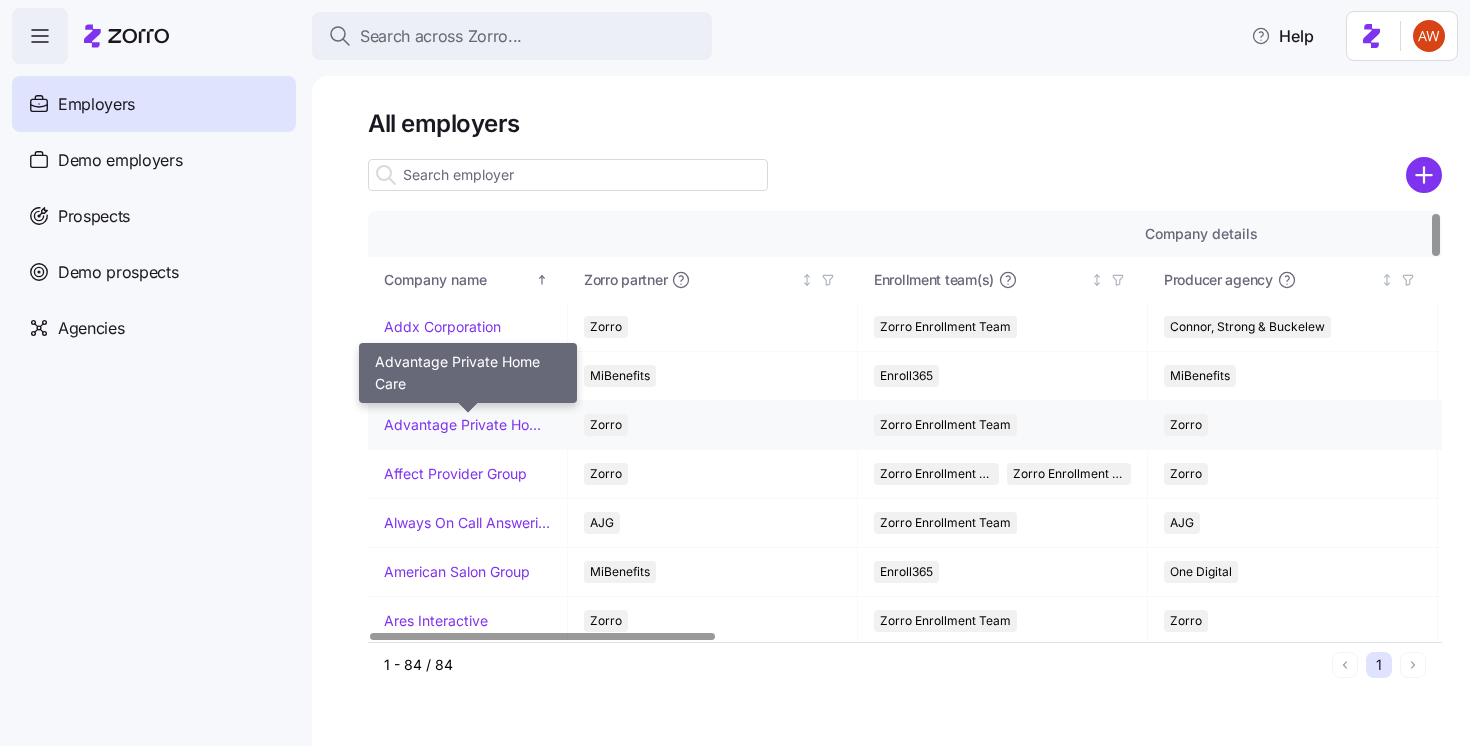 click on "Advantage Private Home Care" at bounding box center (467, 425) 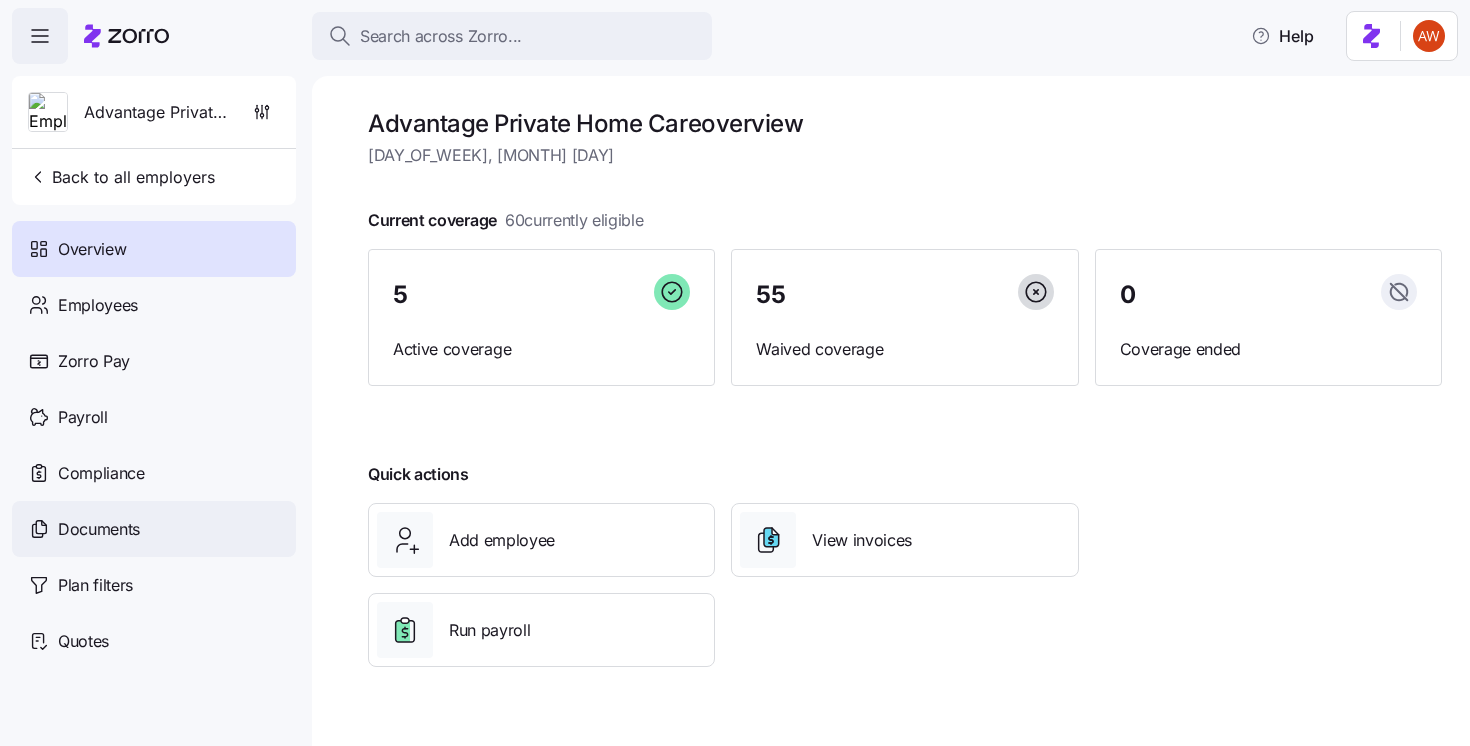 click on "Documents" at bounding box center [154, 529] 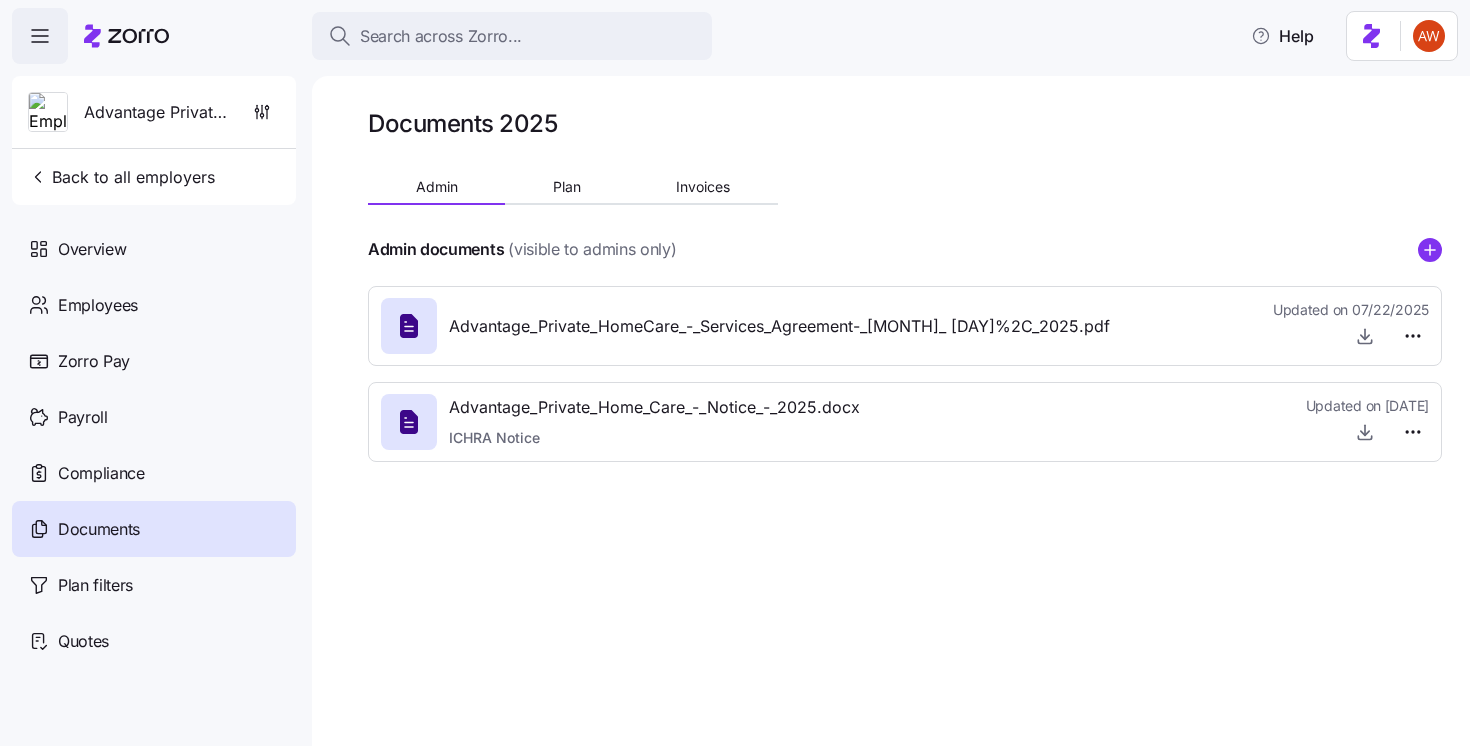 click 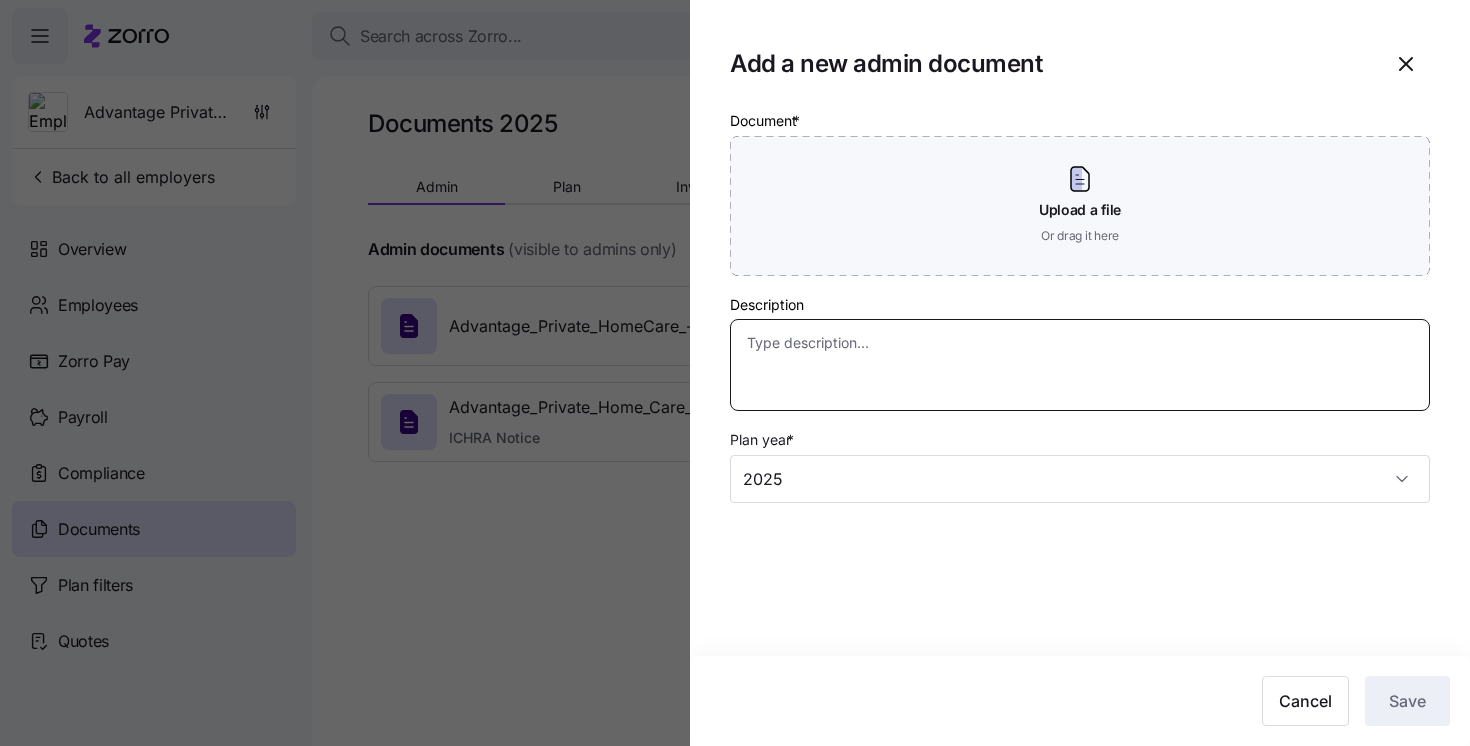 click on "Description" at bounding box center [1080, 365] 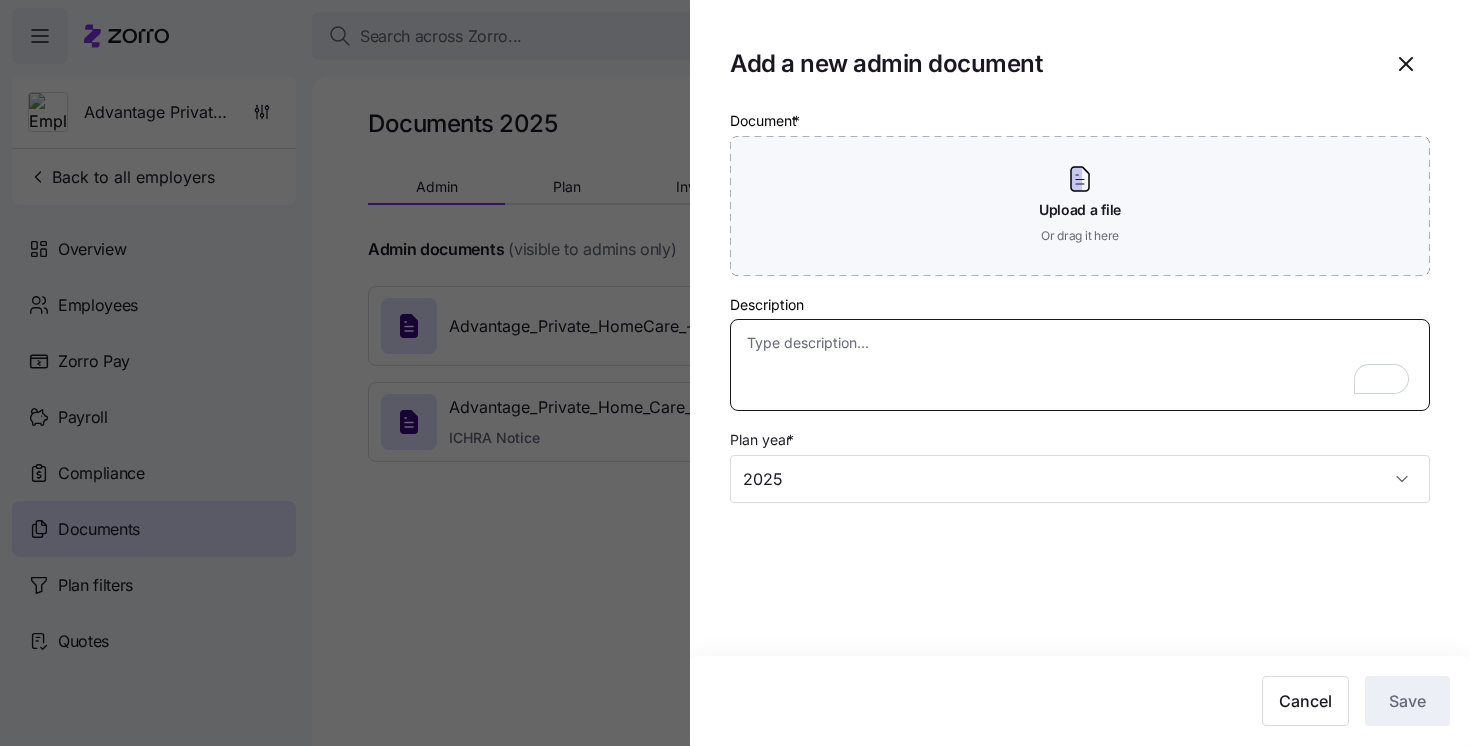 paste on "Zorro invoice for the month of [MONTH] 2025" 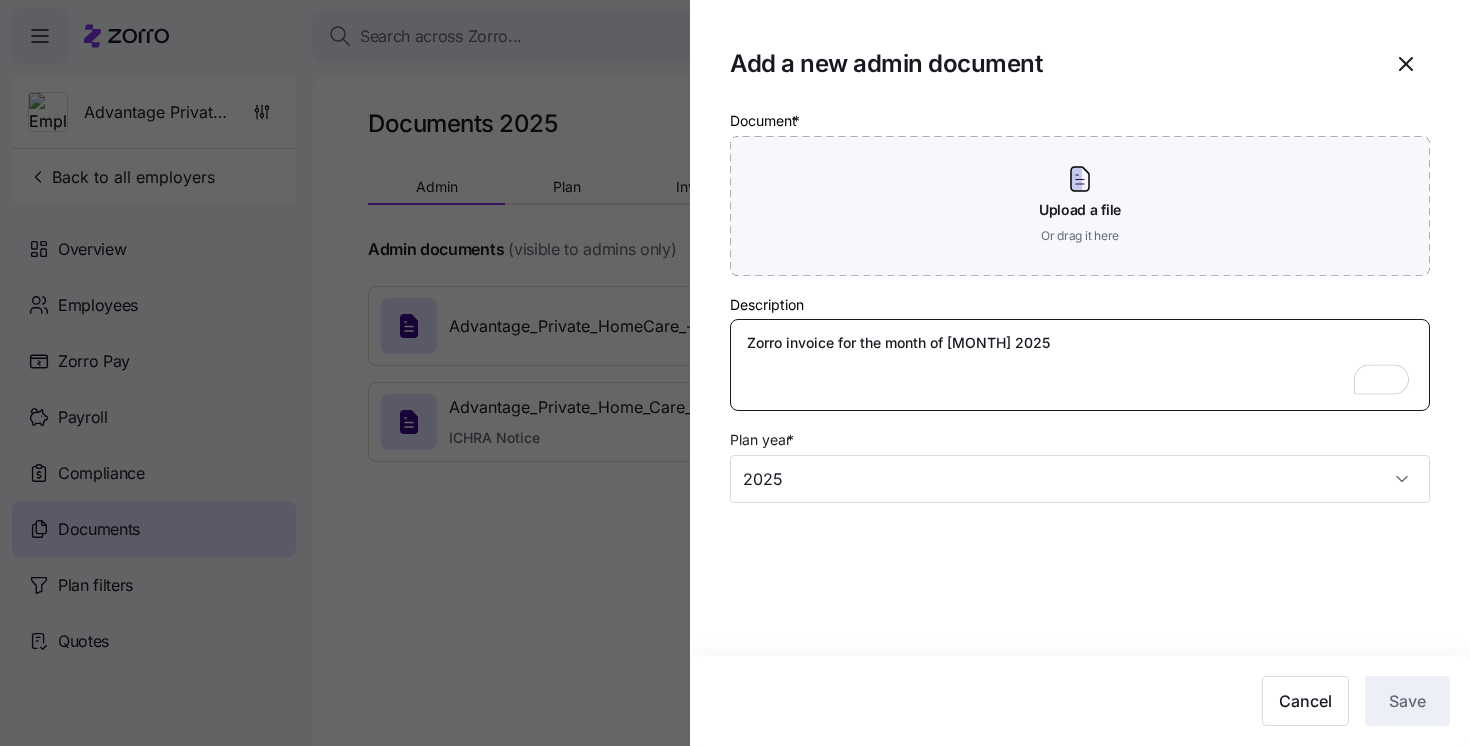 type on "Zorro invoice for the month of [MONTH] 2025" 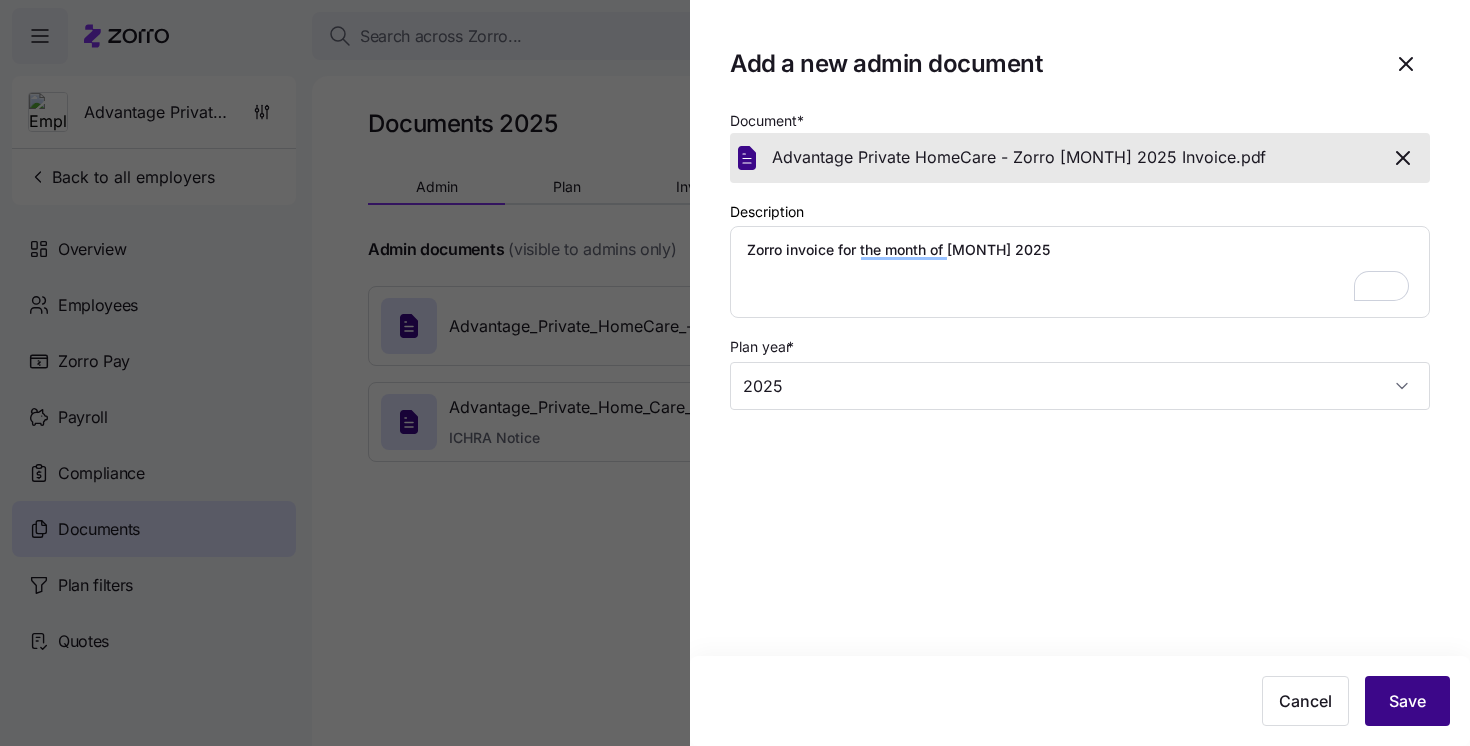click on "Save" at bounding box center (1407, 701) 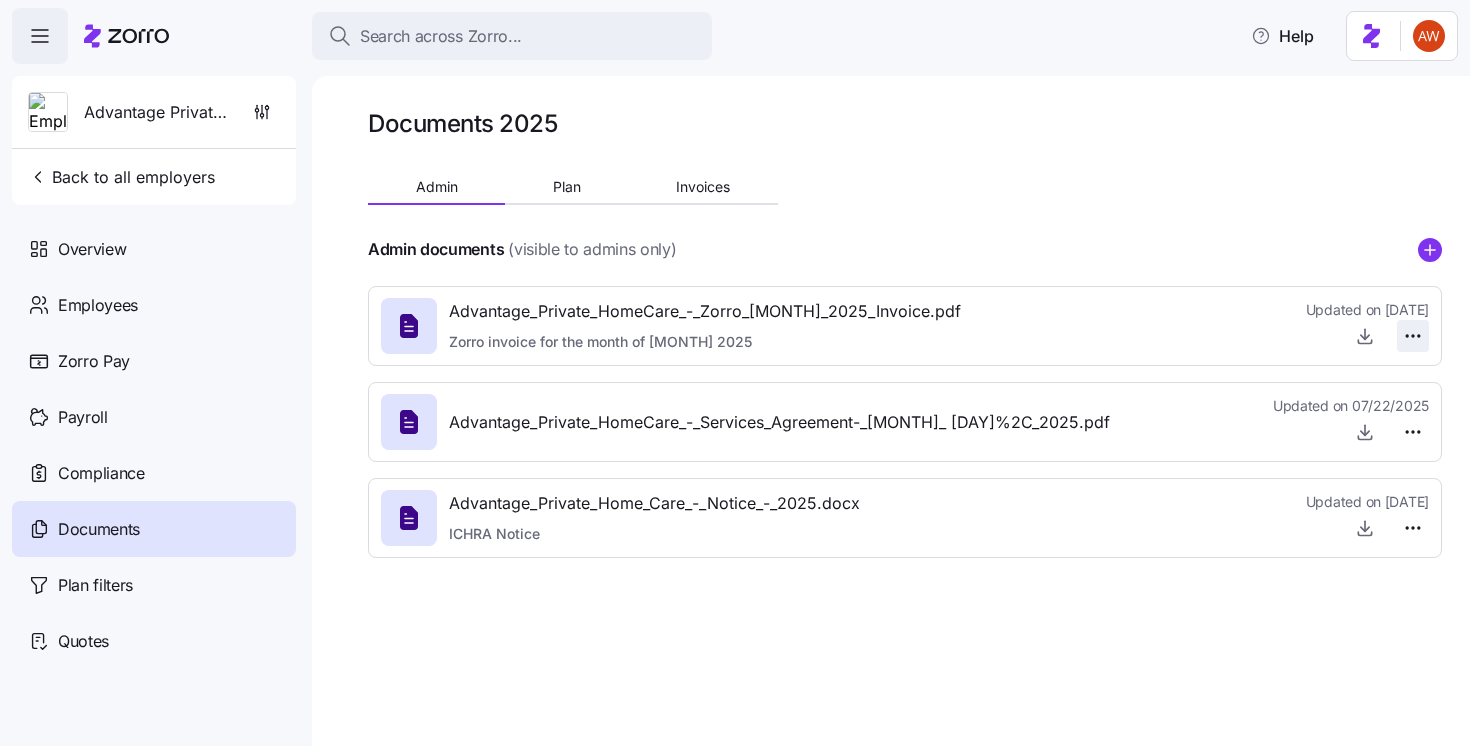 click on "Search across Zorro... Help Advantage Private Home Care Back to all employers Overview Employees Zorro Pay Payroll Compliance Documents Plan filters Quotes Documents 2025 Admin Plan Invoices Admin documents (visible to admins only) Advantage_Private_HomeCare_-_Zorro_[MONTH]_2025_Invoice.pdf Zorro invoice for the month of [MONTH] 2025 Updated on [DATE] Advantage_Private_HomeCare_-_Services_Agreement-_[MONTH]_ [DAY]%2C_2025.pdf Updated on [DATE] Advantage_Private_Home_Care_-_Notice_-_2025.docx ICHRA Notice Updated on [DATE] Documents [NUMBER]-[NUMBER] [STREET] [CITY] , [STATE],  USA x" at bounding box center [735, 367] 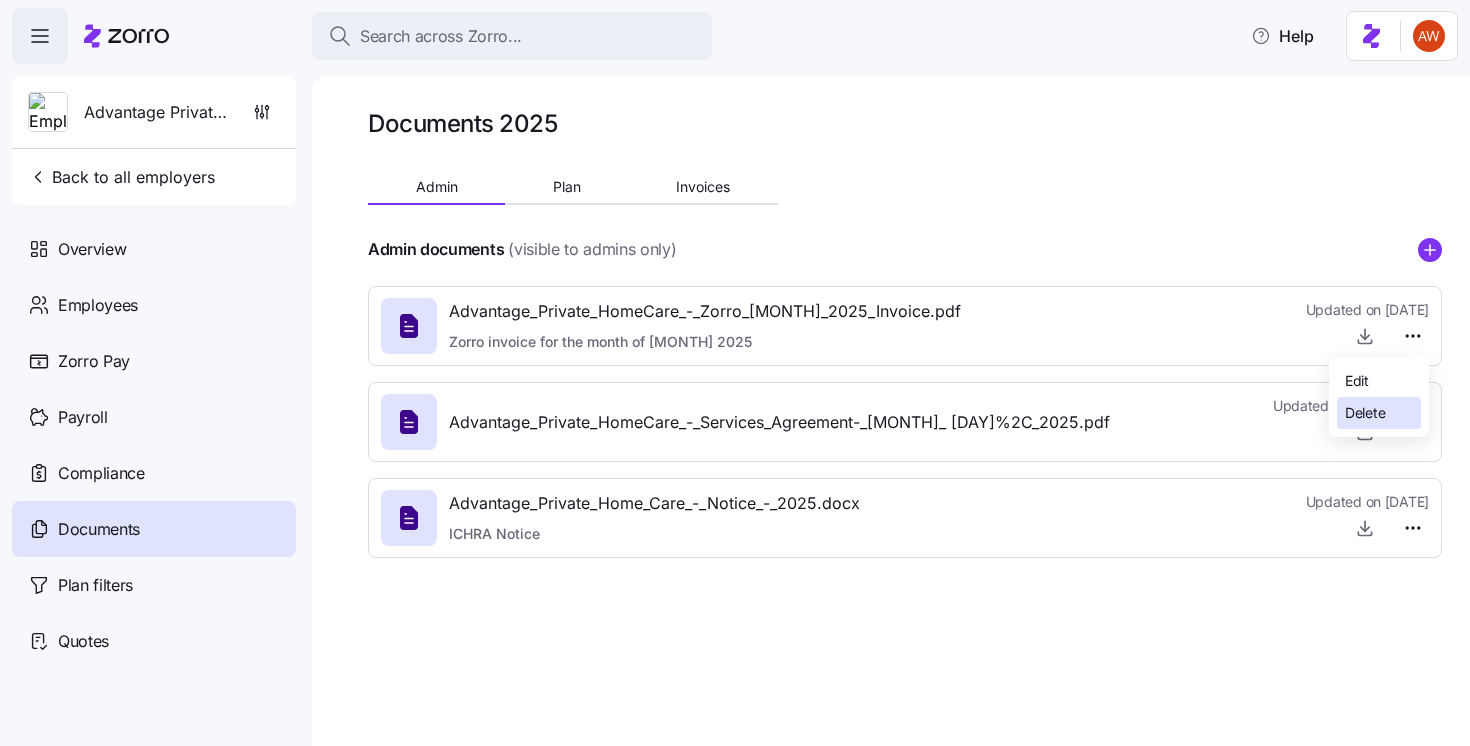 click on "Delete" at bounding box center [1365, 413] 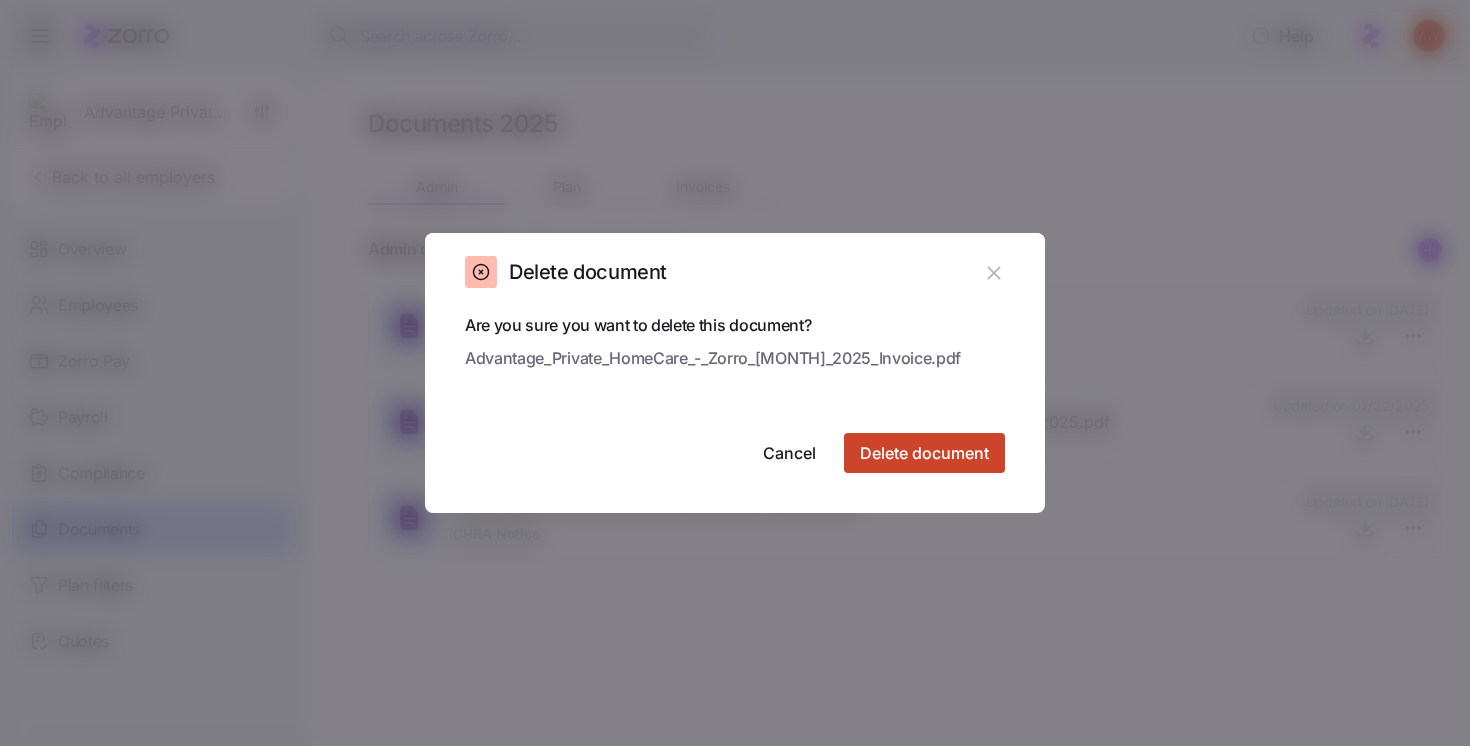 click on "Delete document" at bounding box center (924, 453) 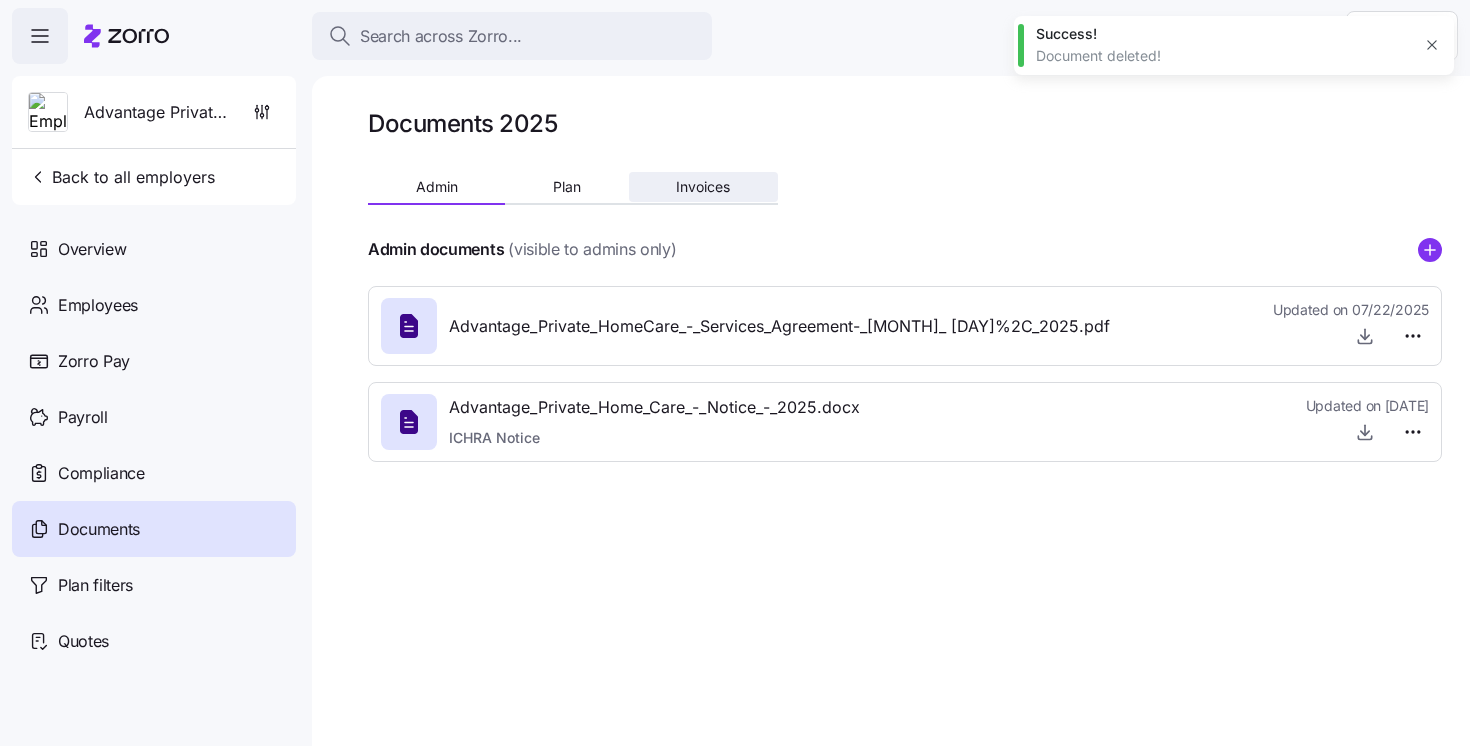 click on "Invoices" at bounding box center (703, 187) 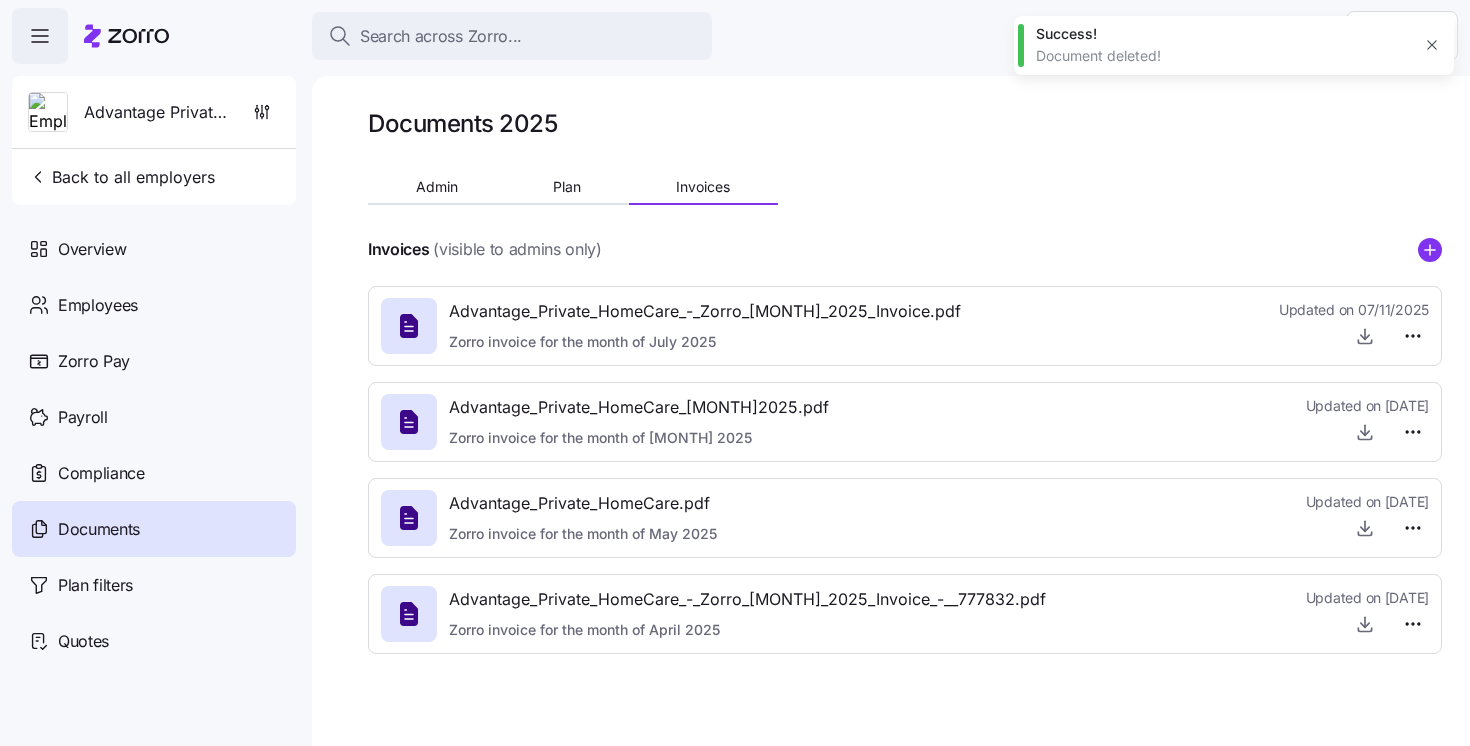 click on "Documents 2025 Admin Plan Invoices Invoices (visible to admins only) Advantage_Private_HomeCare_-_Zorro_[MONTH]_2025_Invoice.pdf Zorro invoice for the month of [MONTH] 2025 Updated on [DATE] Advantage_Private_HomeCare_[MONTH]2025.pdf Zorro invoice for the month of [MONTH] 2025 Updated on [DATE] Advantage_Private_HomeCare.pdf Zorro invoice for the month of [MONTH] 2025 Updated on [DATE] Advantage_Private_HomeCare_-_Zorro_[MONTH]_2025_Invoice_-__777832.pdf Zorro invoice for the month of [MONTH] 2025 Updated on [DATE]" at bounding box center [891, 411] 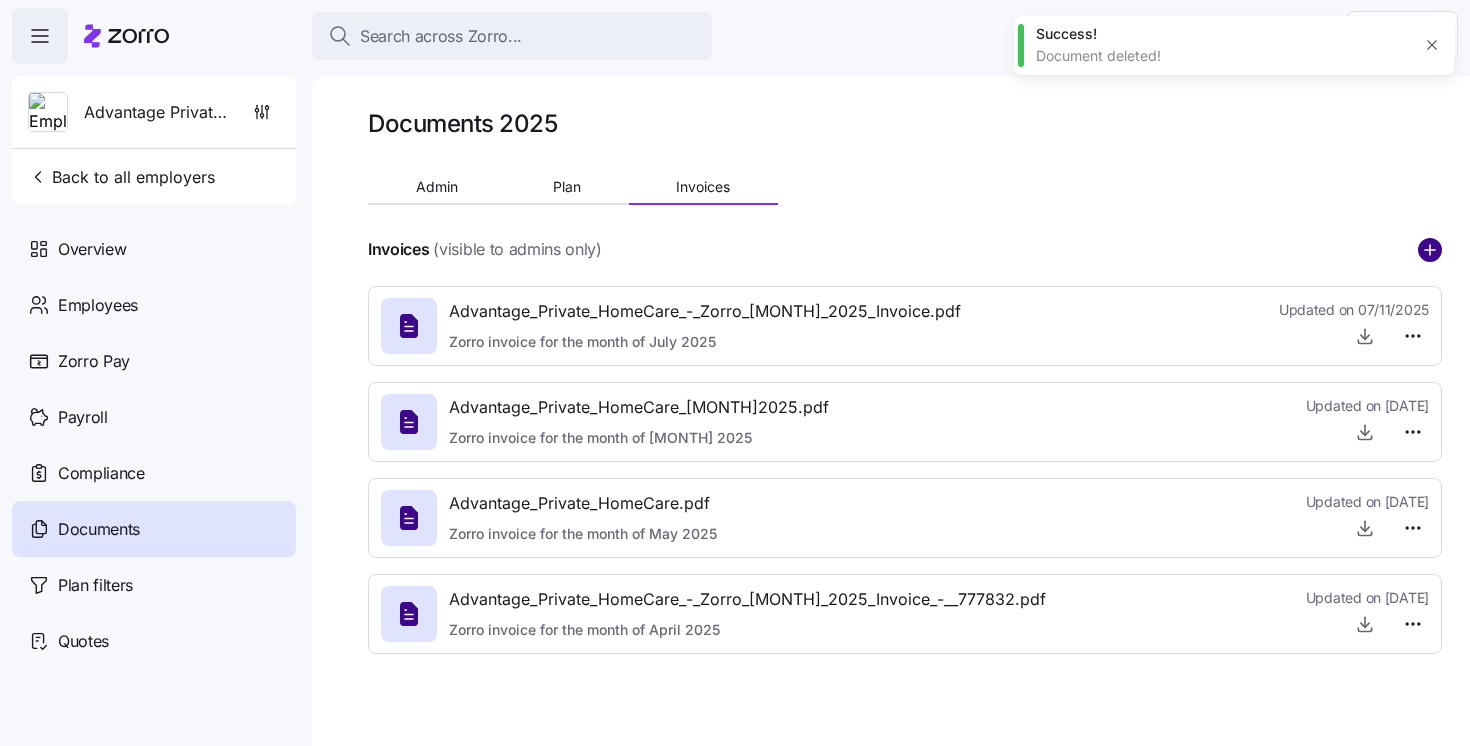 click 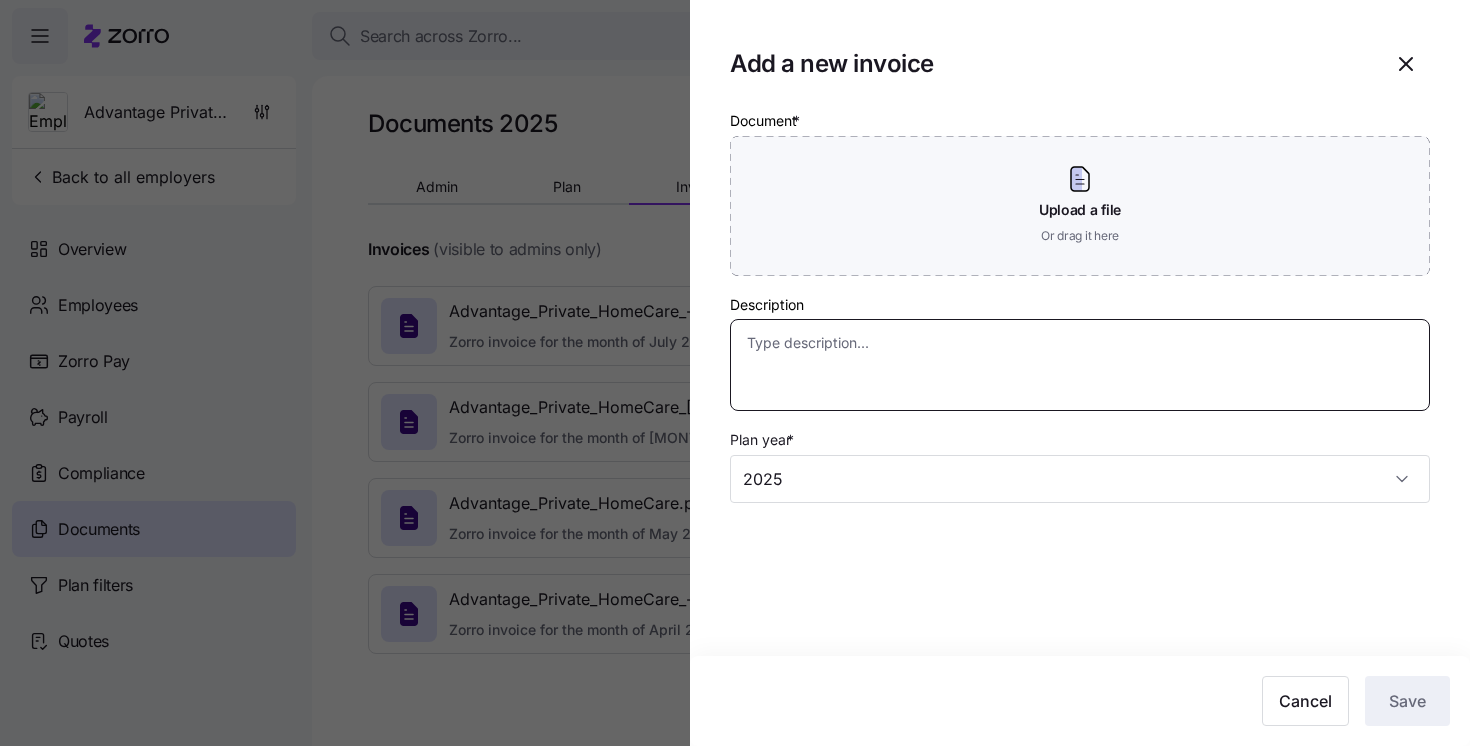 click on "Description" at bounding box center (1080, 365) 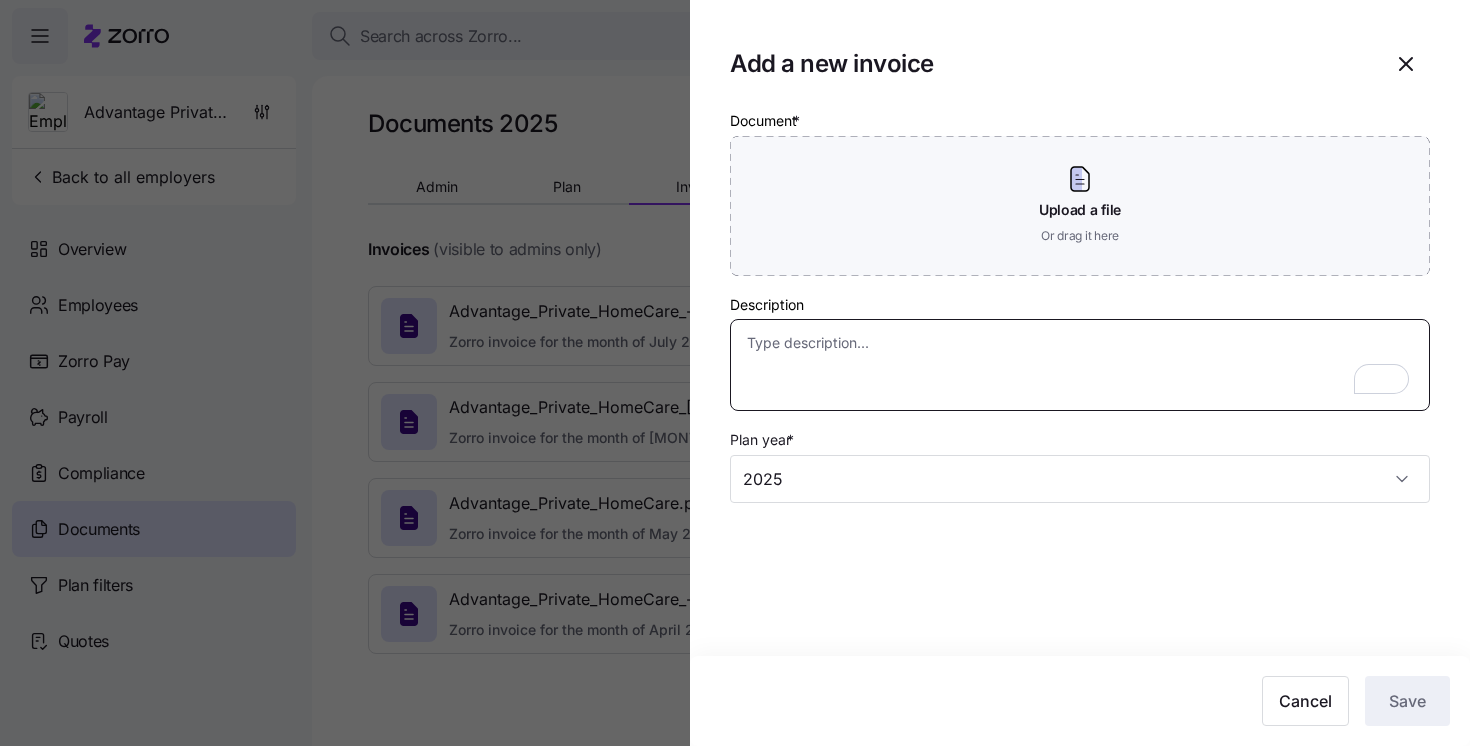 paste on "Zorro invoice for the month of [MONTH] 2025" 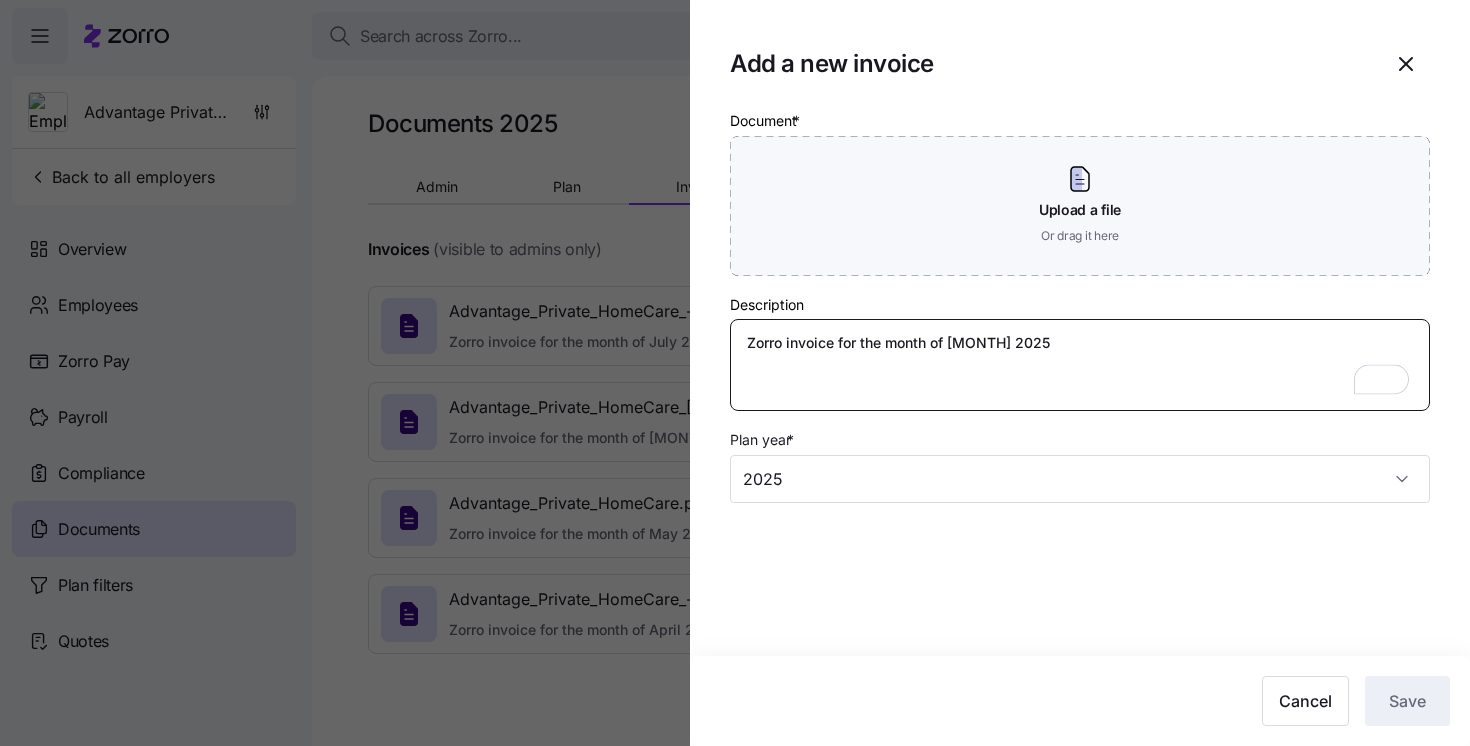 type on "Zorro invoice for the month of [MONTH] 2025" 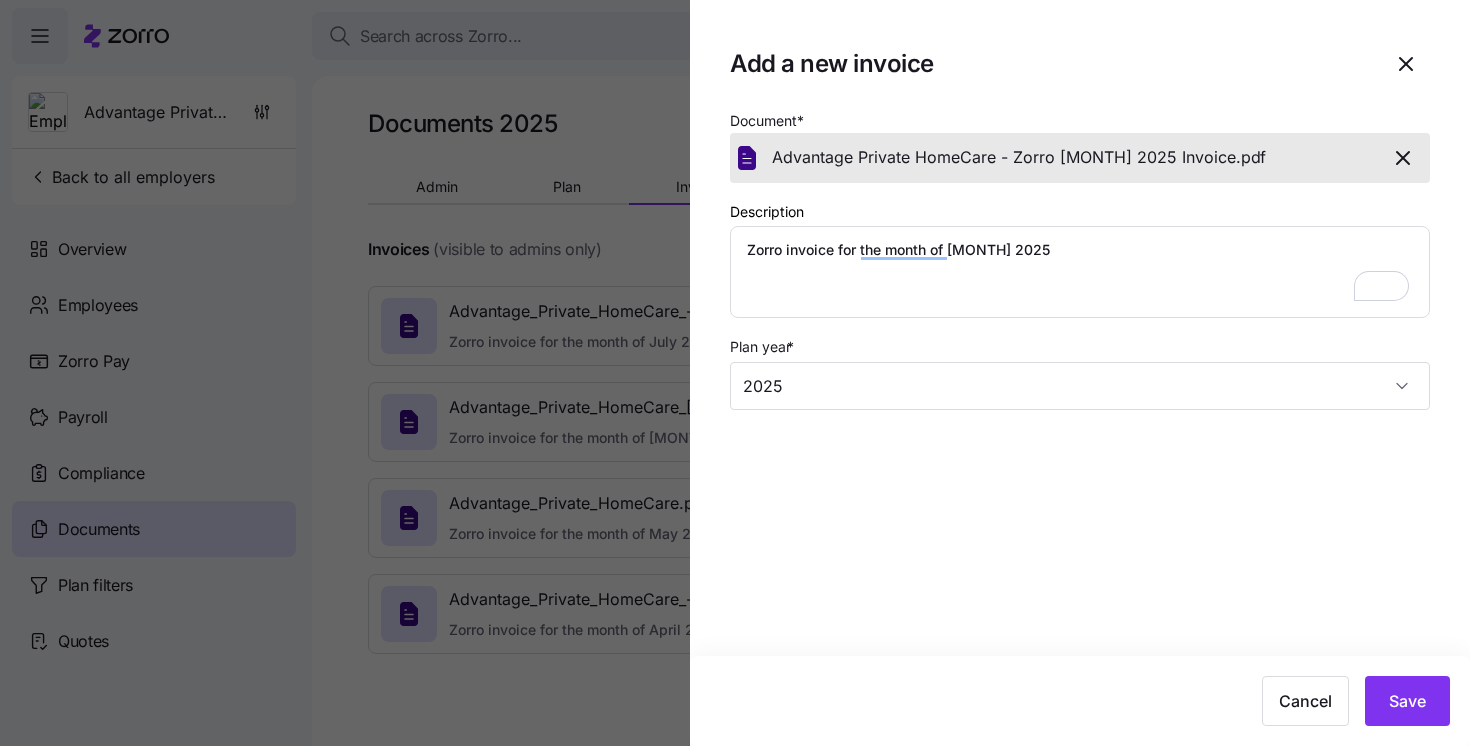 click on "Cancel Save" at bounding box center (1080, 701) 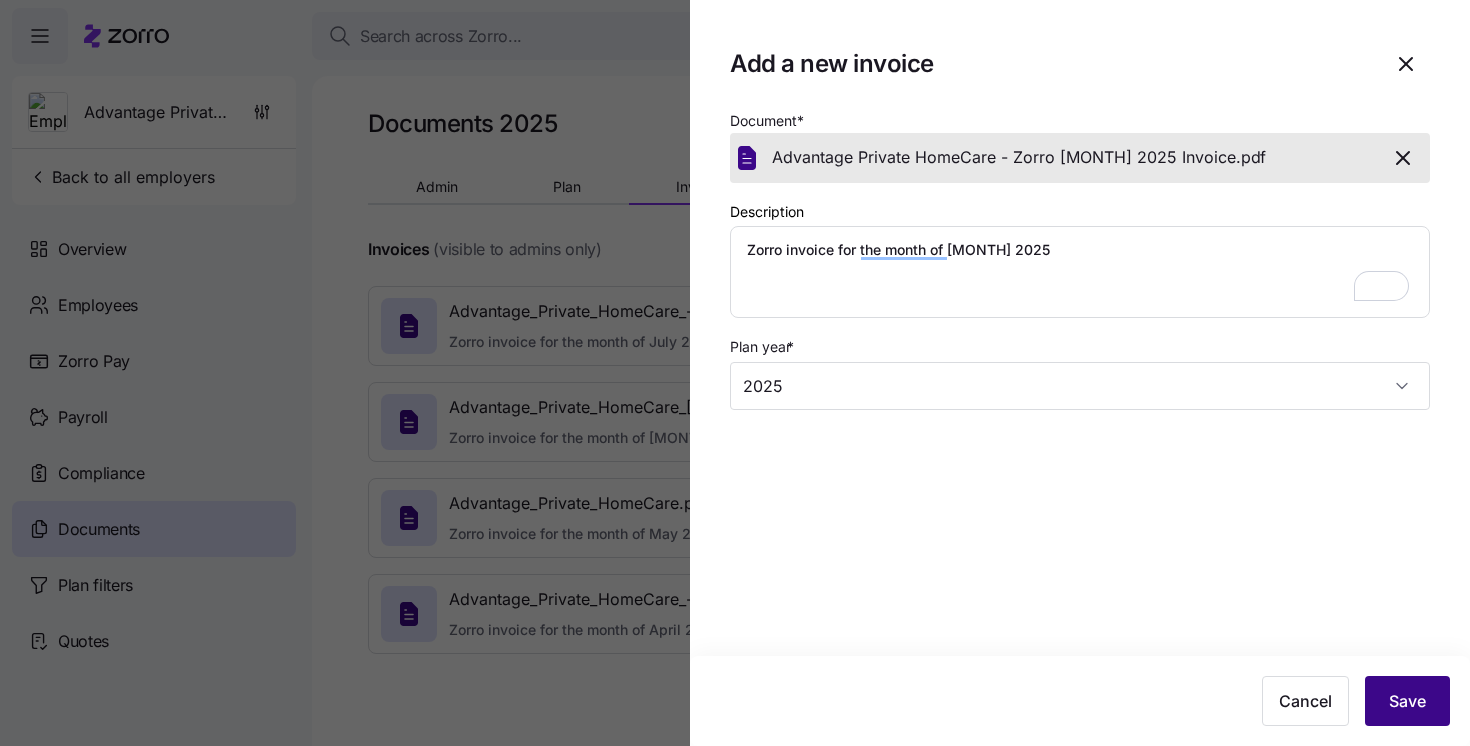 click on "Save" at bounding box center [1407, 701] 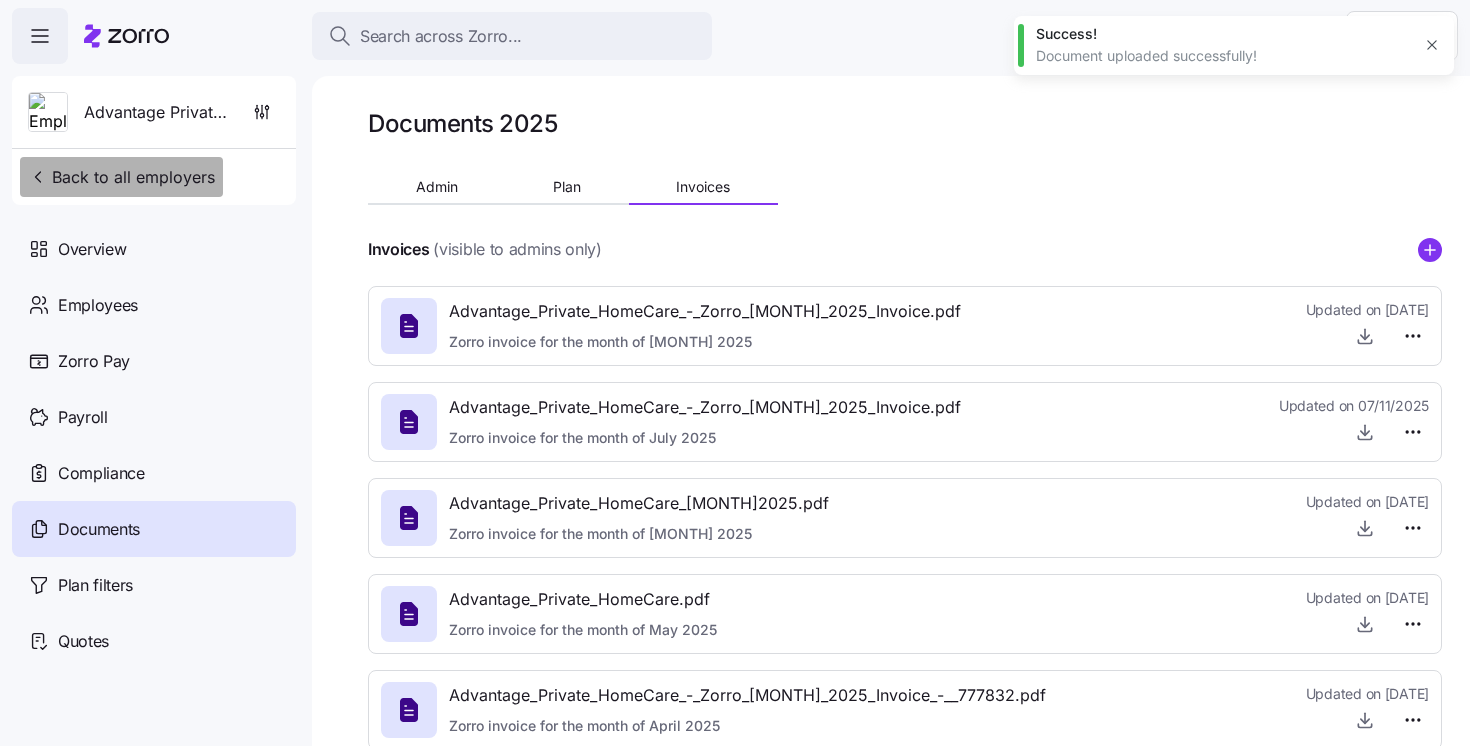 click on "Back to all employers" at bounding box center (121, 177) 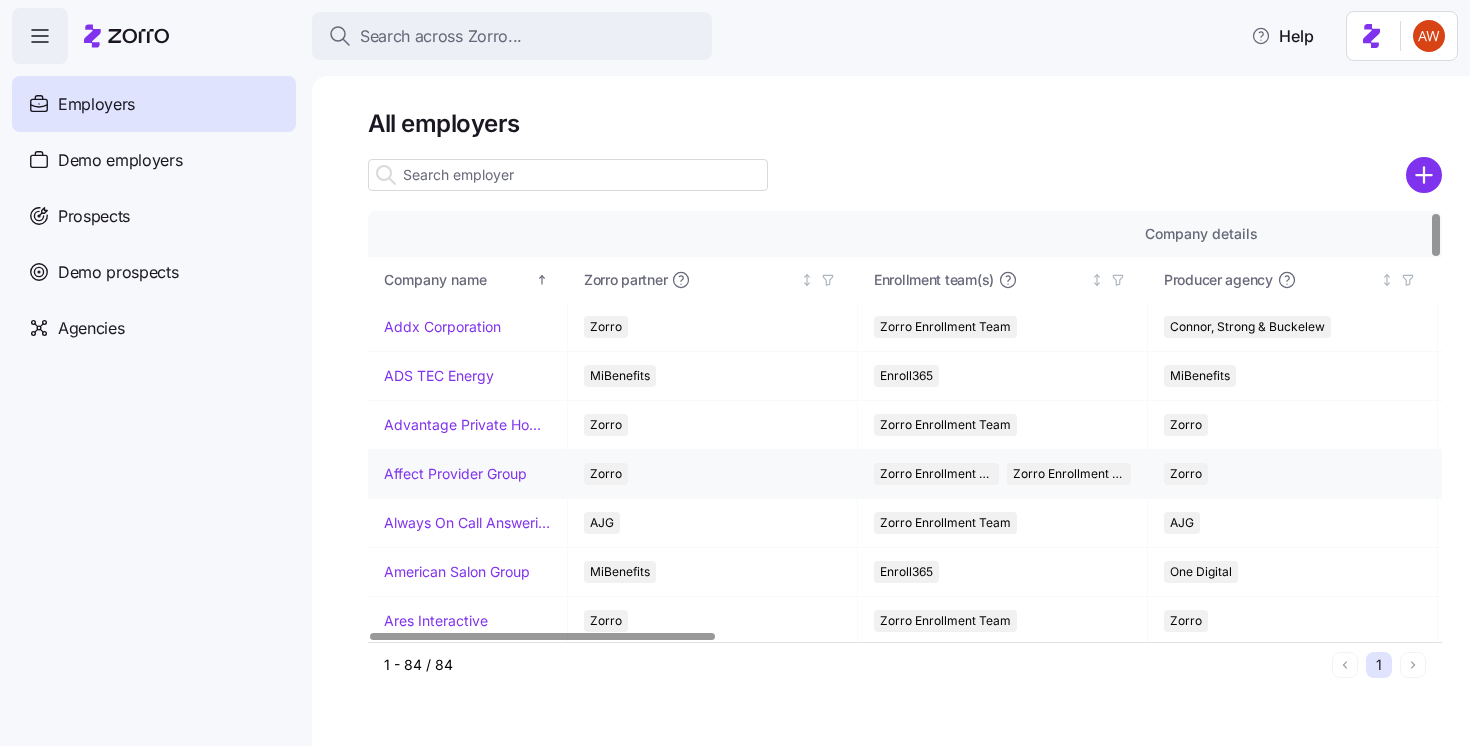 click on "Affect Provider Group" at bounding box center (455, 474) 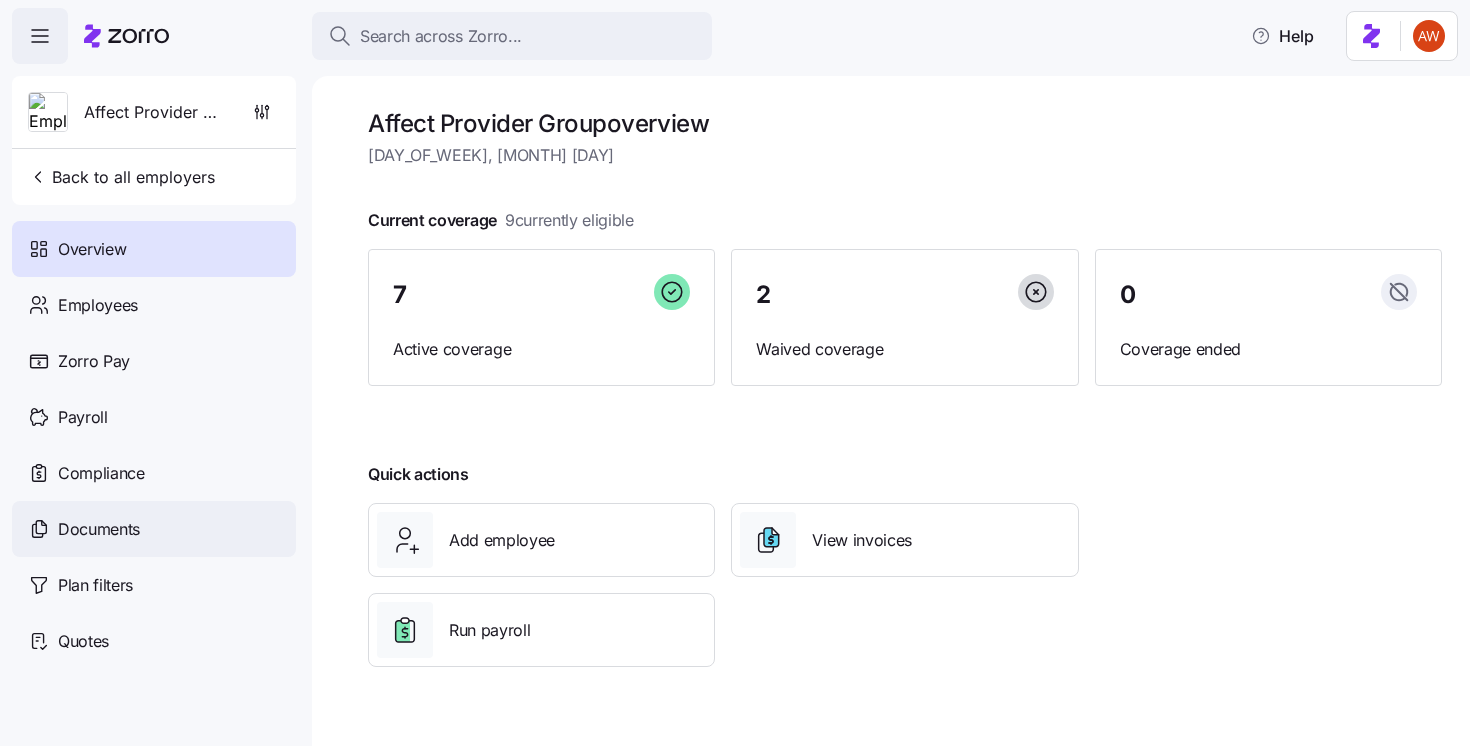 click on "Documents" at bounding box center [99, 529] 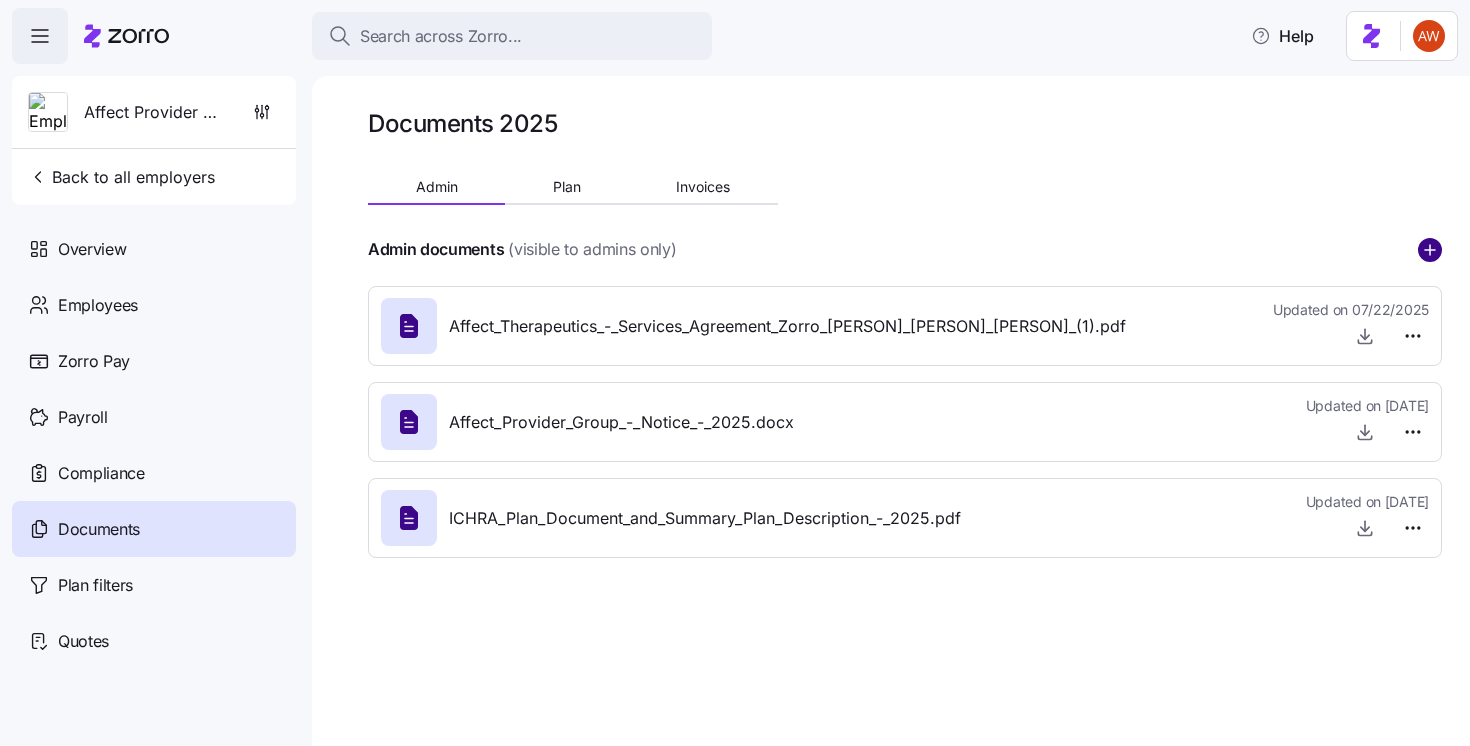 click 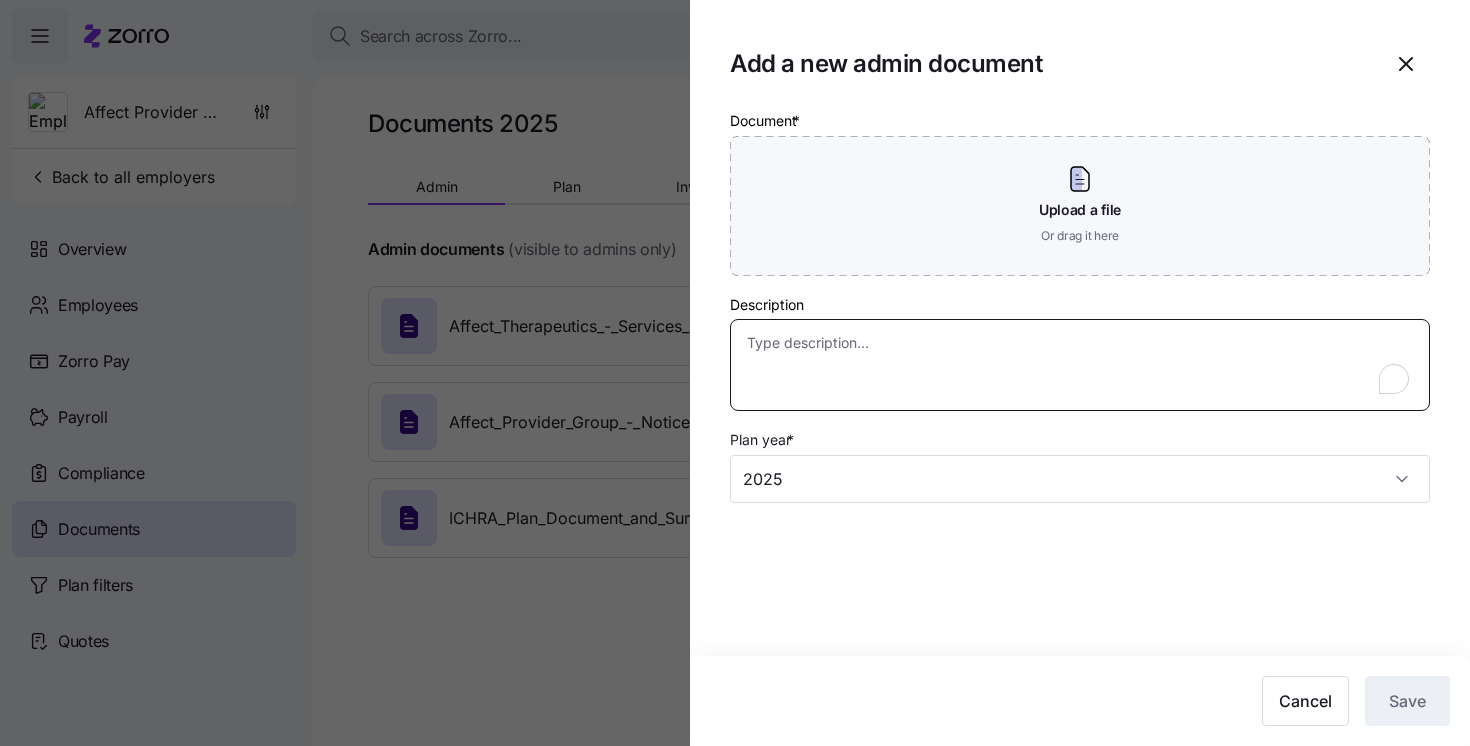 click on "Description" at bounding box center [1080, 365] 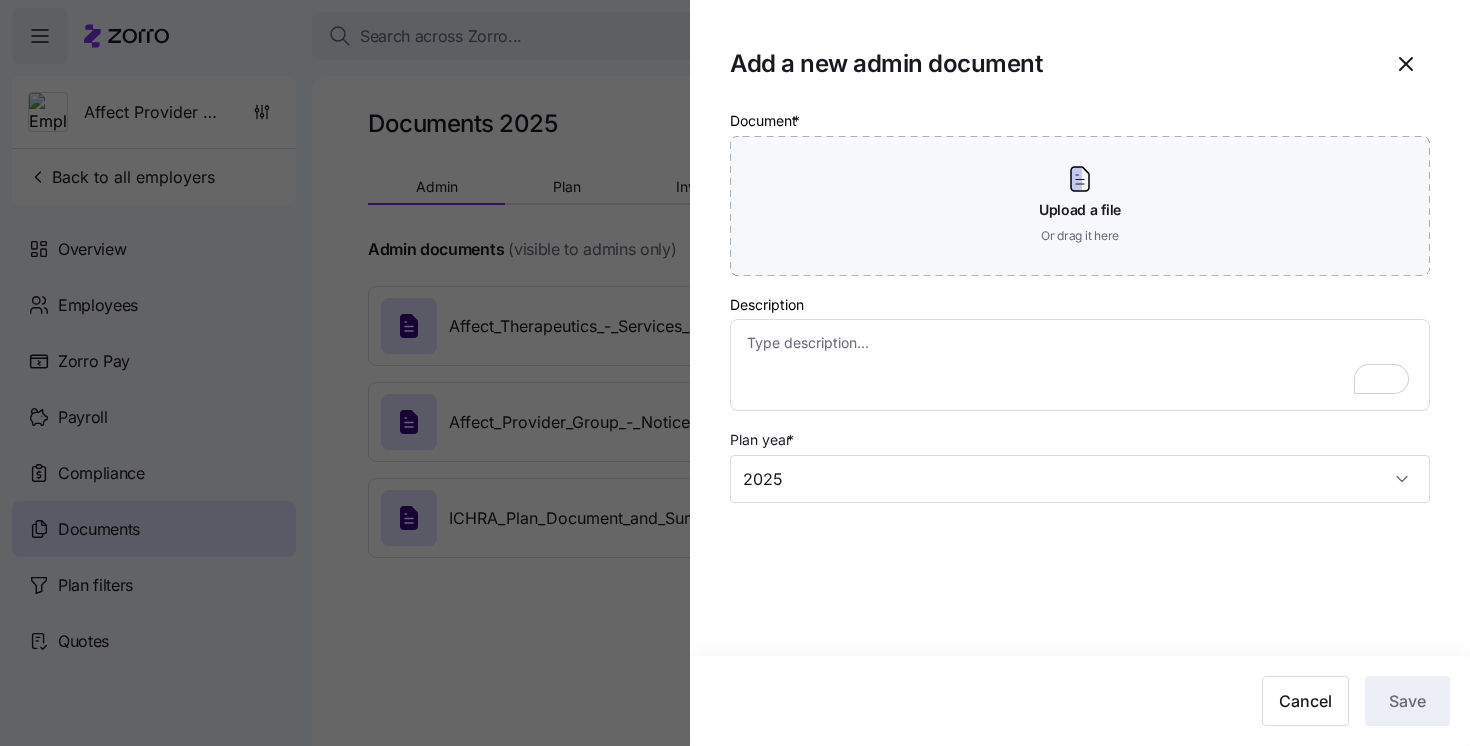 click at bounding box center [735, 373] 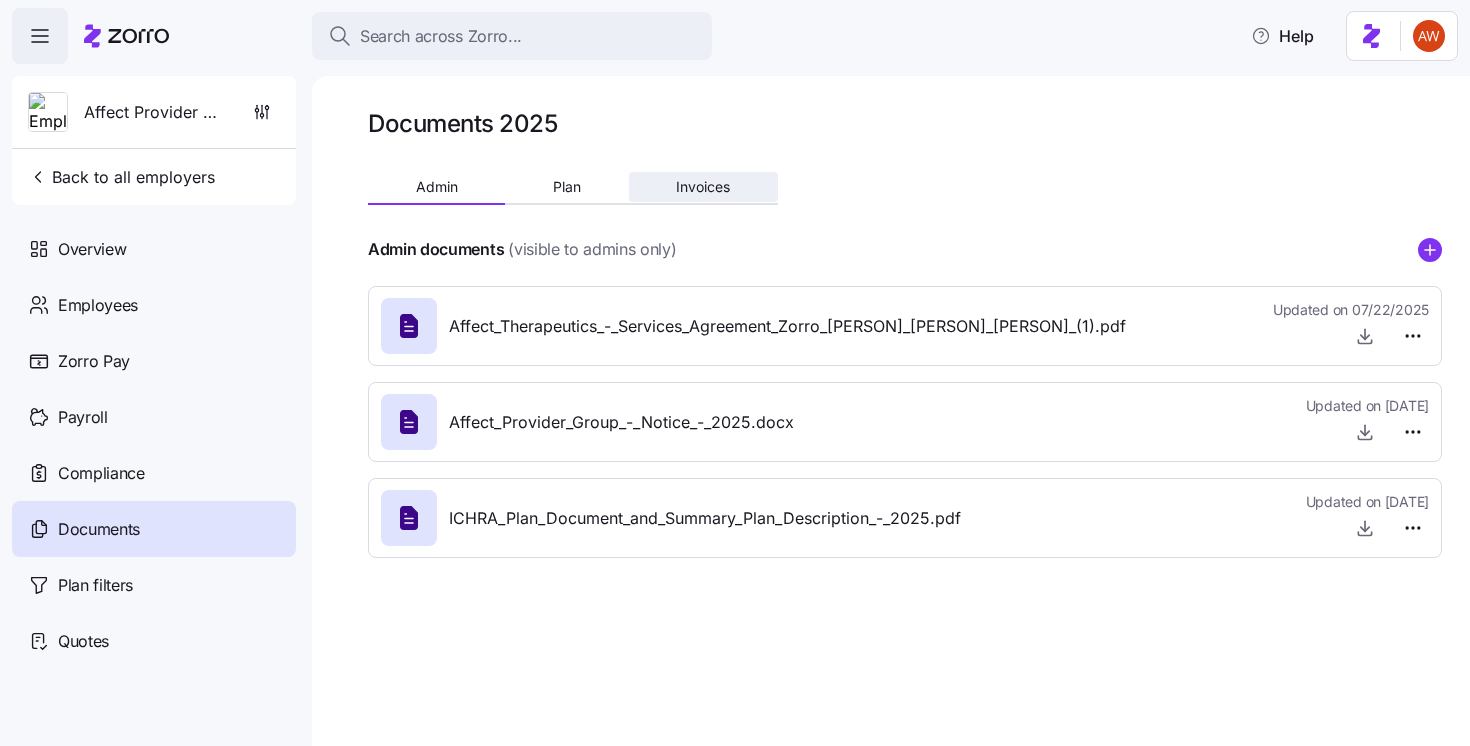 click on "Invoices" at bounding box center [703, 187] 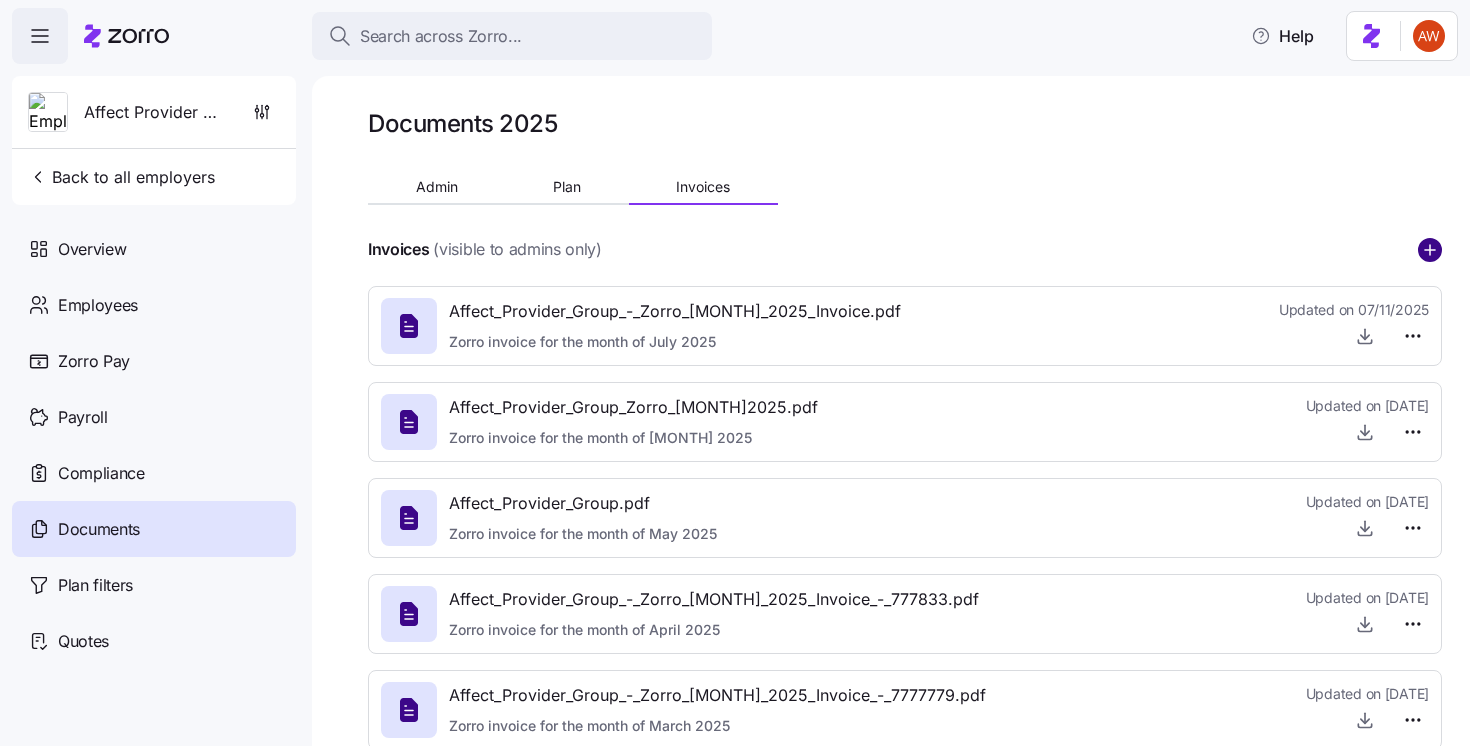 click 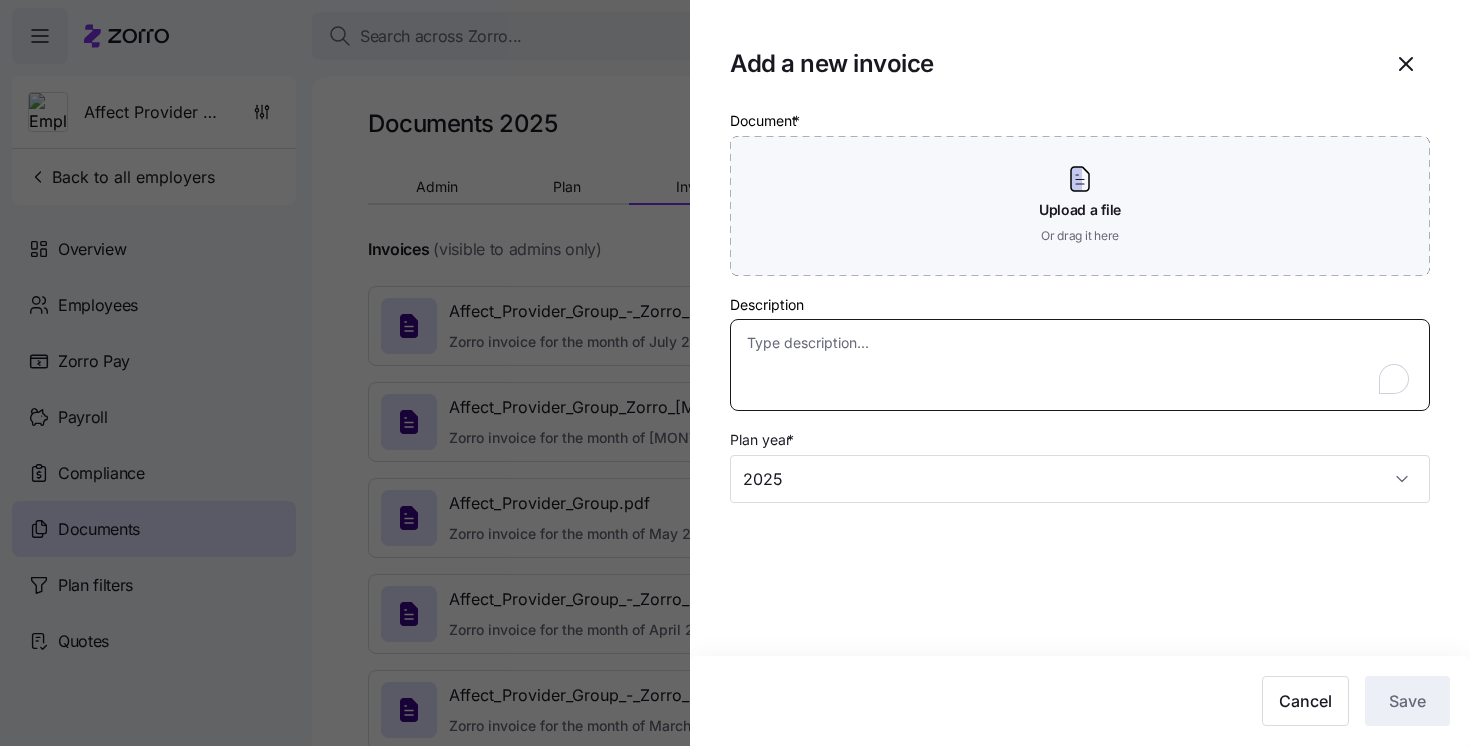 click on "Description" at bounding box center [1080, 365] 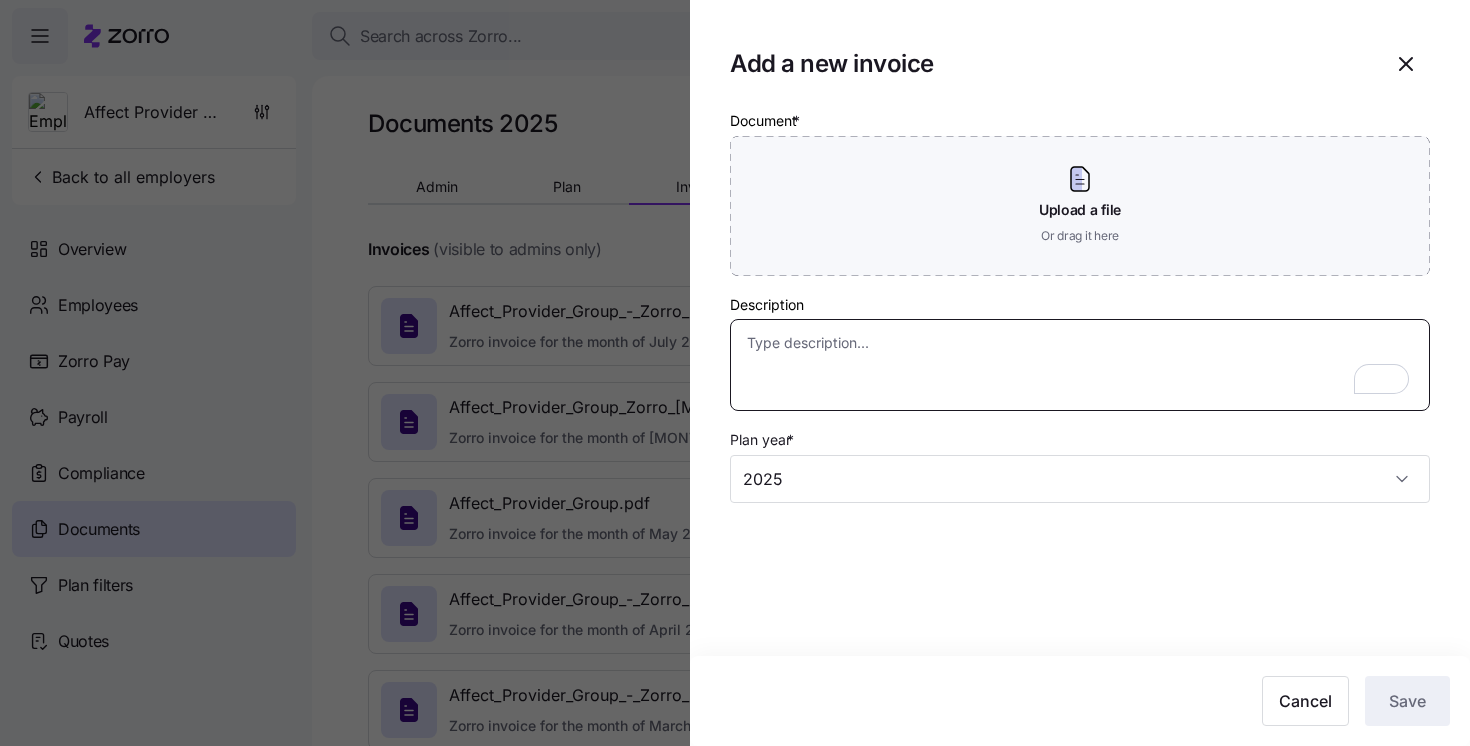 paste on "Zorro invoice for the month of [MONTH] 2025" 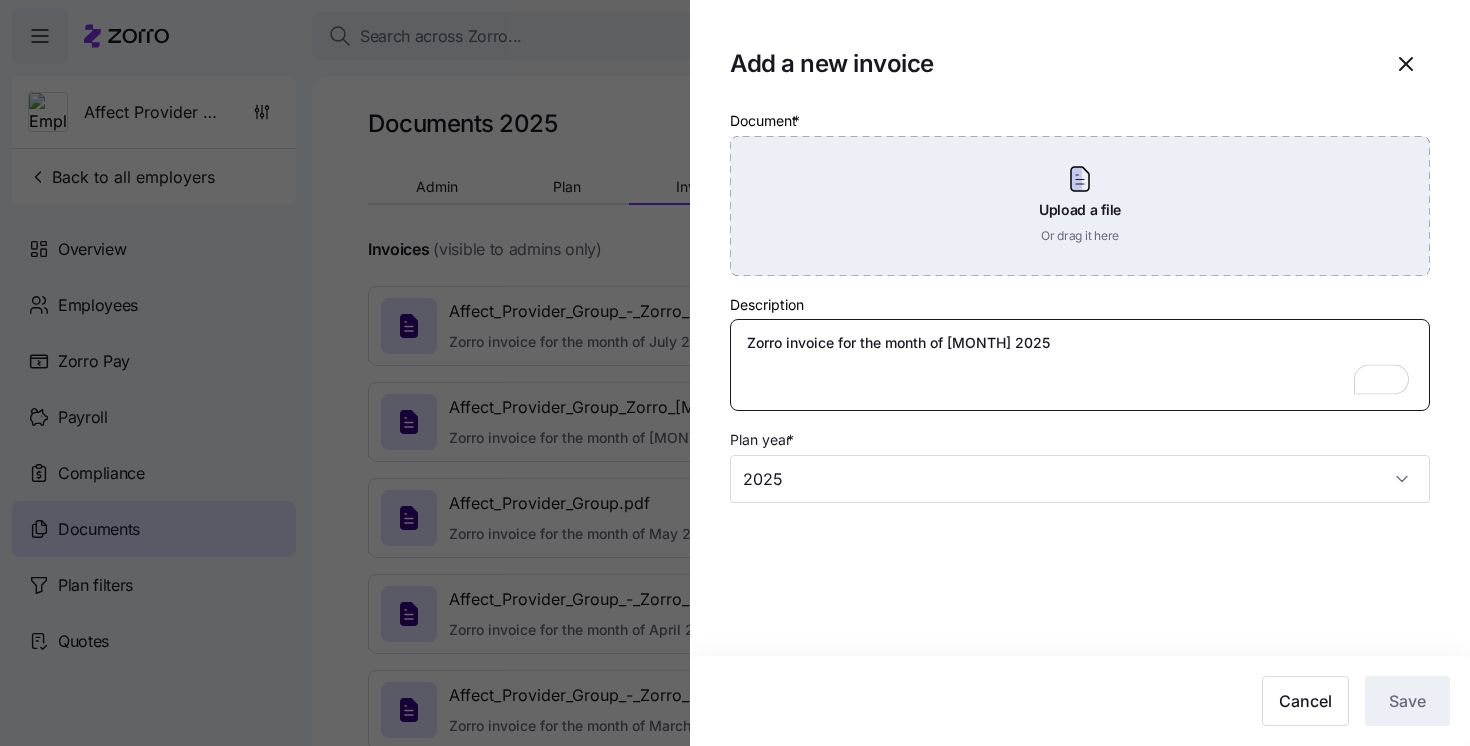 type on "Zorro invoice for the month of [MONTH] 2025" 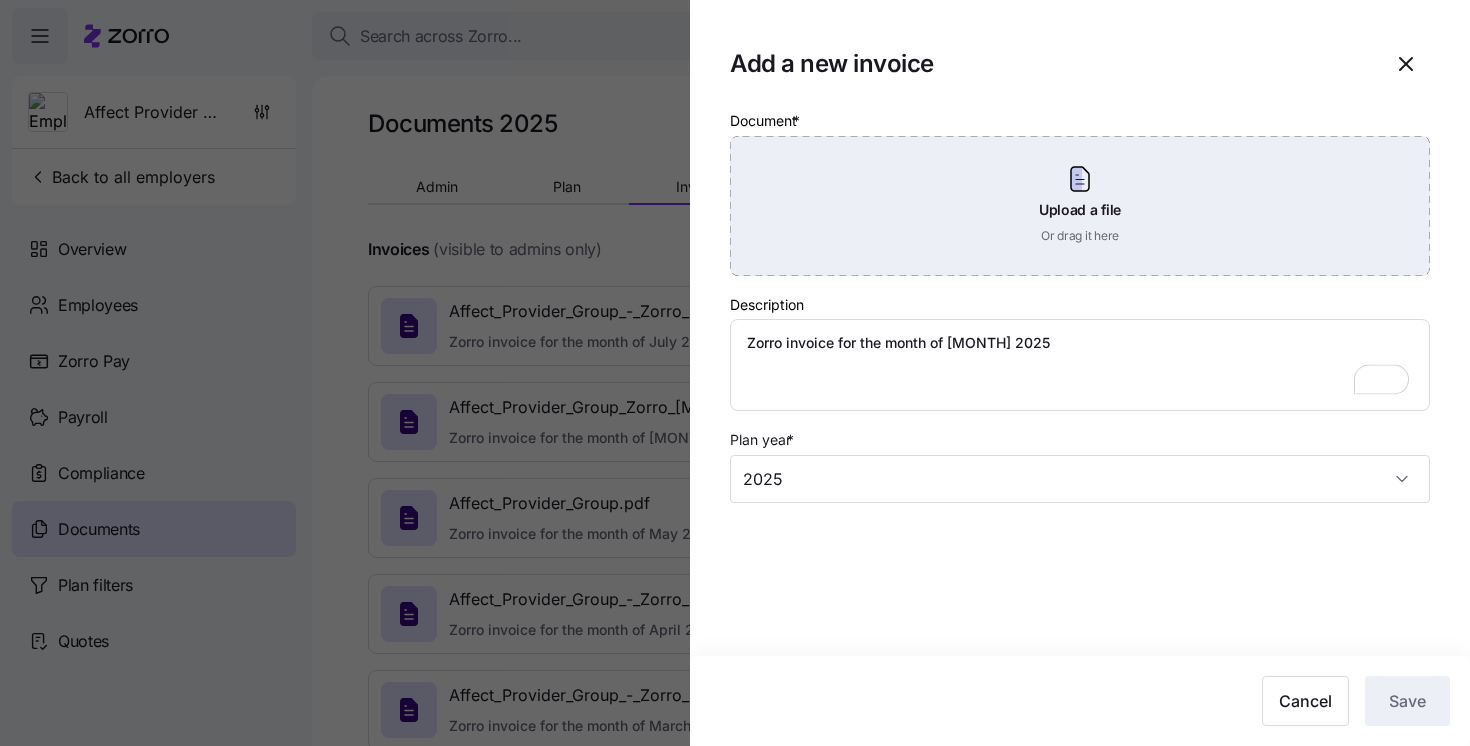 click on "Upload a file Or drag it here" at bounding box center (1080, 206) 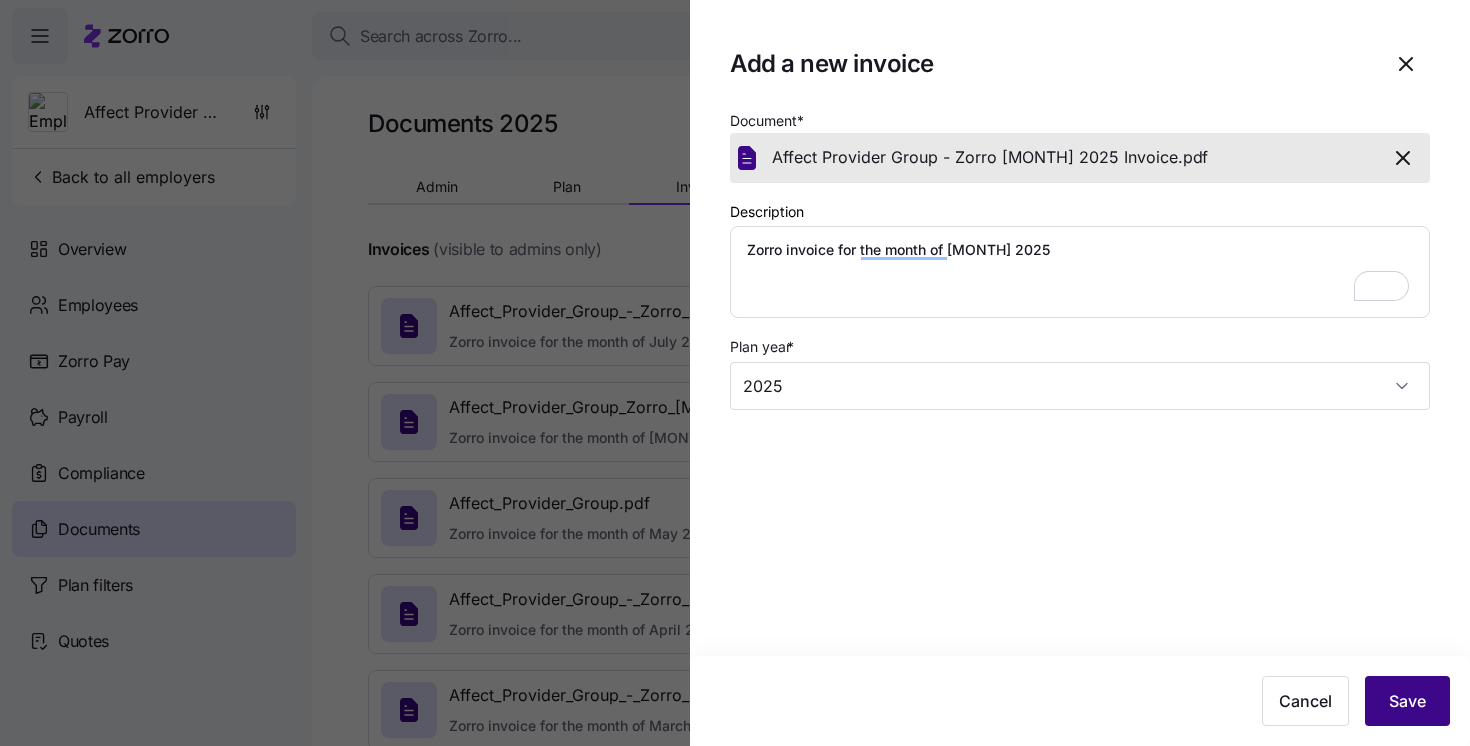 click on "Save" at bounding box center [1407, 701] 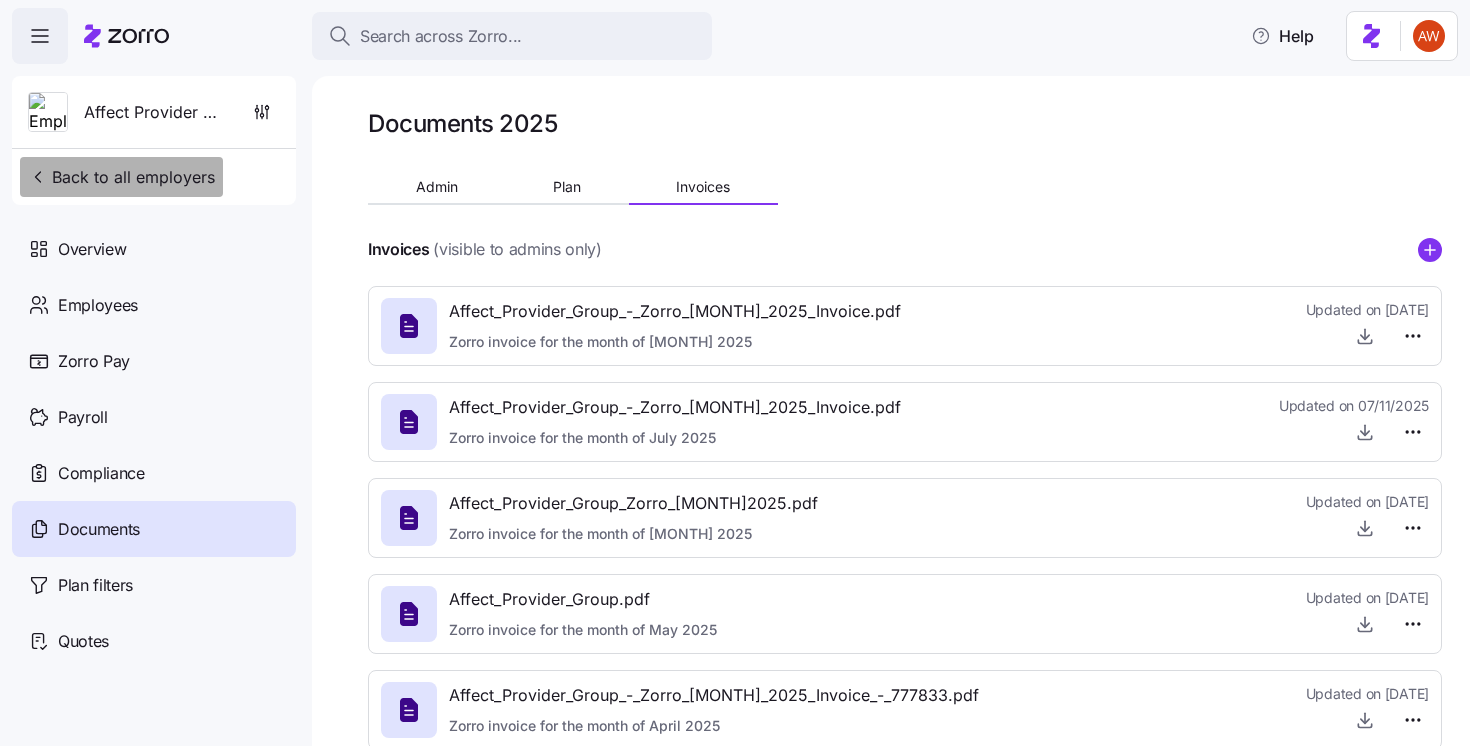 click on "Back to all employers" at bounding box center [121, 177] 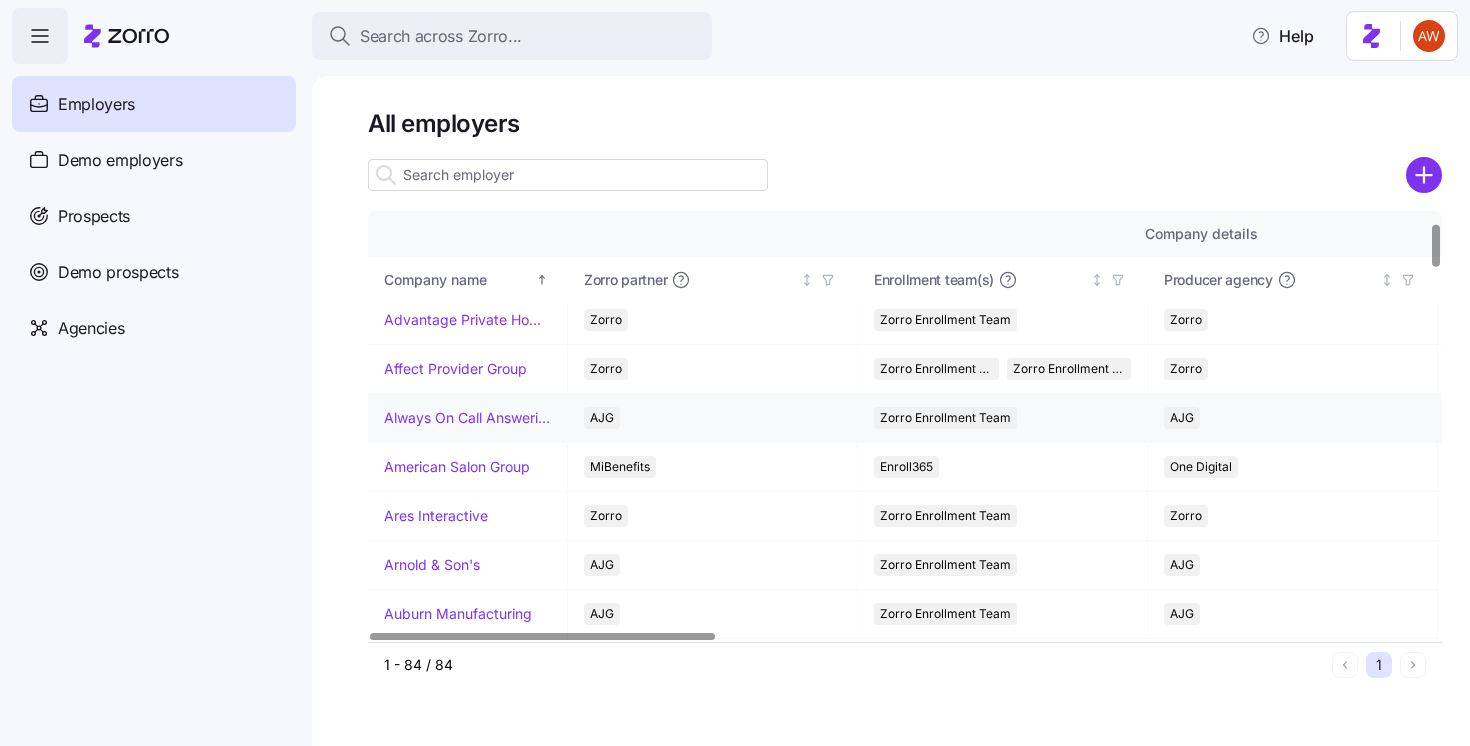 scroll, scrollTop: 109, scrollLeft: 0, axis: vertical 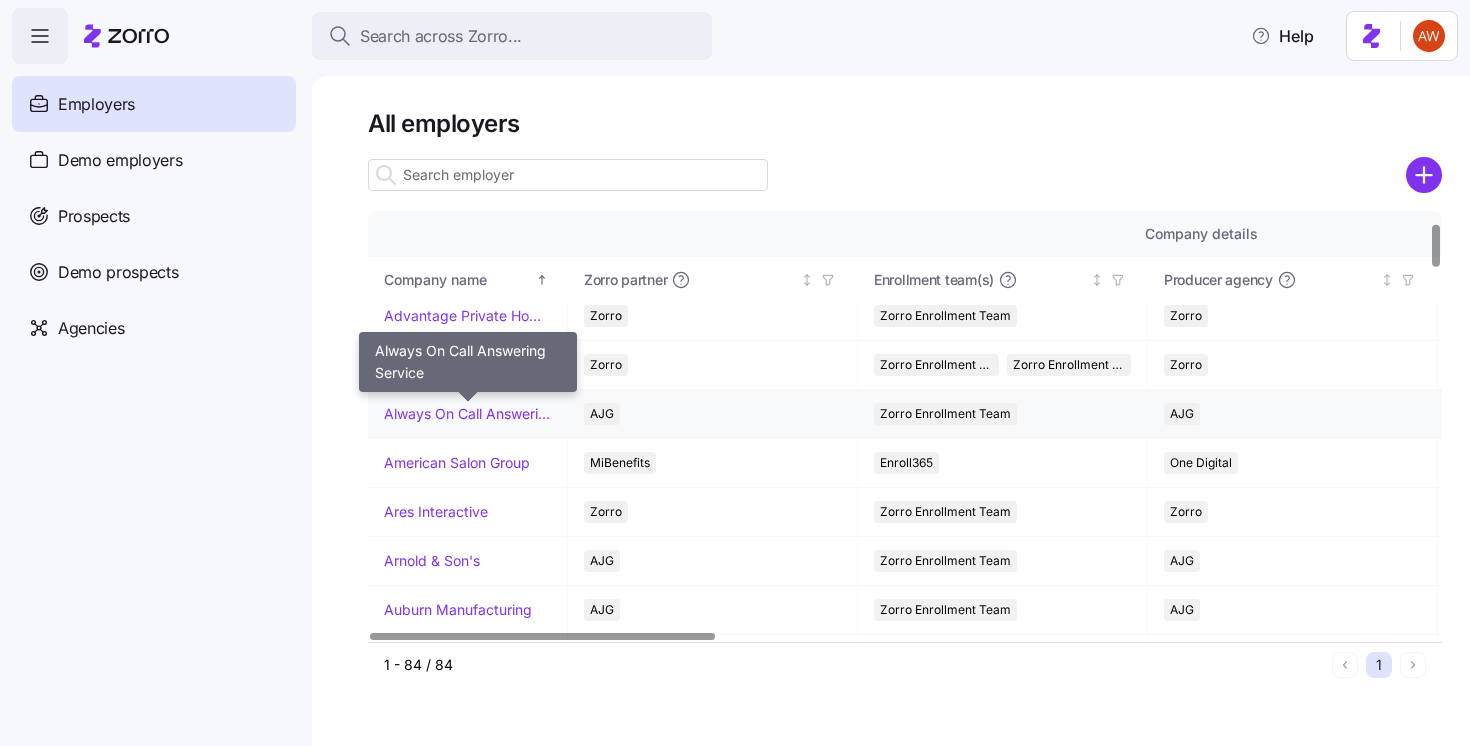 click on "Always On Call Answering Service" at bounding box center [467, 414] 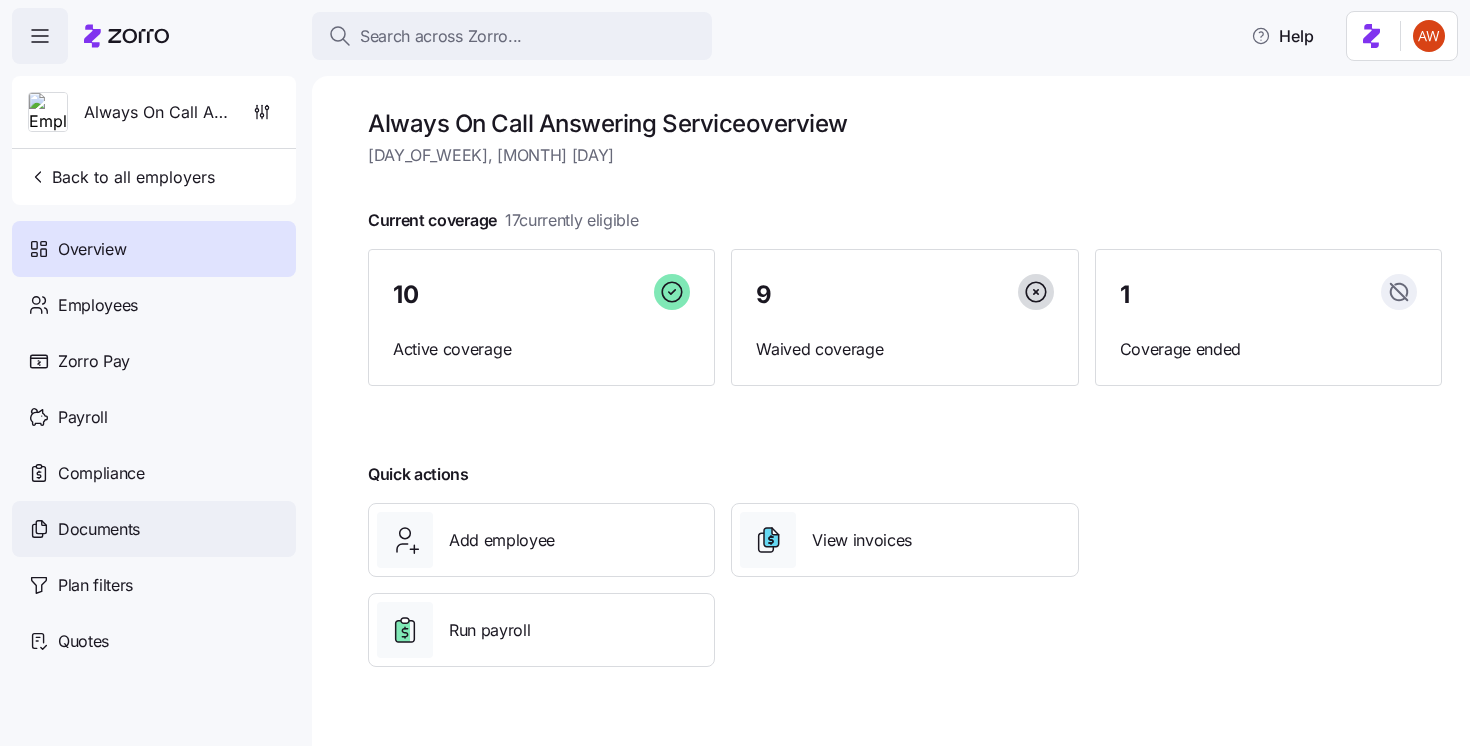 click on "Documents" at bounding box center [154, 529] 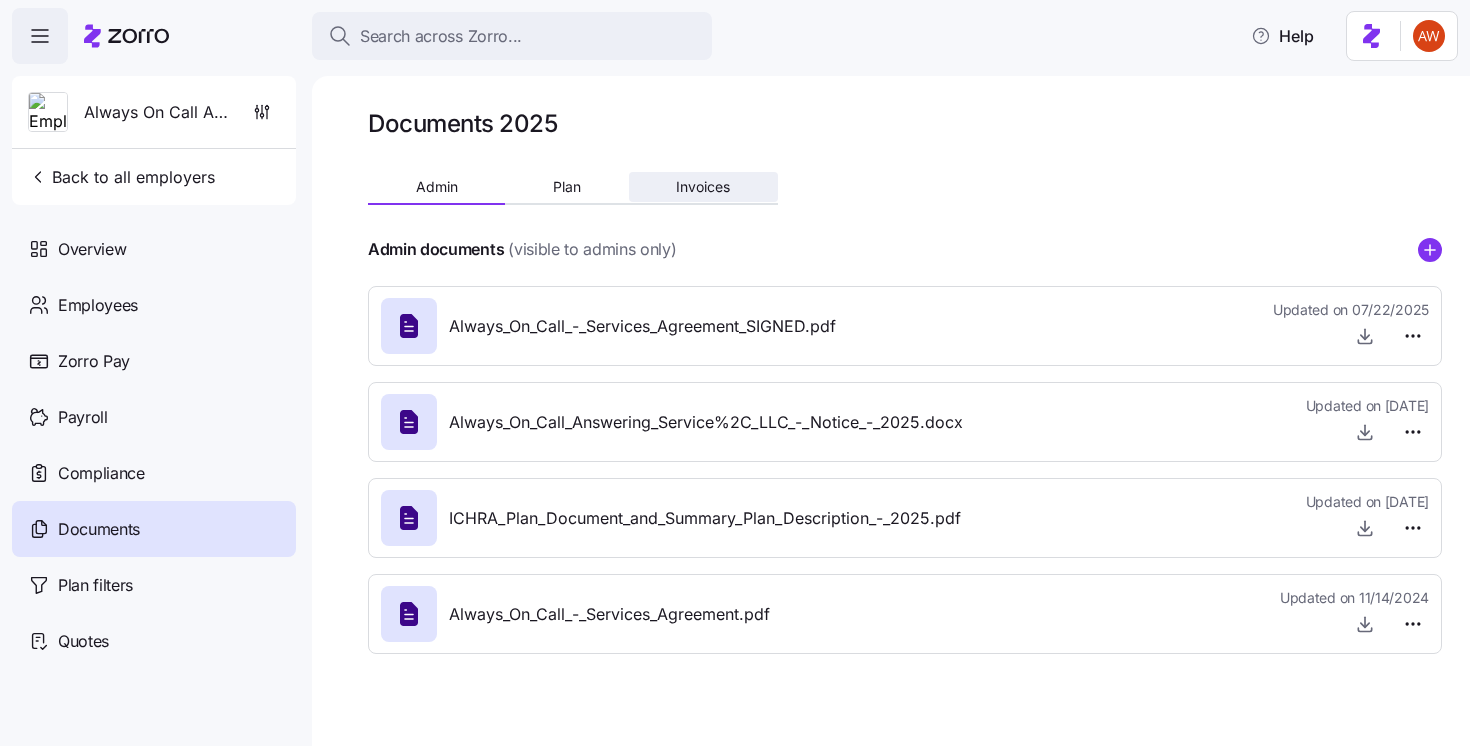 click on "Invoices" at bounding box center (703, 187) 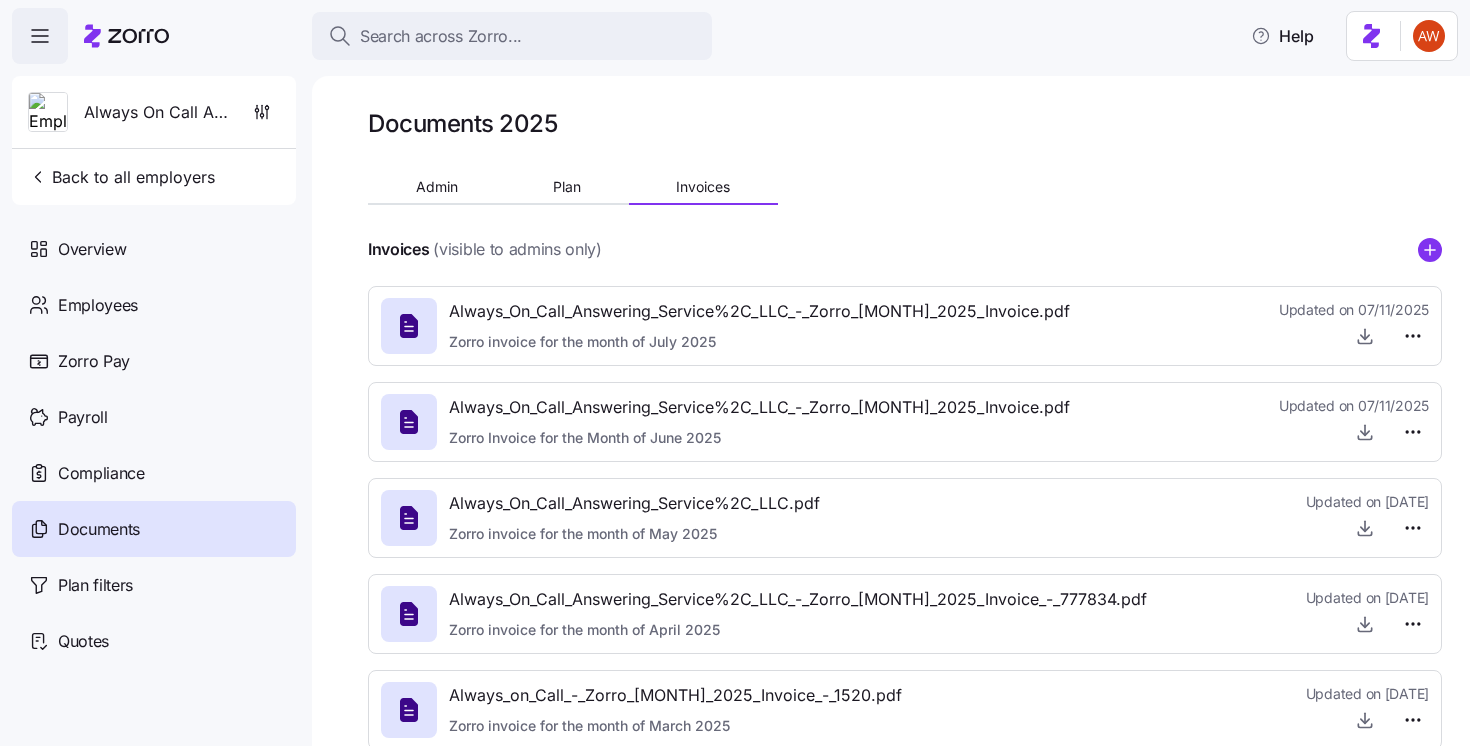 click 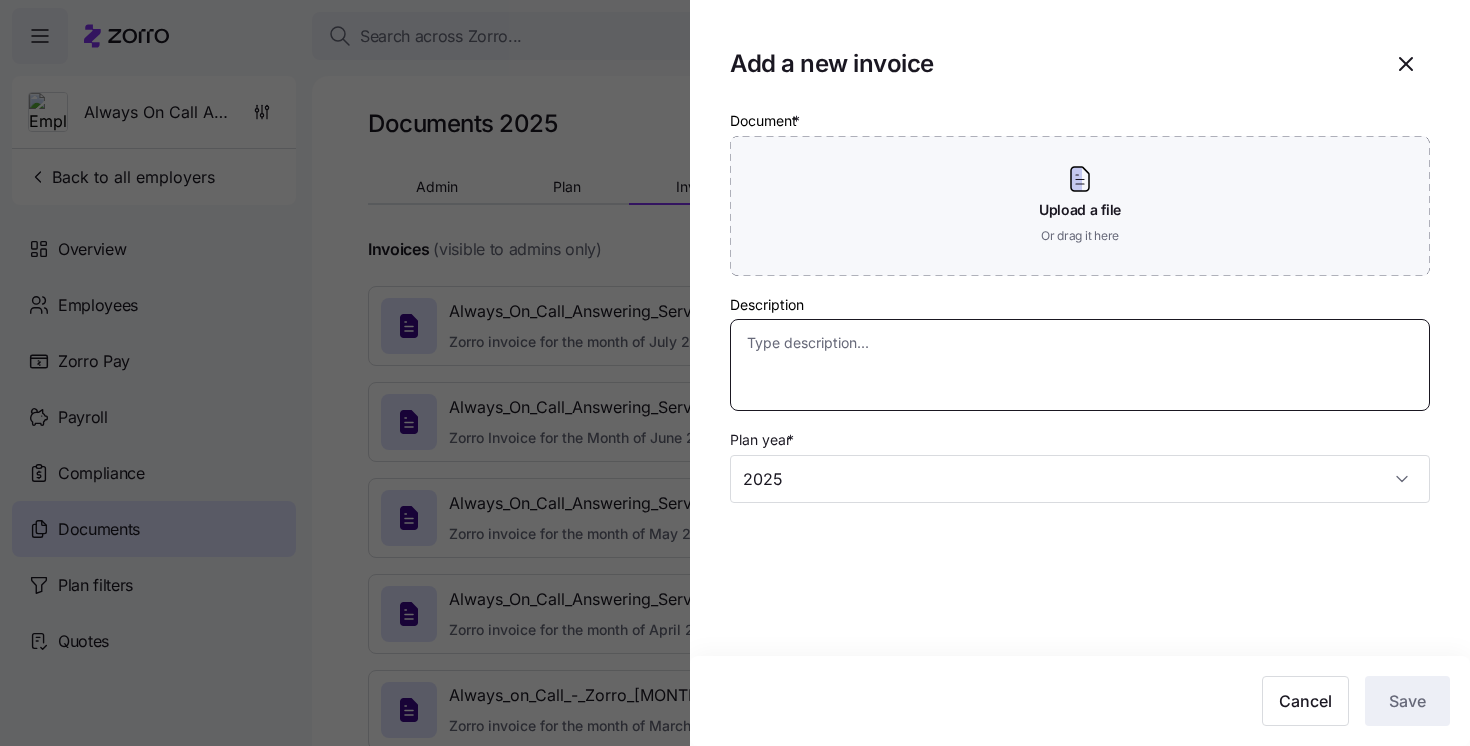 click on "Description" at bounding box center [1080, 365] 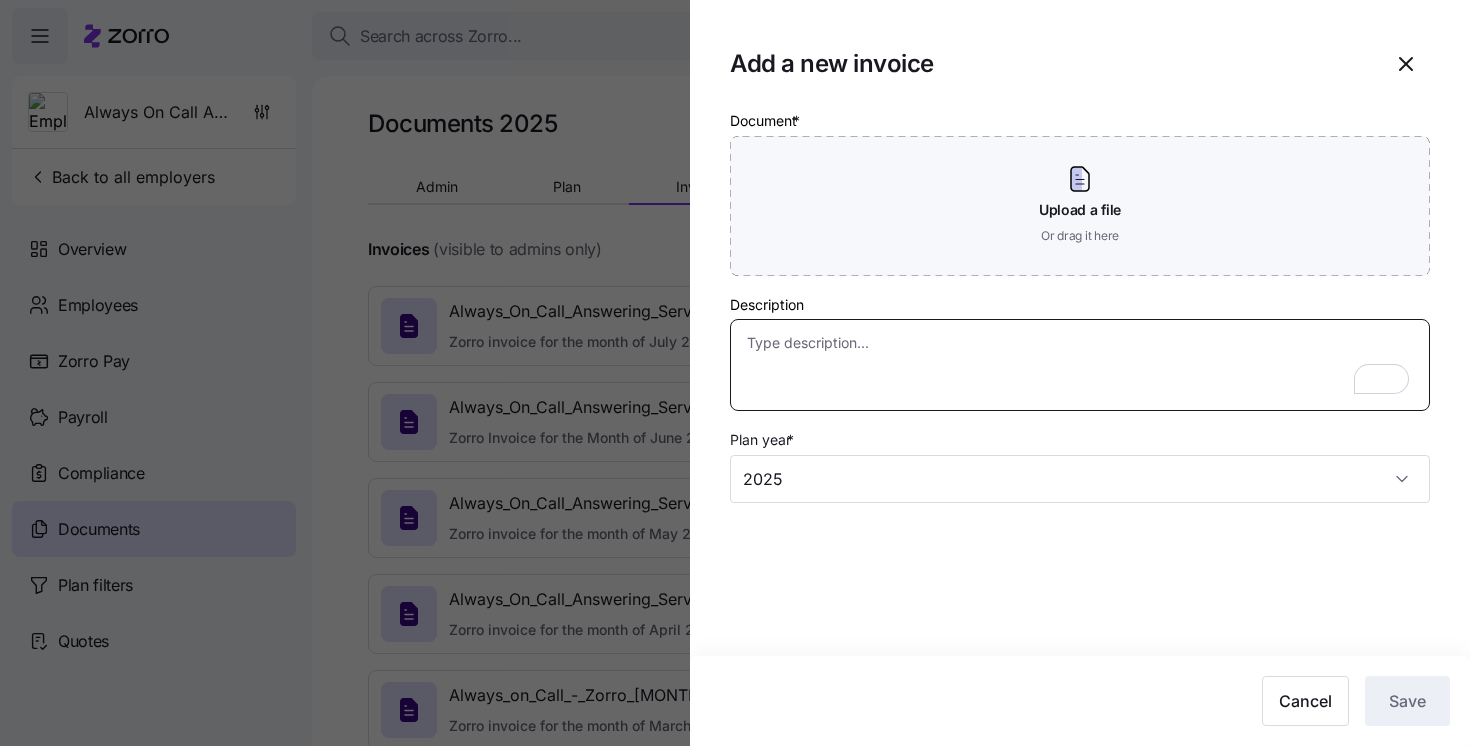 paste on "Zorro invoice for the month of [MONTH] 2025" 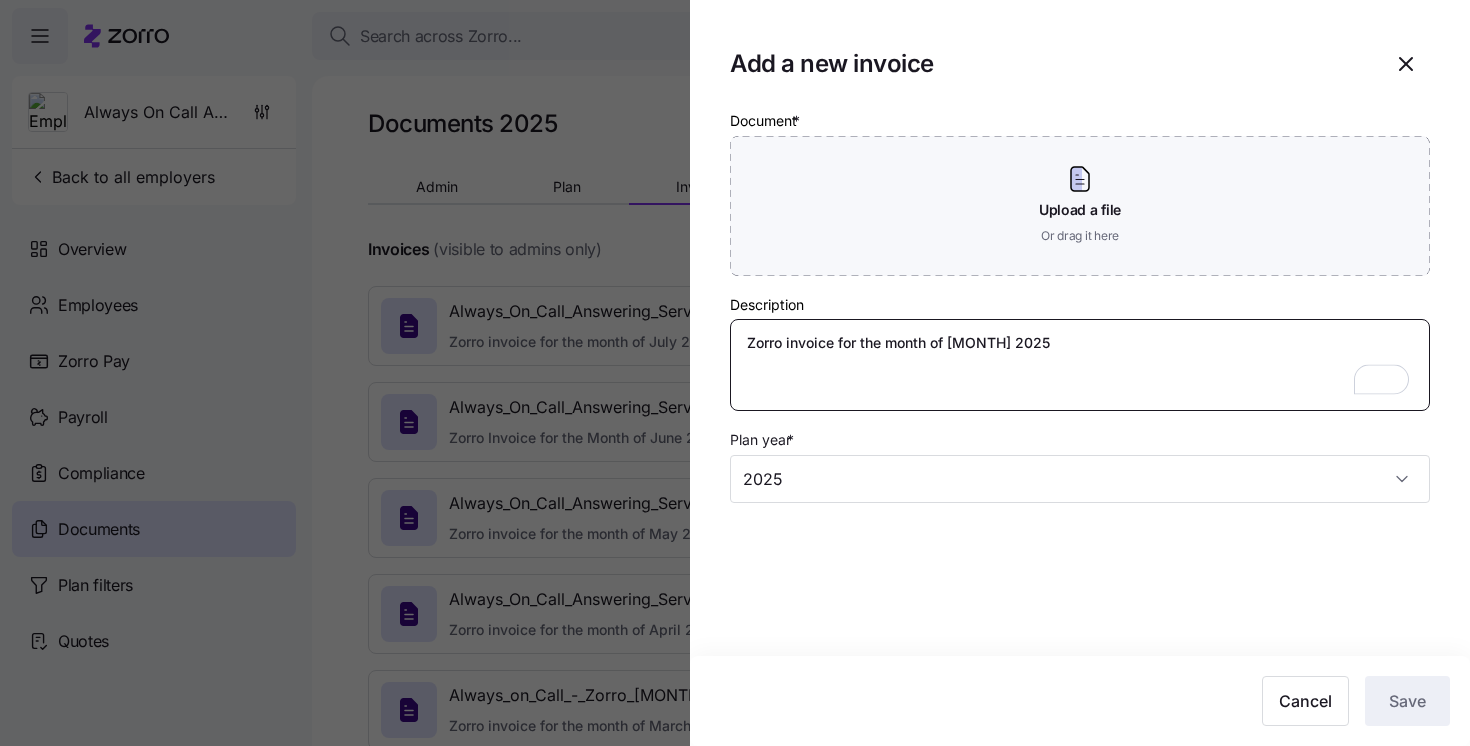 type on "Zorro invoice for the month of [MONTH] 2025" 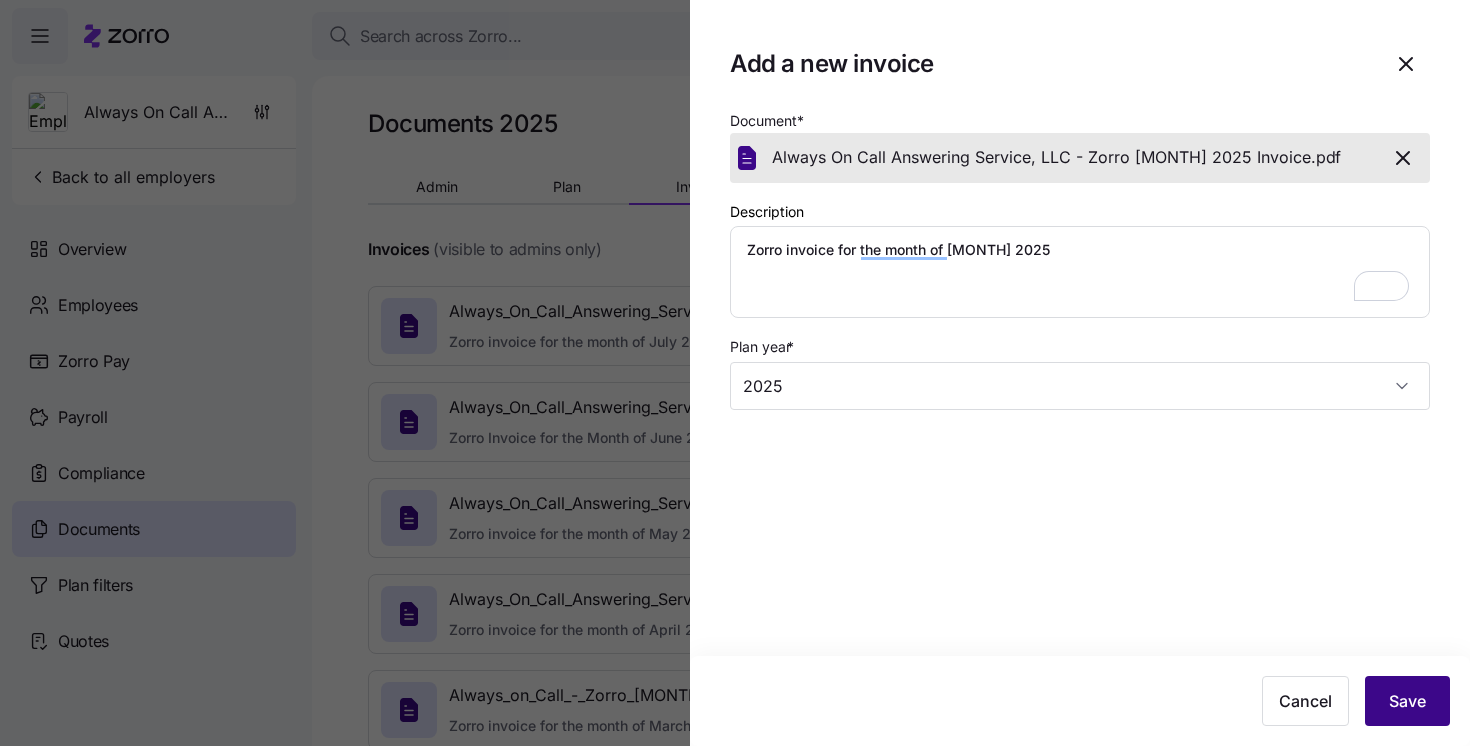 click on "Save" at bounding box center [1407, 701] 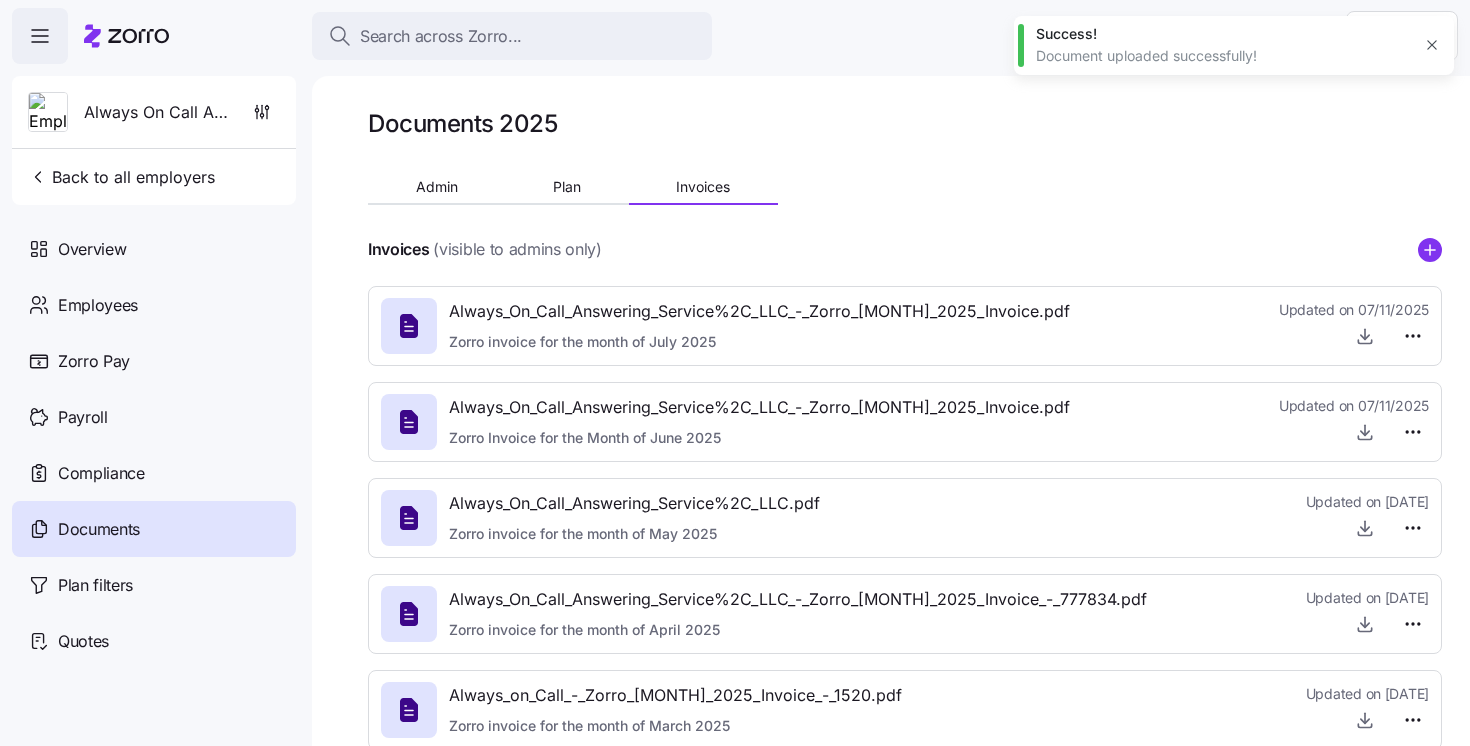 type on "x" 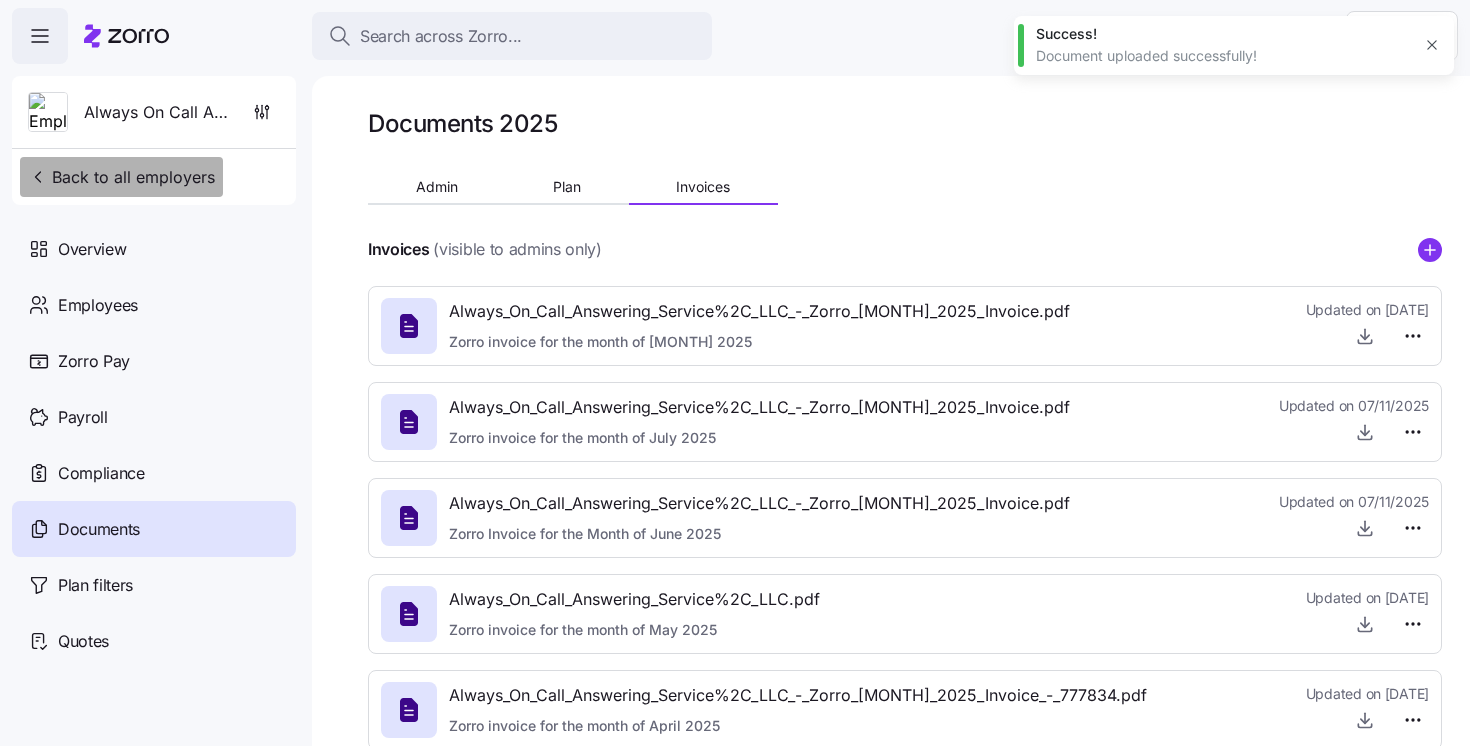 click on "Back to all employers" at bounding box center (121, 177) 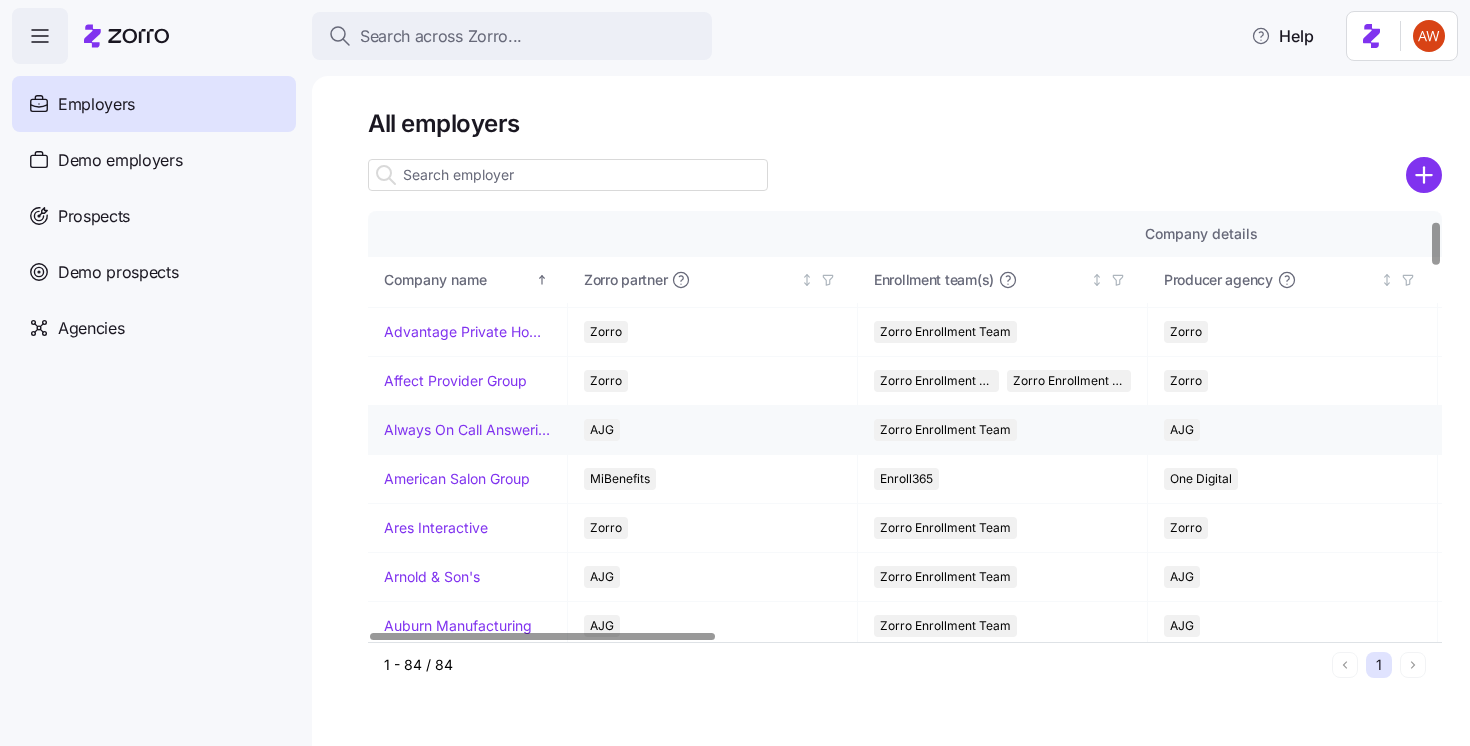 scroll, scrollTop: 95, scrollLeft: 0, axis: vertical 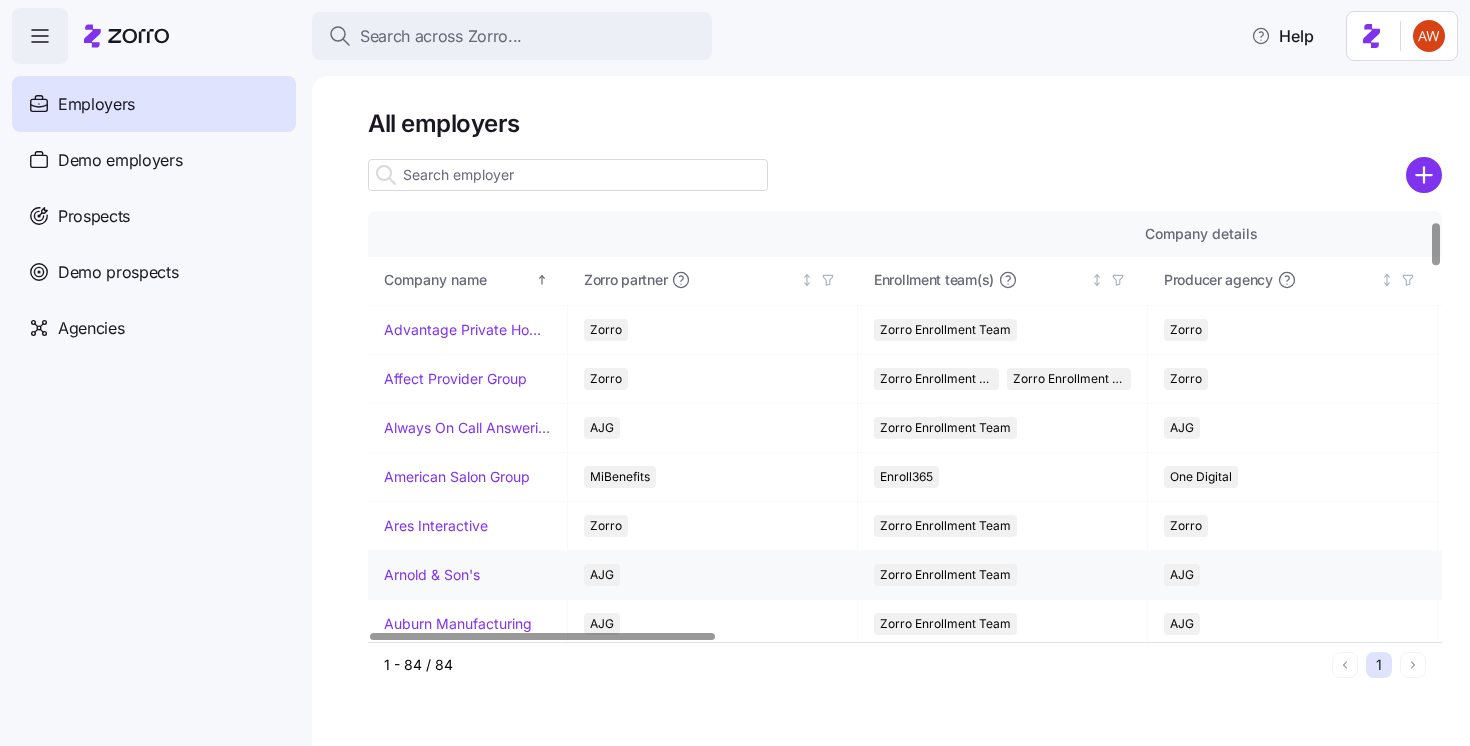 click on "Arnold & Son's" at bounding box center (432, 575) 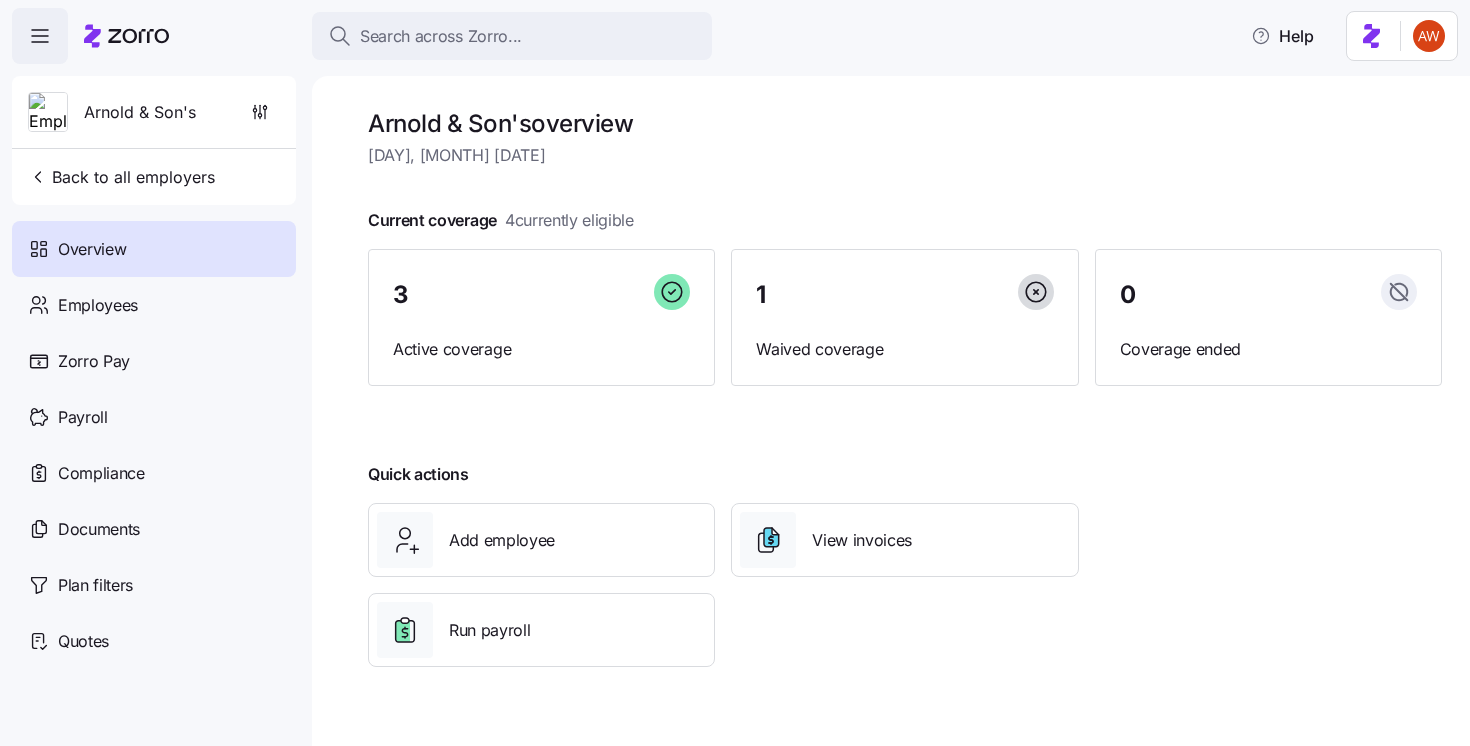 scroll, scrollTop: 0, scrollLeft: 0, axis: both 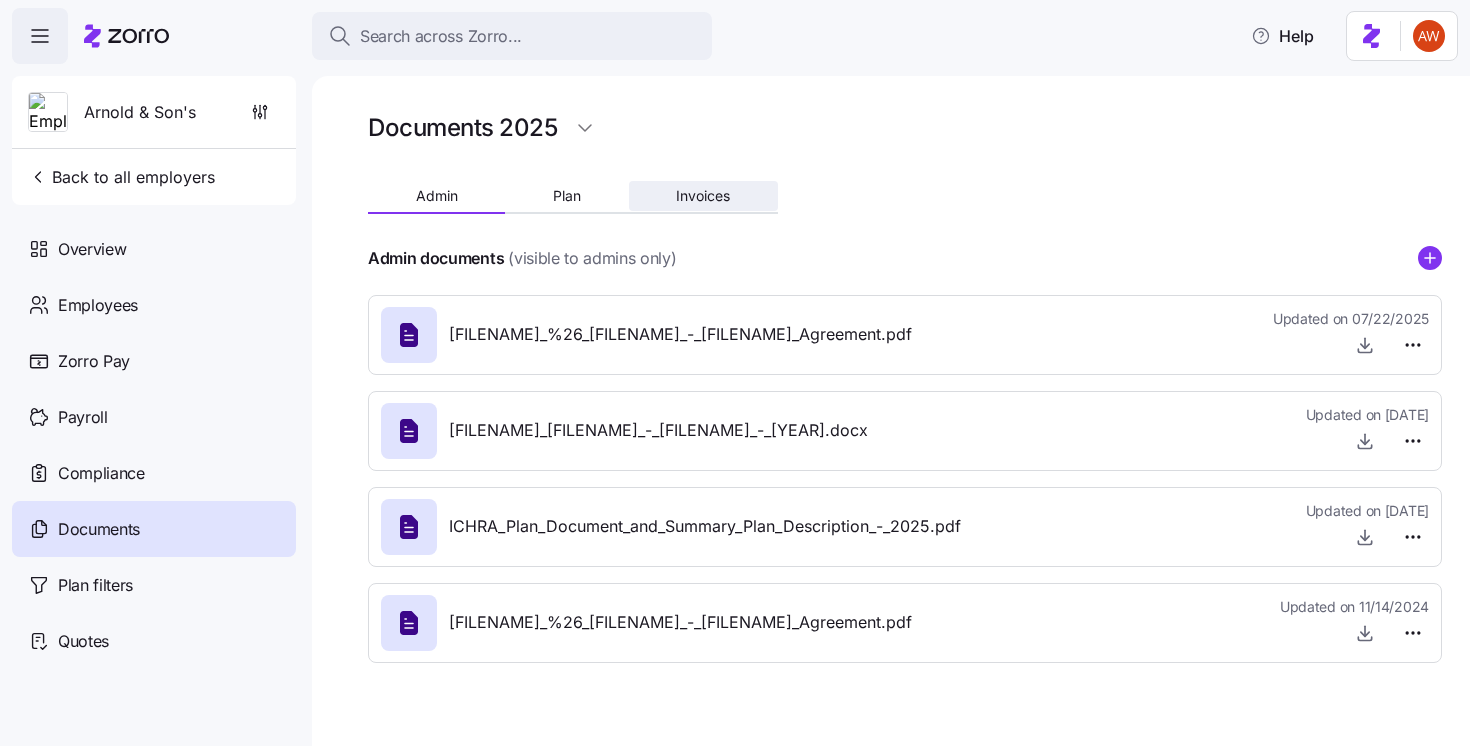 click on "Invoices" at bounding box center [703, 196] 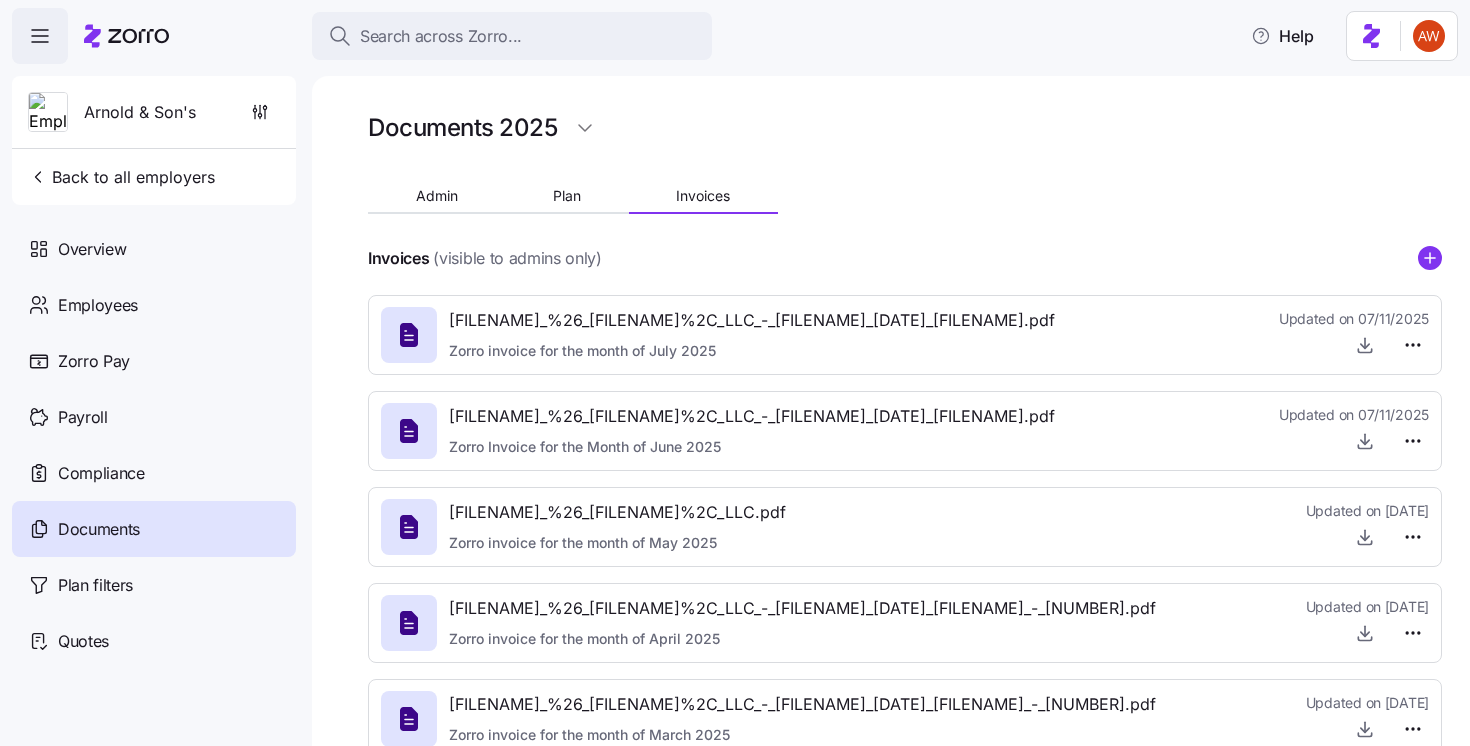click at bounding box center (905, 283) 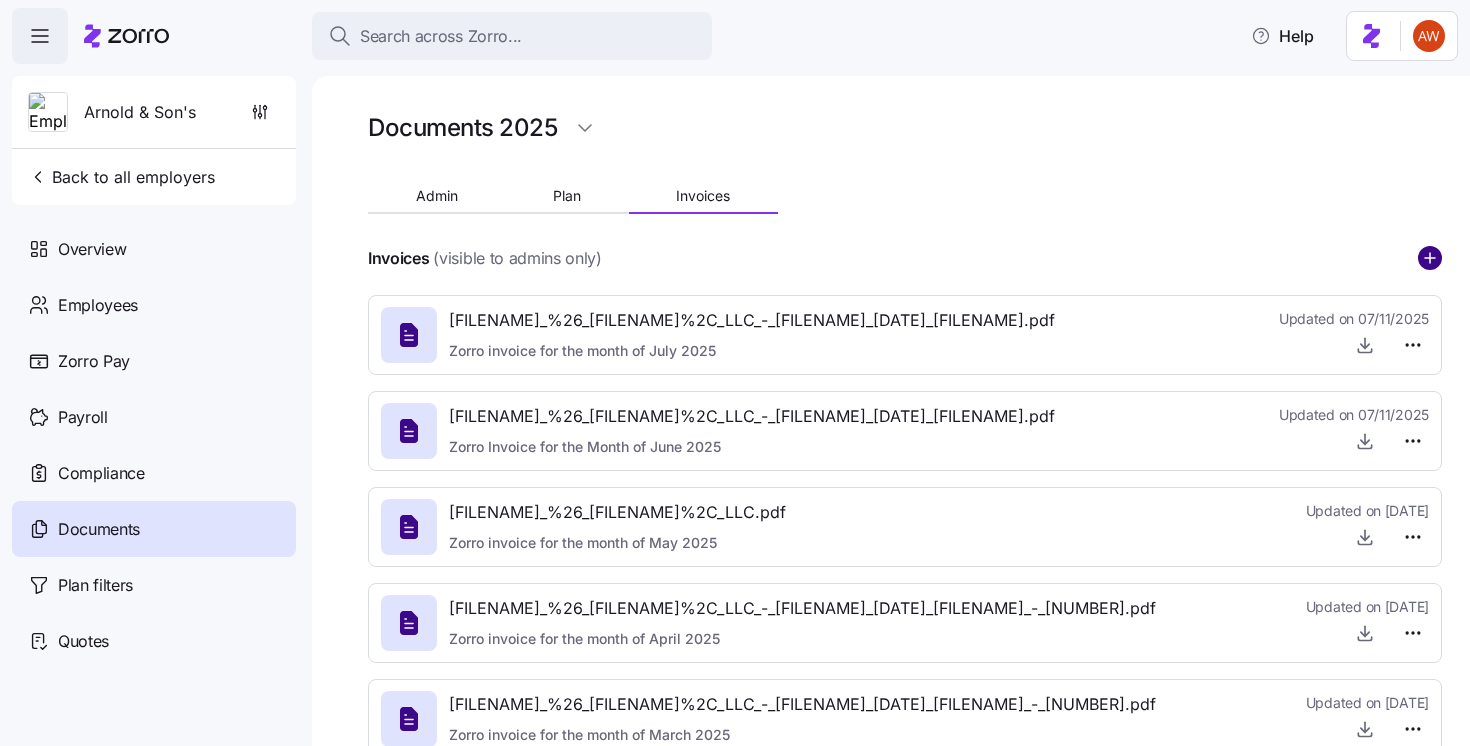 click 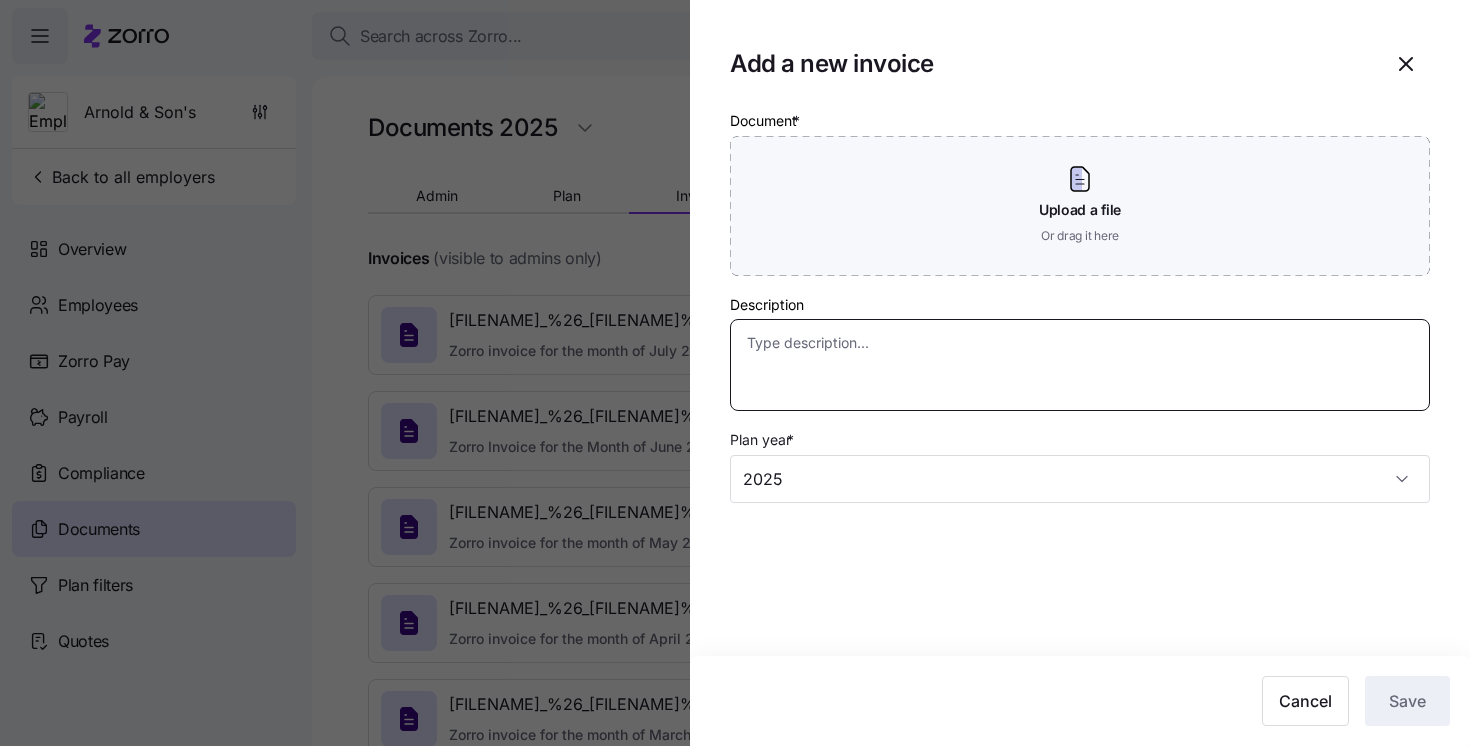 click on "Description" at bounding box center (1080, 365) 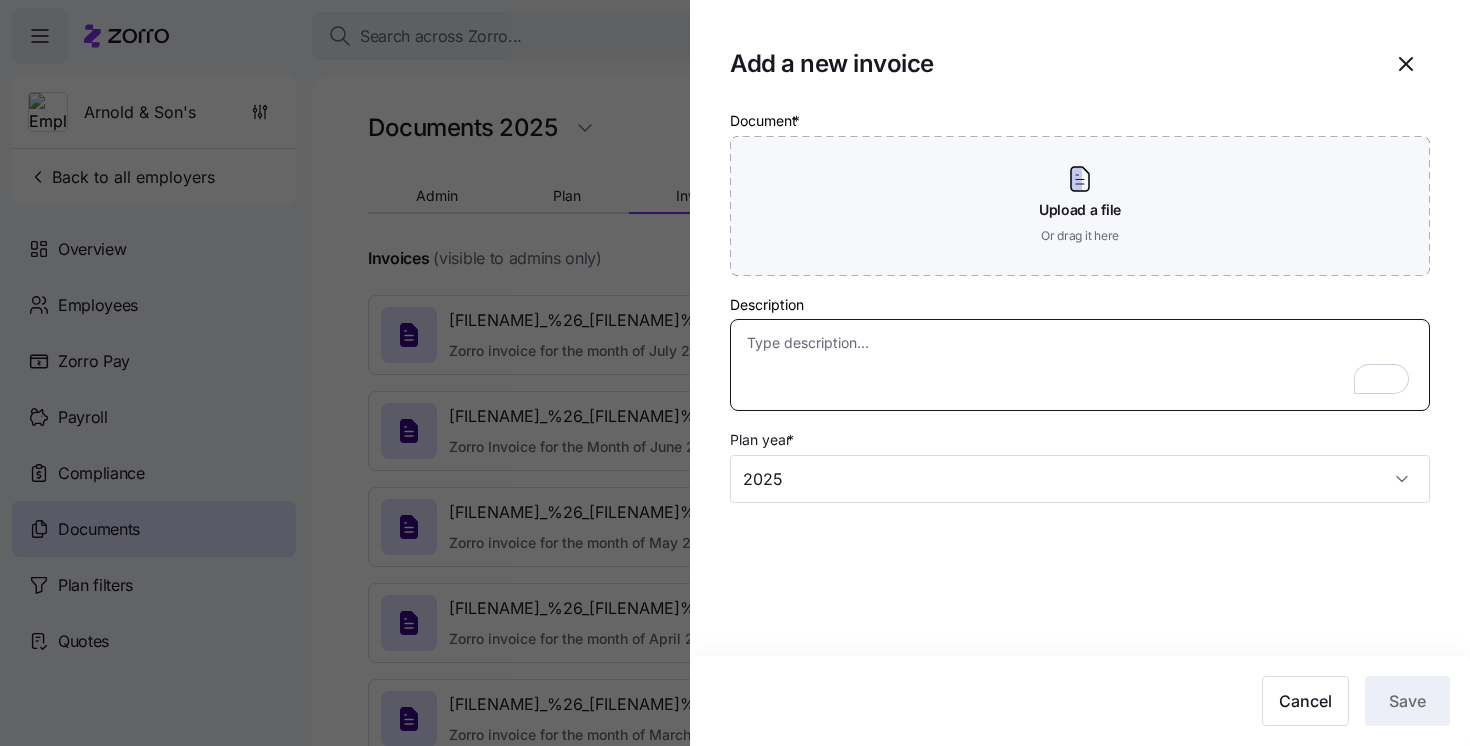 paste on "[FILENAME] invoice for the month of [MONTH] [YEAR]" 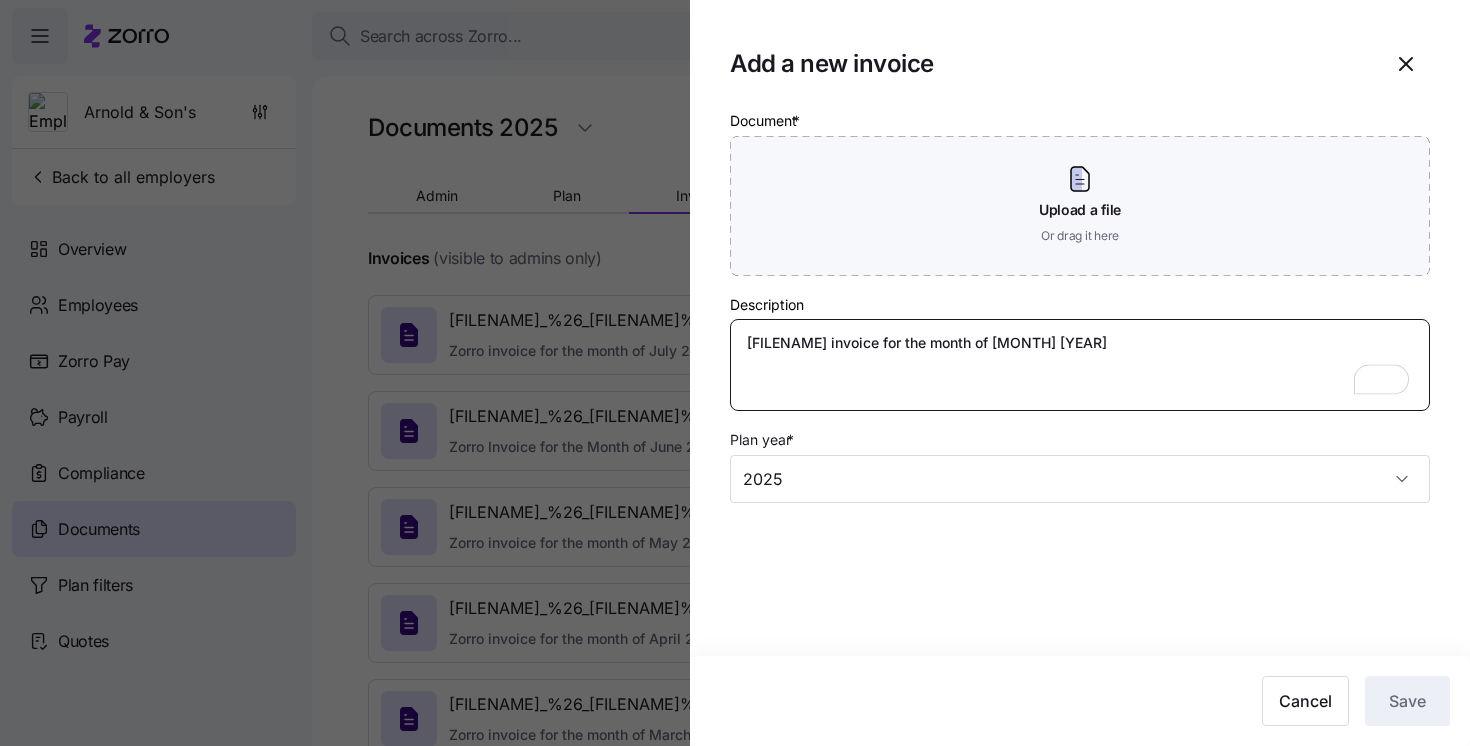 type on "[FILENAME] invoice for the month of [MONTH] [YEAR]" 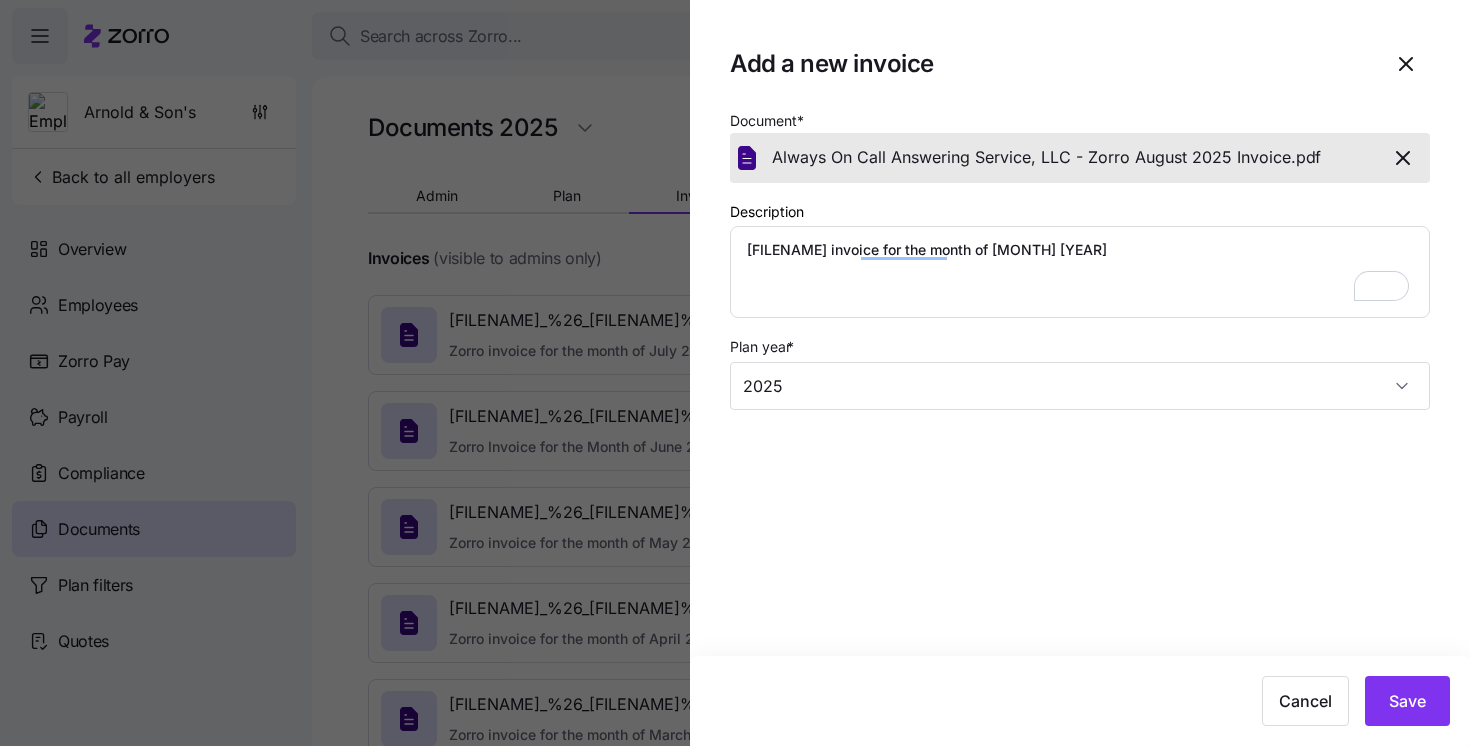 click 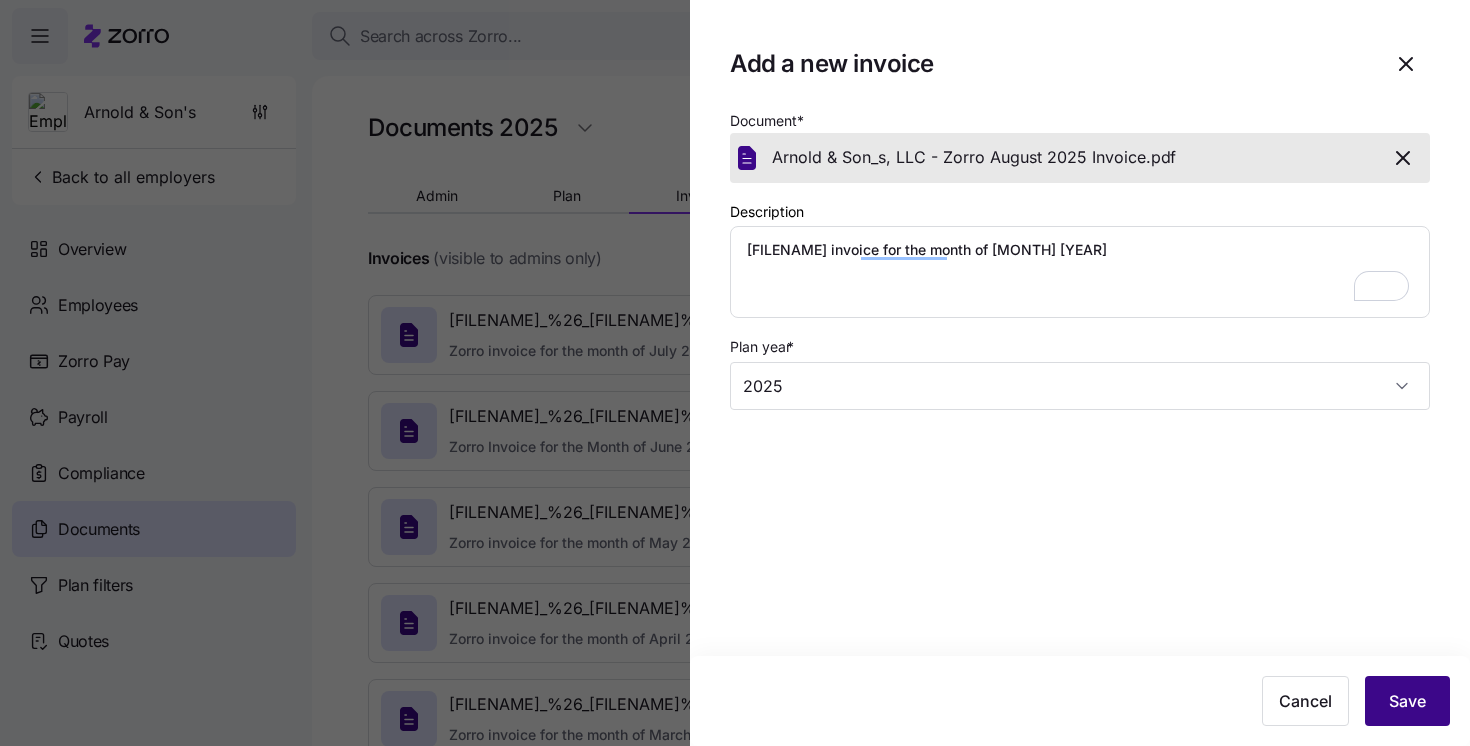 click on "Save" at bounding box center [1407, 701] 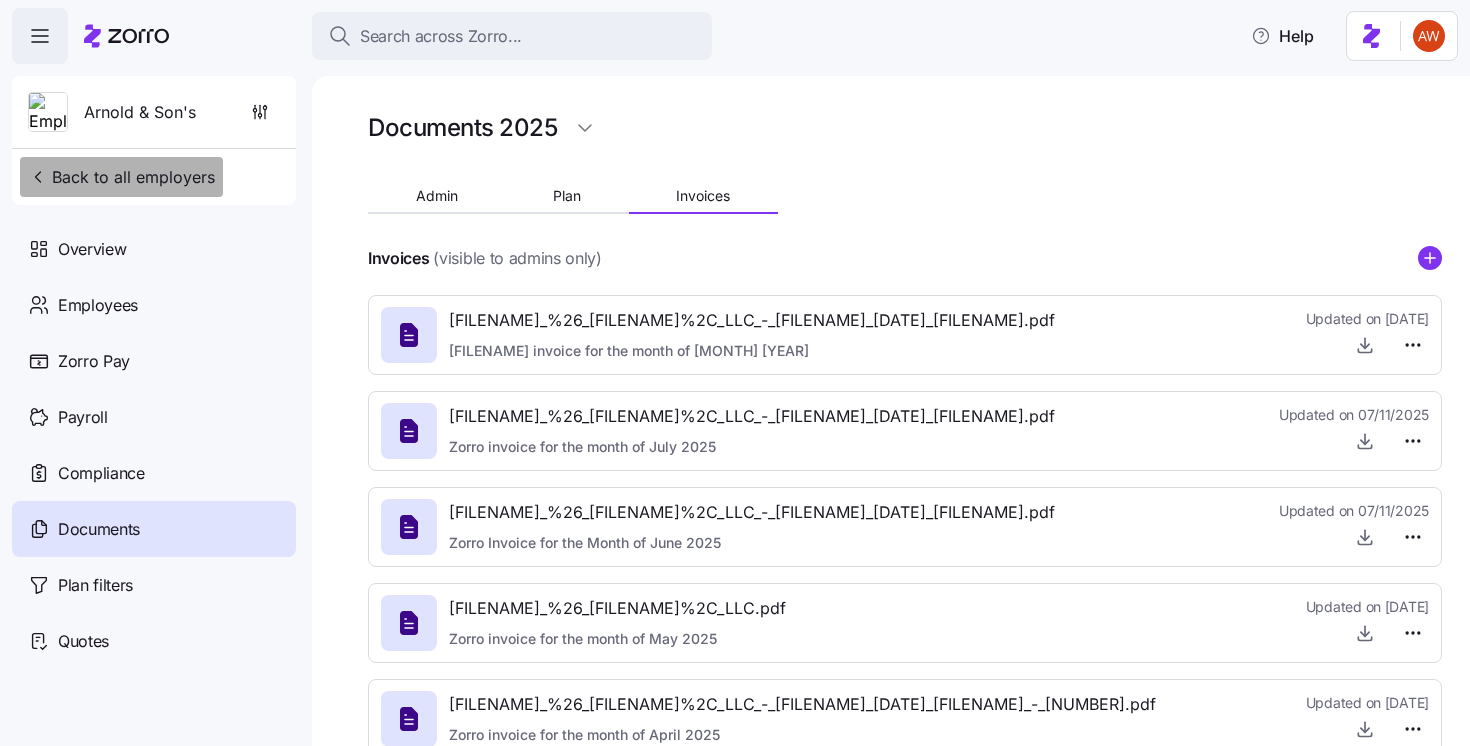 click on "Back to all employers" at bounding box center (121, 177) 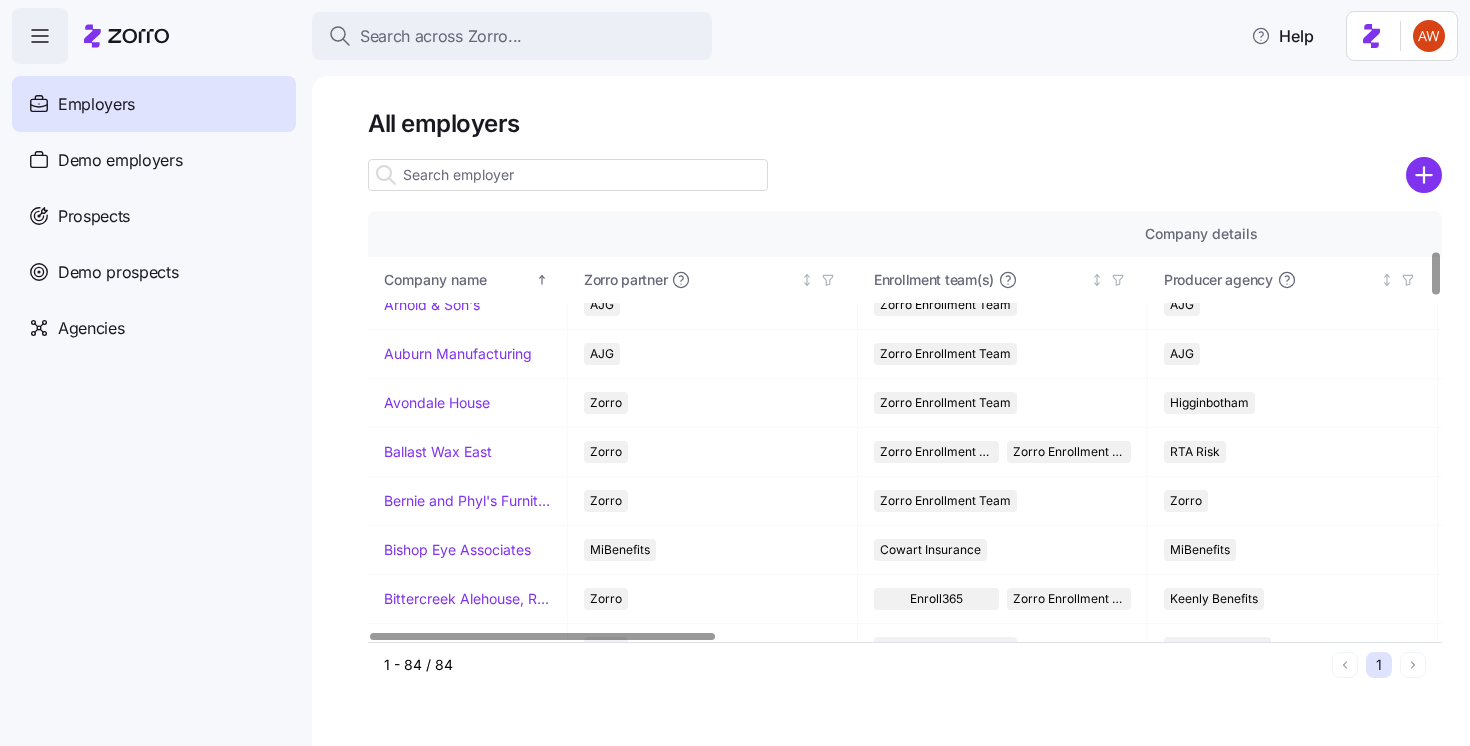 scroll, scrollTop: 360, scrollLeft: 0, axis: vertical 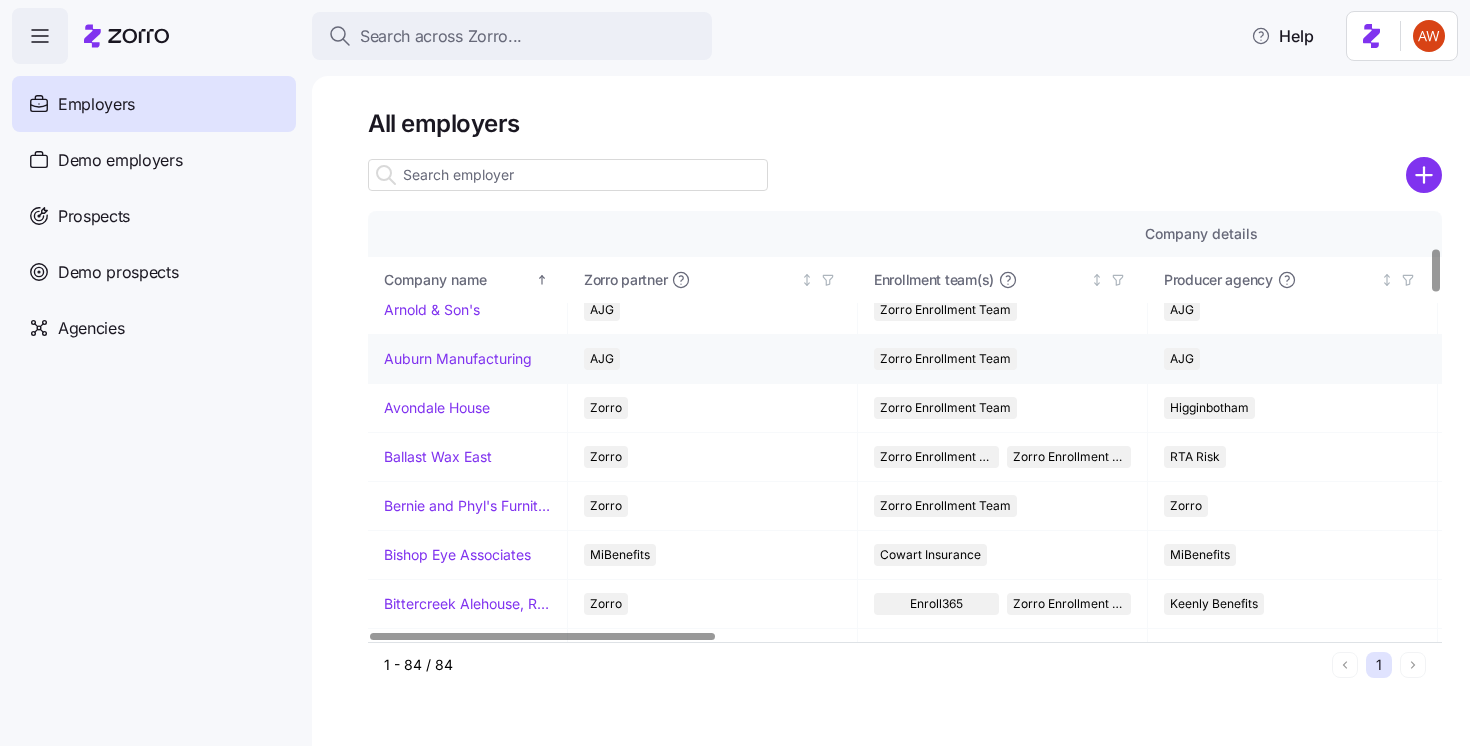 click on "Auburn Manufacturing" at bounding box center [458, 359] 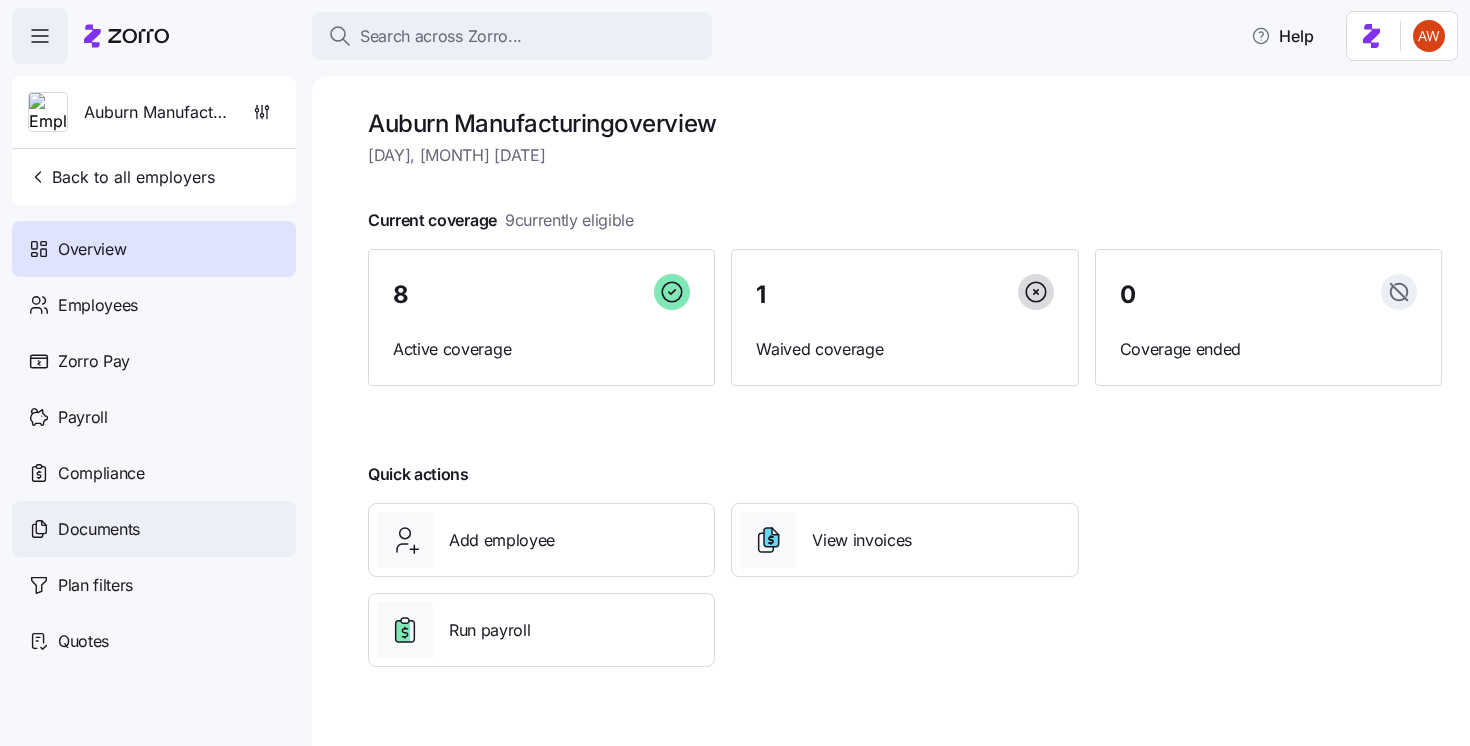 click on "Documents" at bounding box center [154, 529] 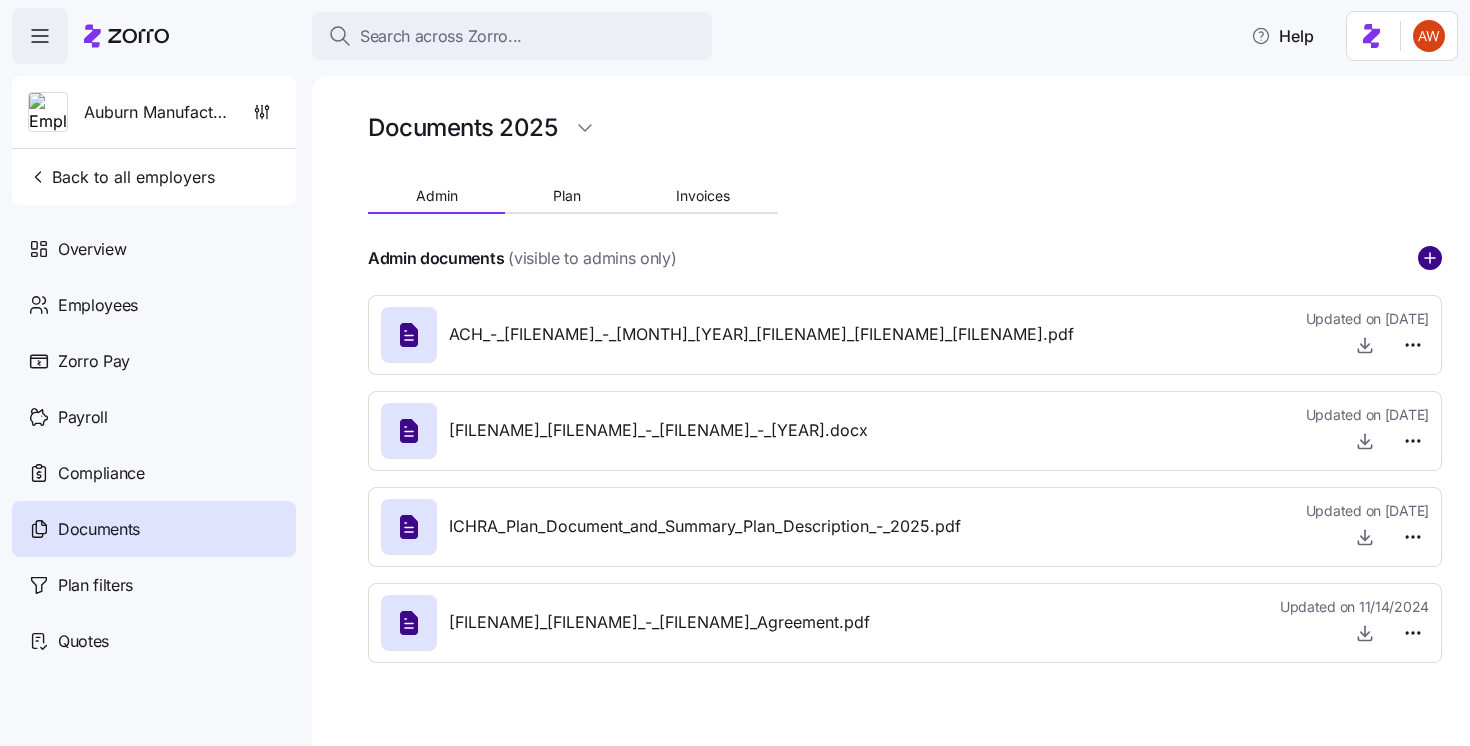 click 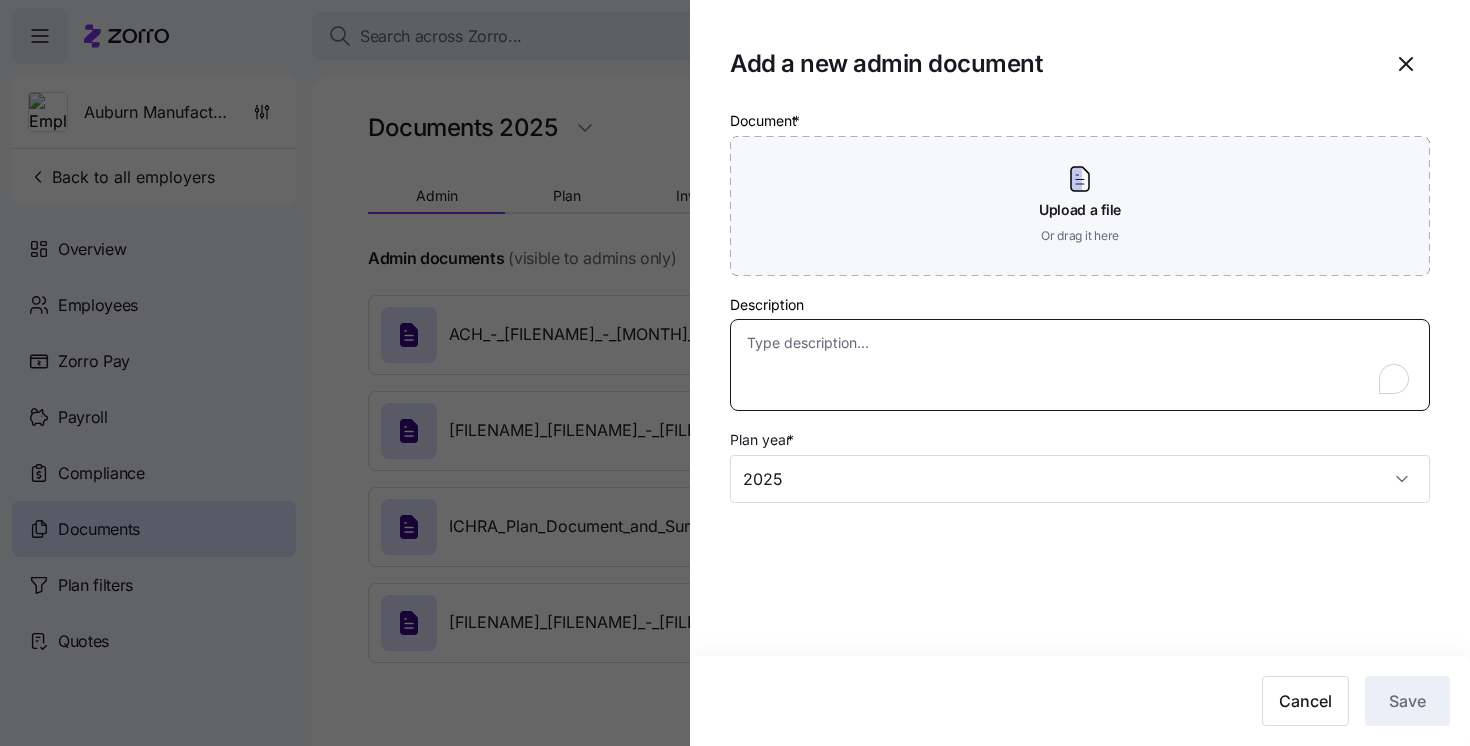 click on "Description" at bounding box center [1080, 365] 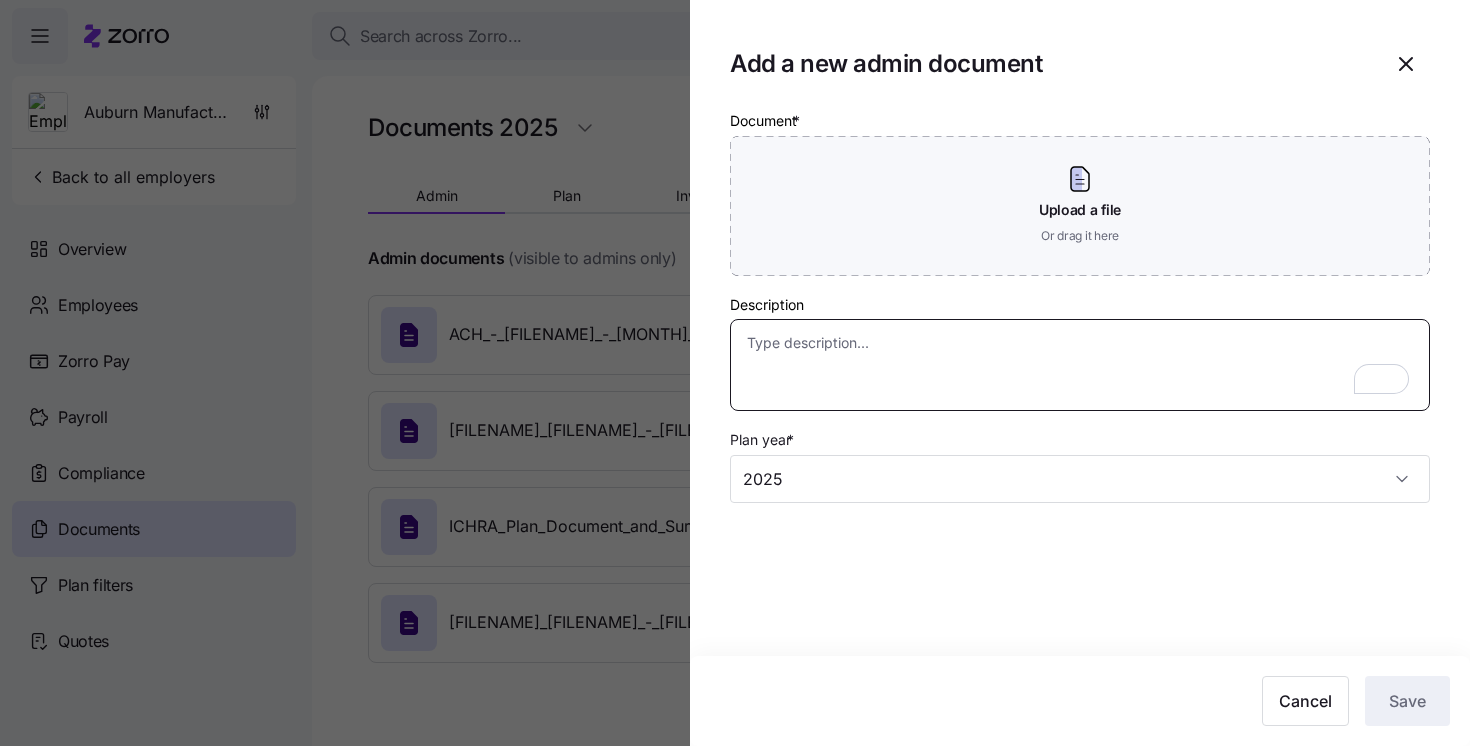 paste on "Zorro invoice for the month of [MONTH] 2025" 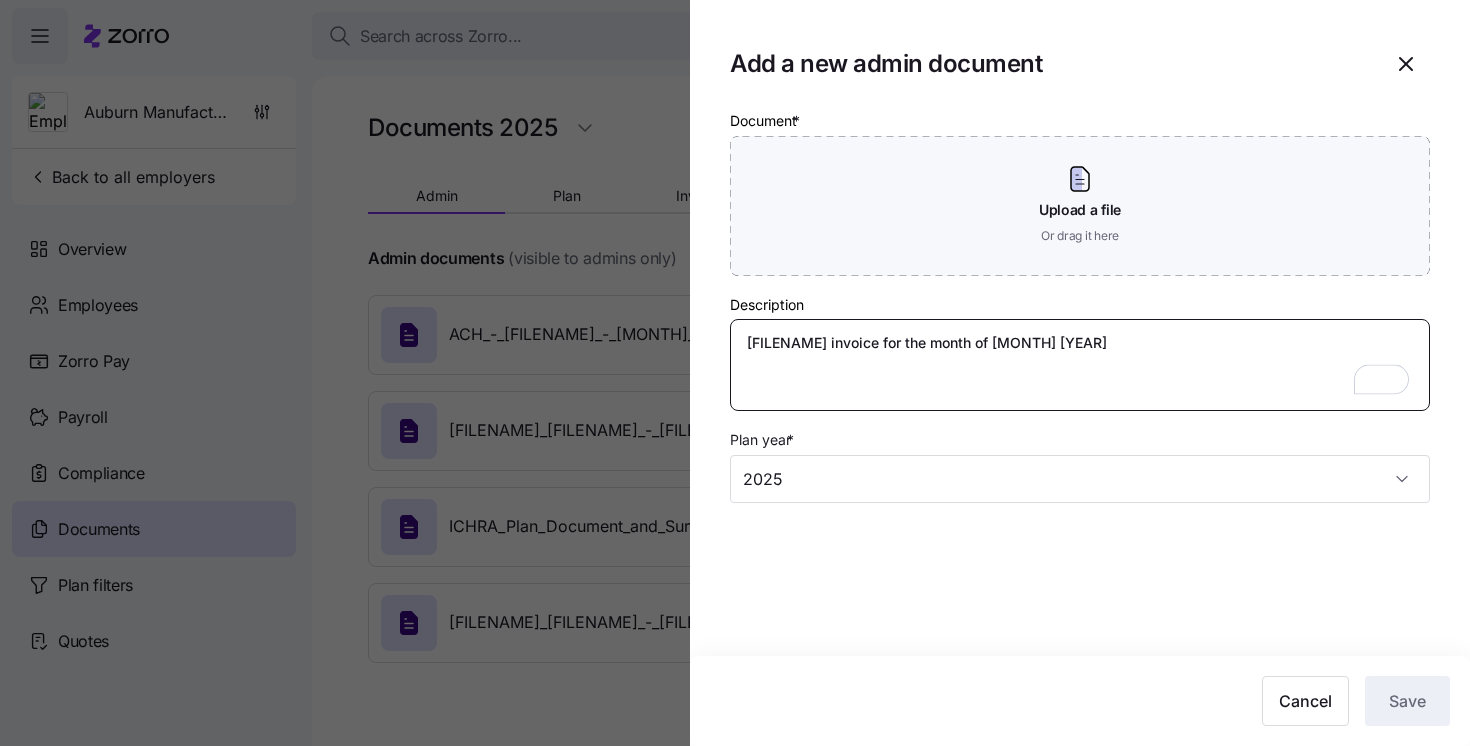 type on "Zorro invoice for the month of [MONTH] 2025" 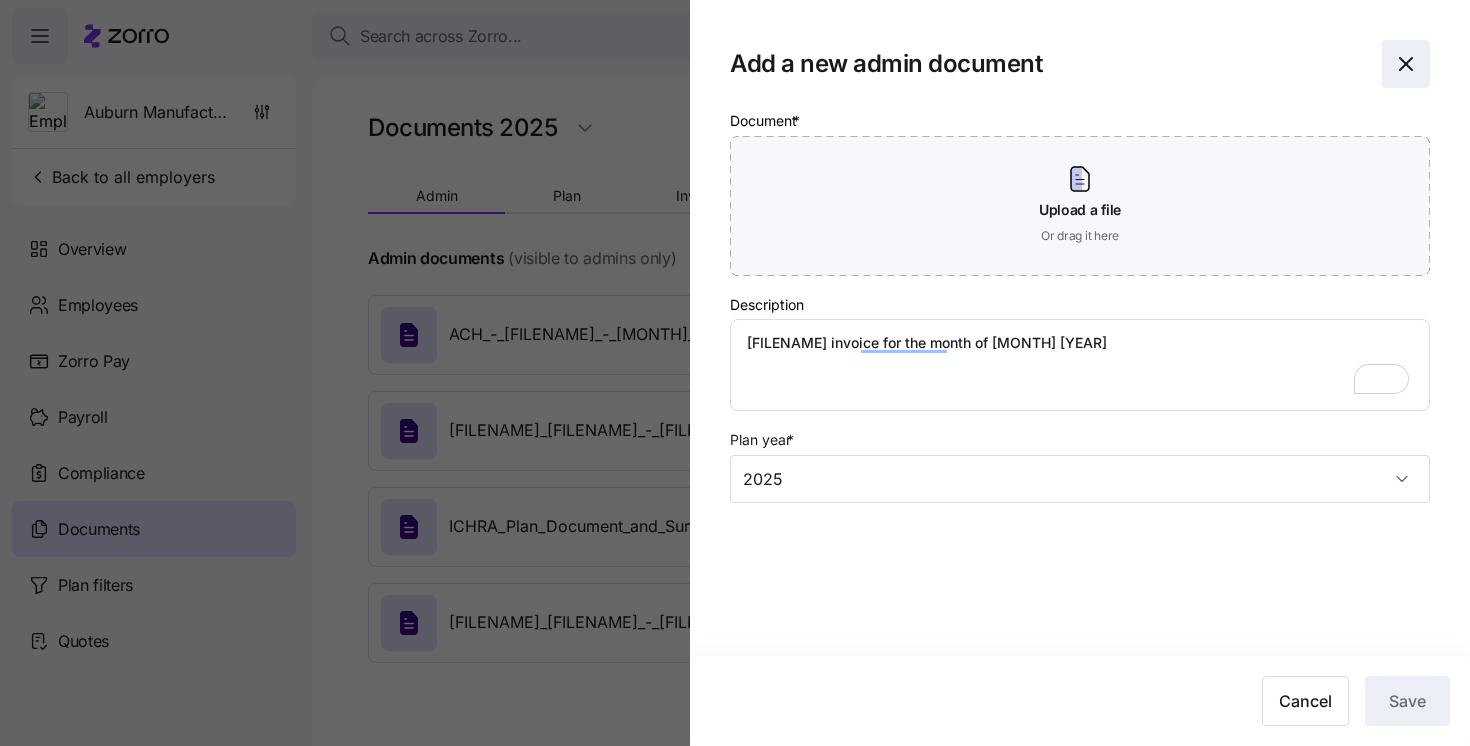 click 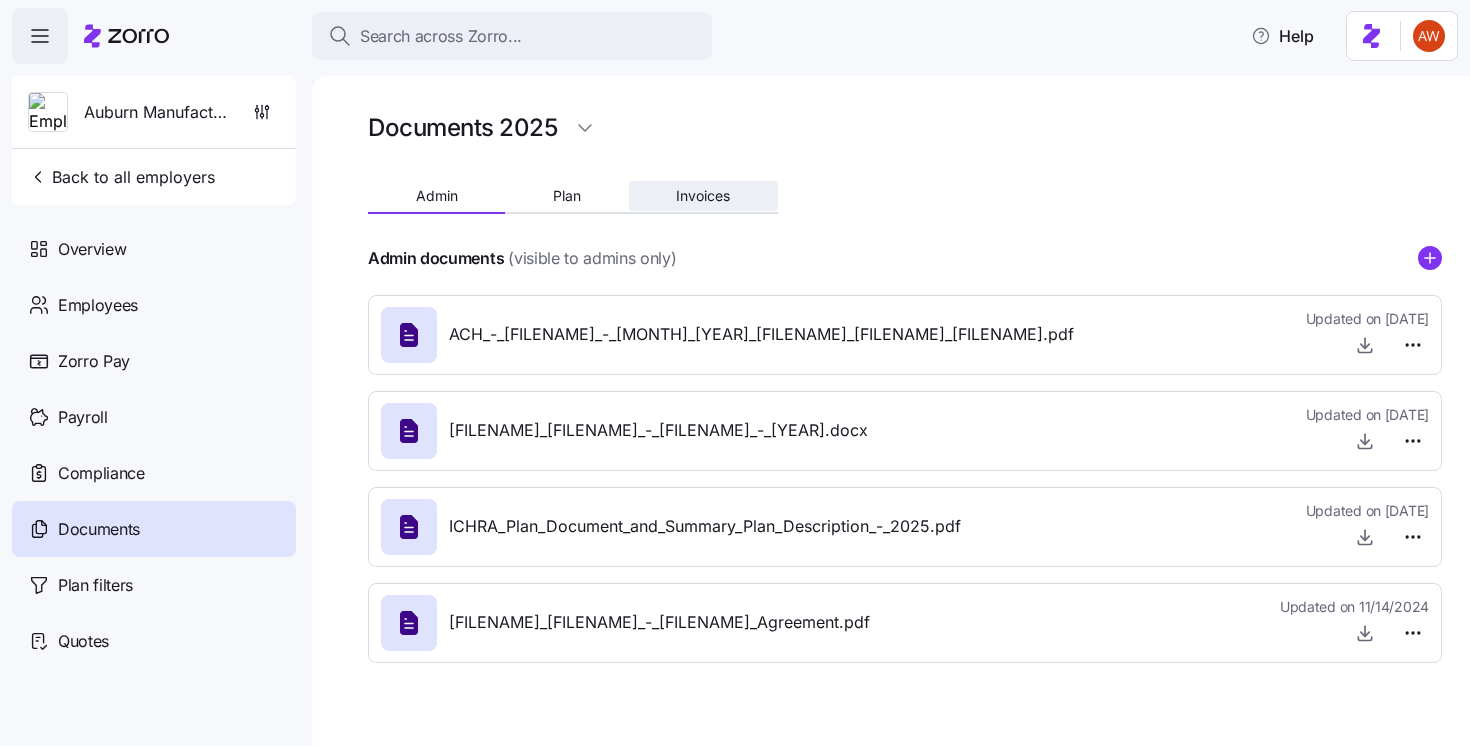 click on "Invoices" at bounding box center (703, 196) 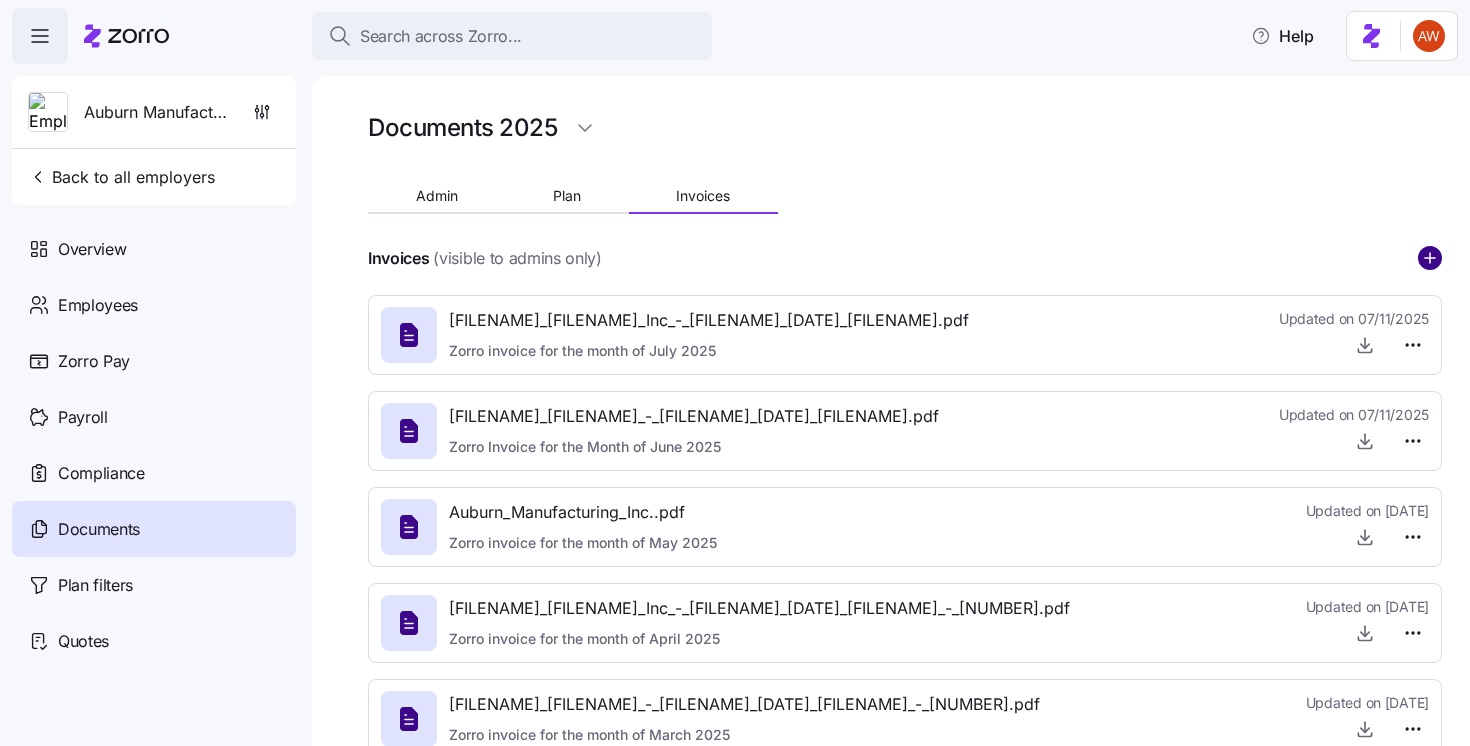 click 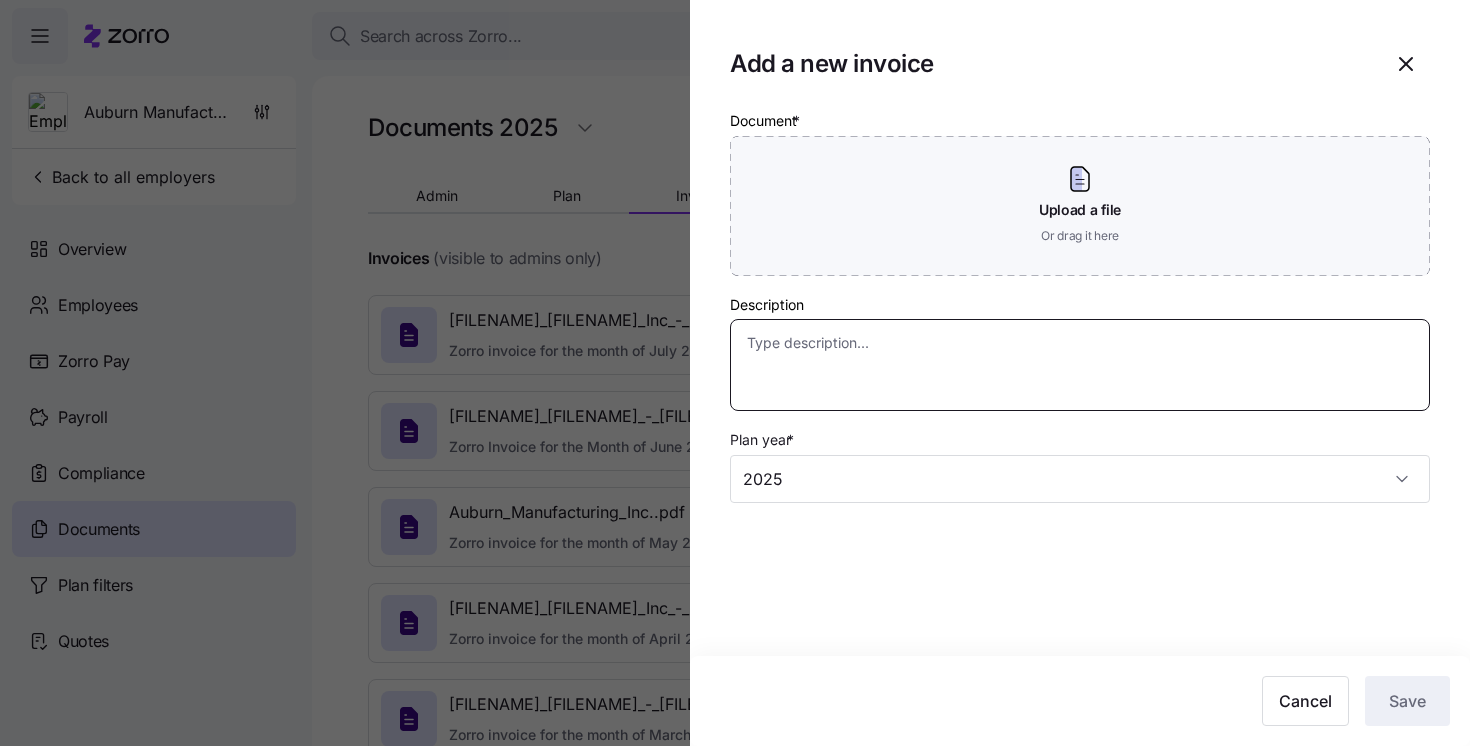 click on "Description" at bounding box center [1080, 365] 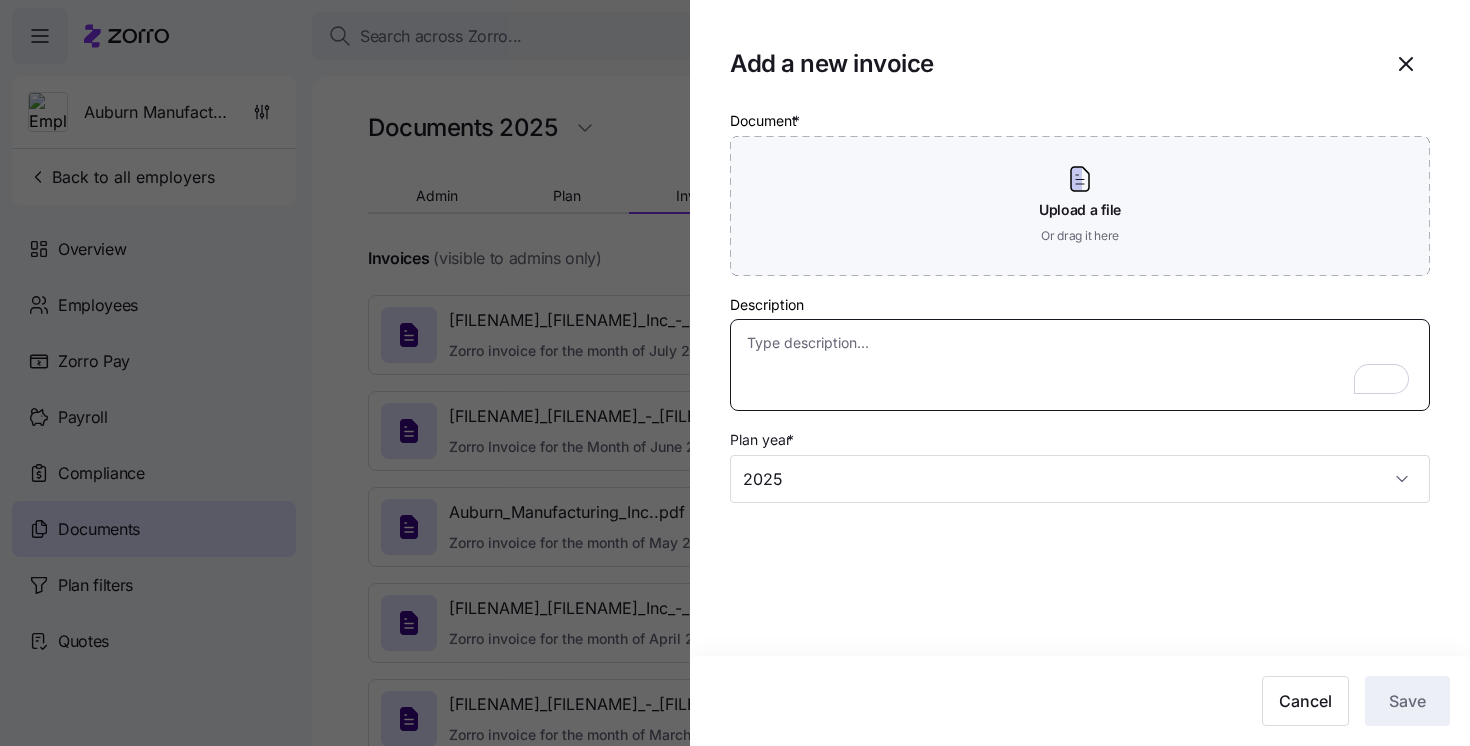paste on "Zorro invoice for the month of [MONTH] 2025" 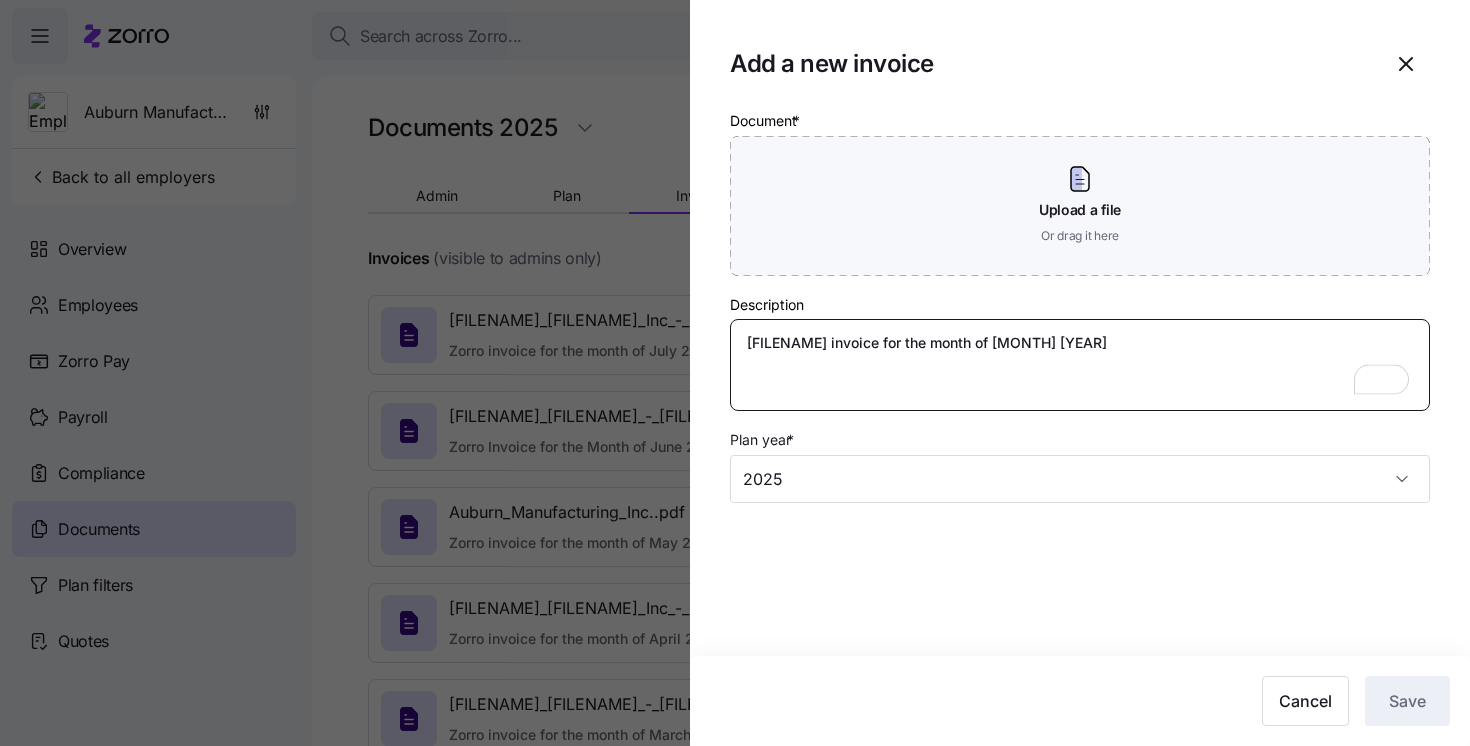 type on "Zorro invoice for the month of [MONTH] 2025" 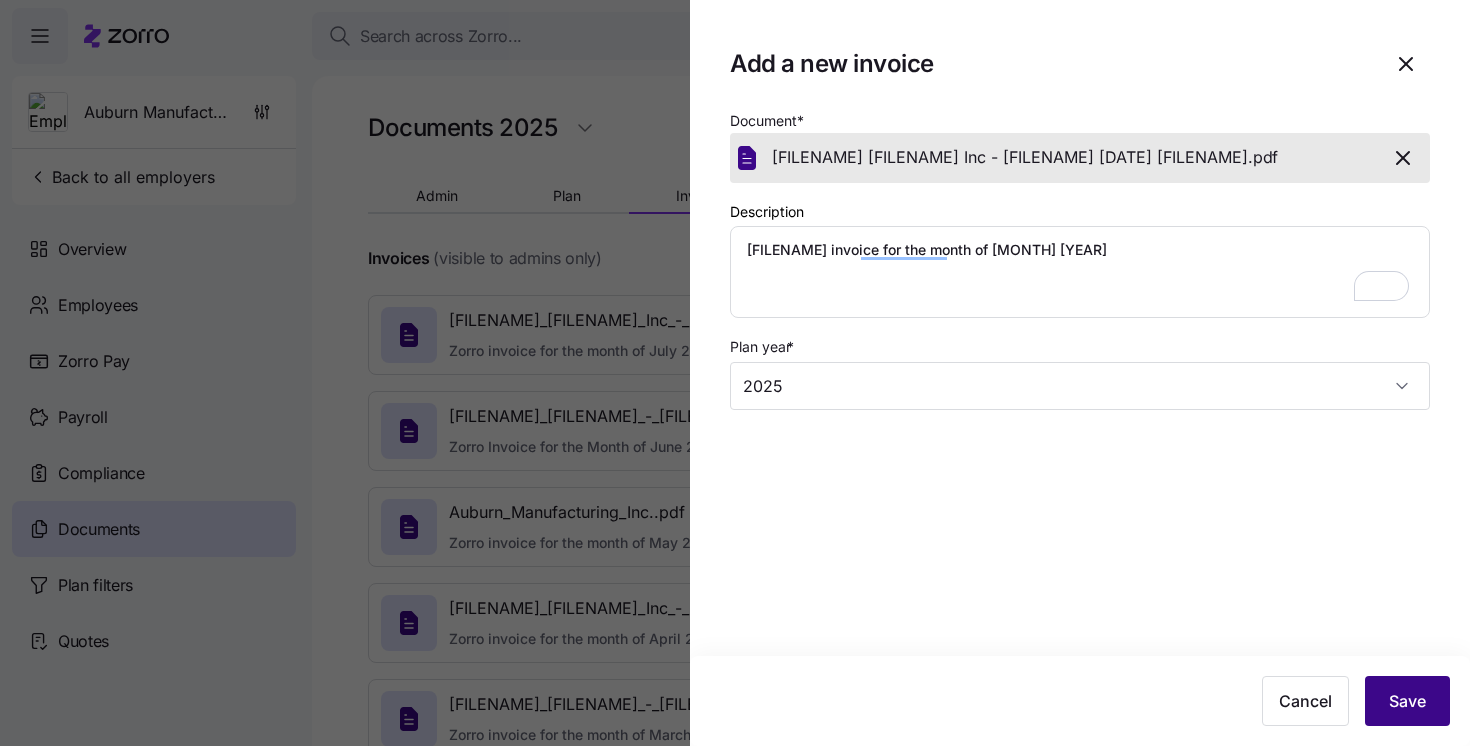 click on "Save" at bounding box center [1407, 701] 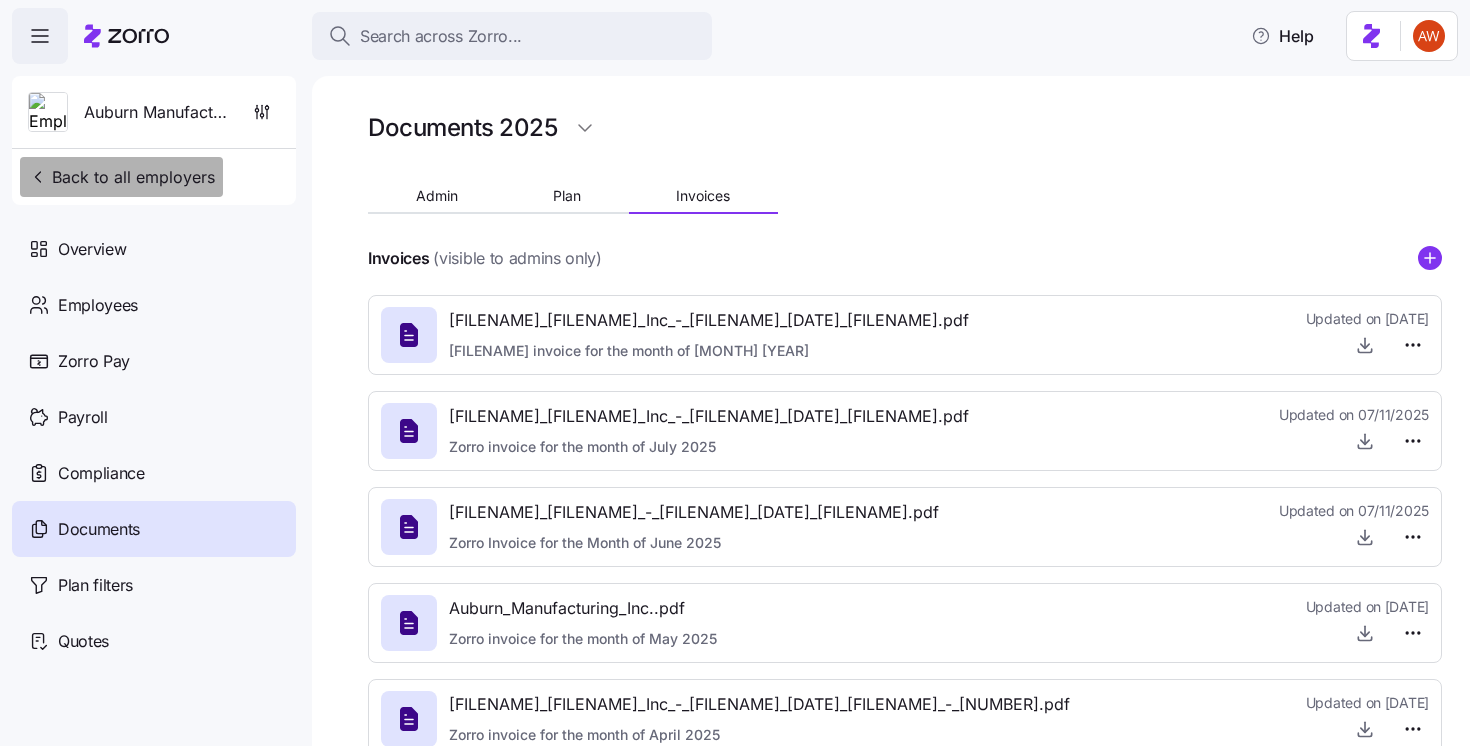 click on "Back to all employers" at bounding box center (121, 177) 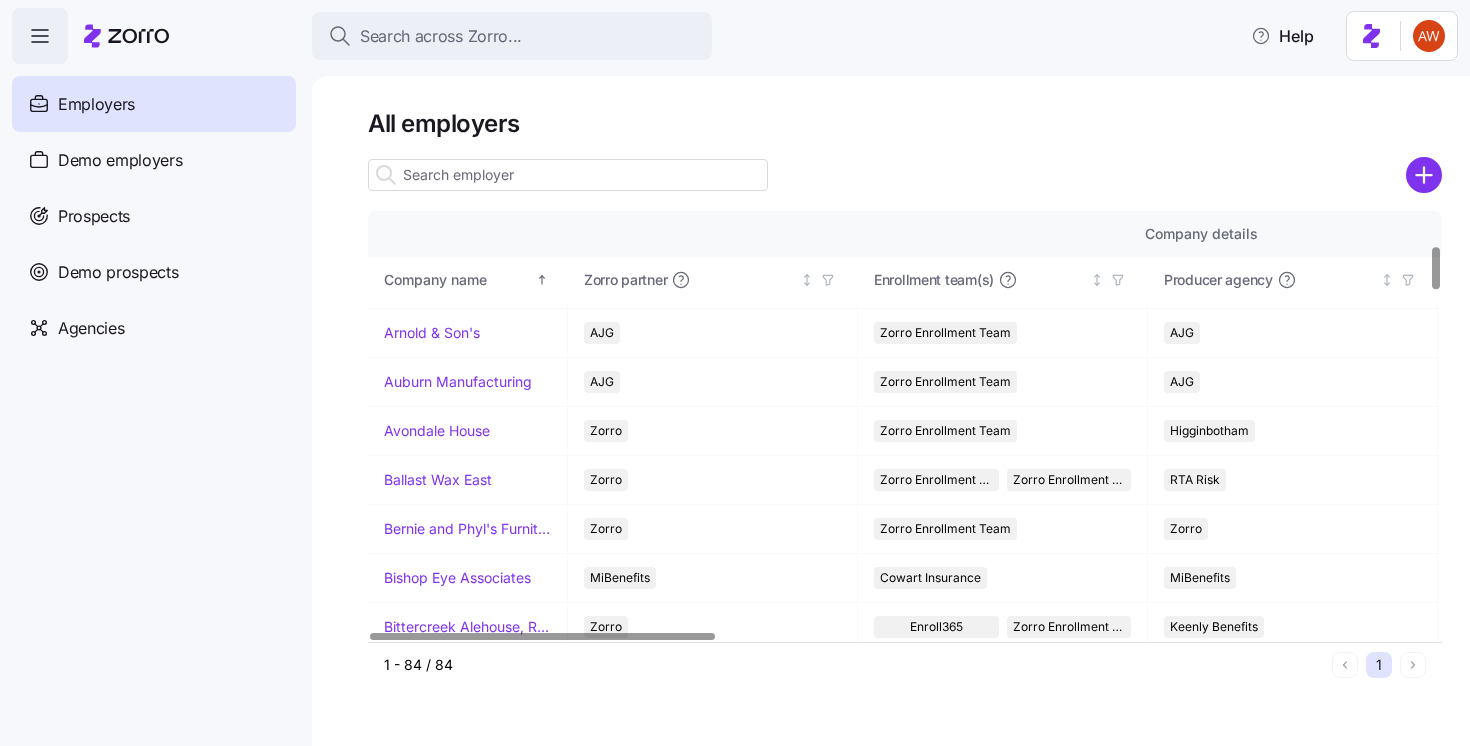 scroll, scrollTop: 349, scrollLeft: 0, axis: vertical 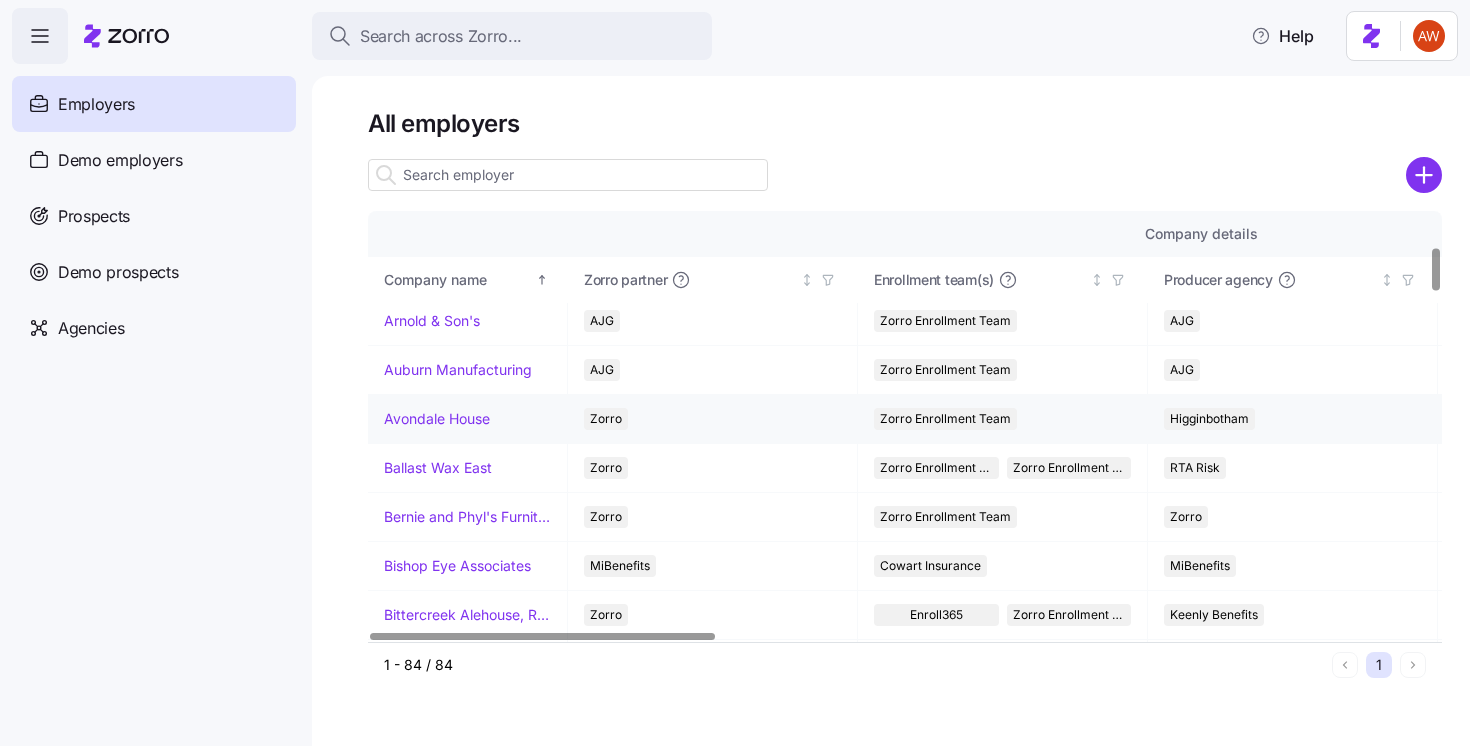 click on "Avondale House" at bounding box center (437, 419) 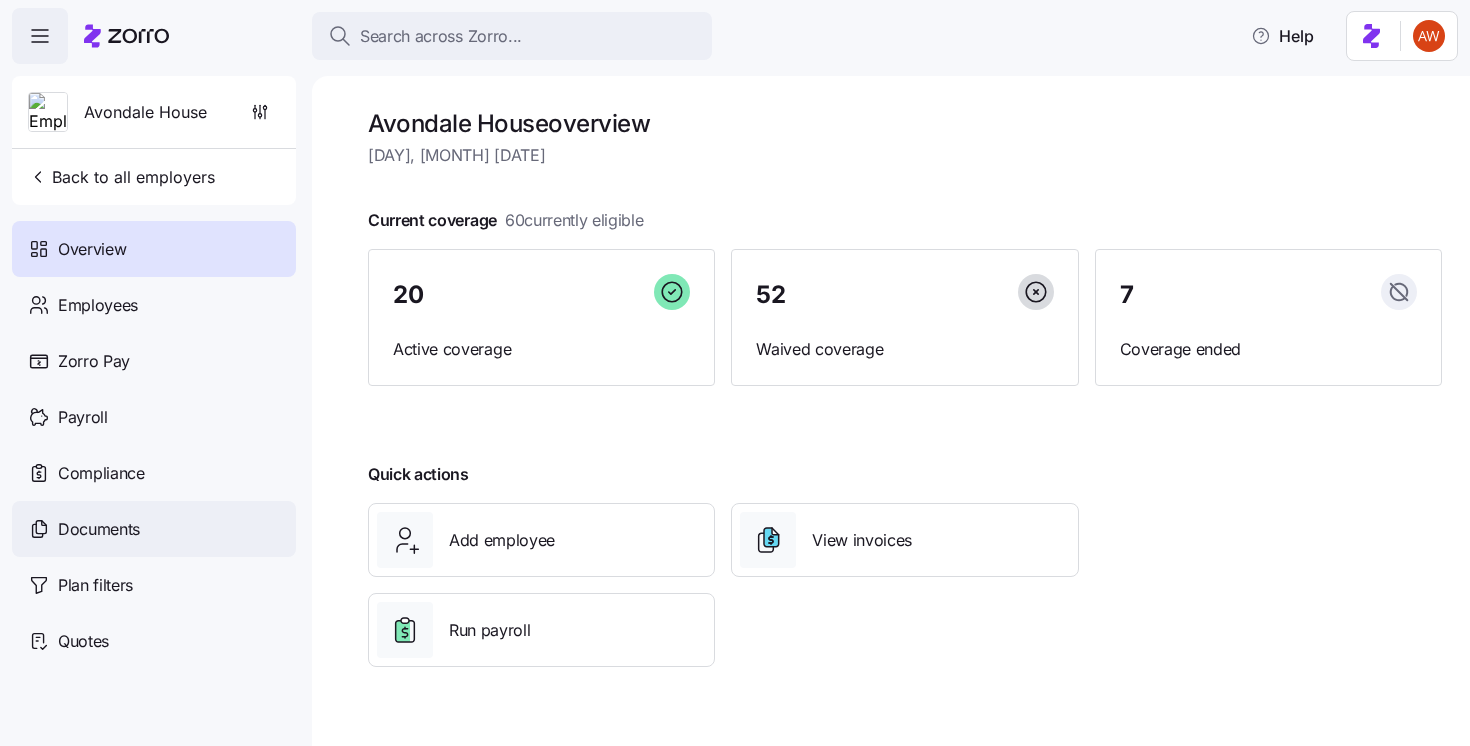 click on "Documents" at bounding box center [154, 529] 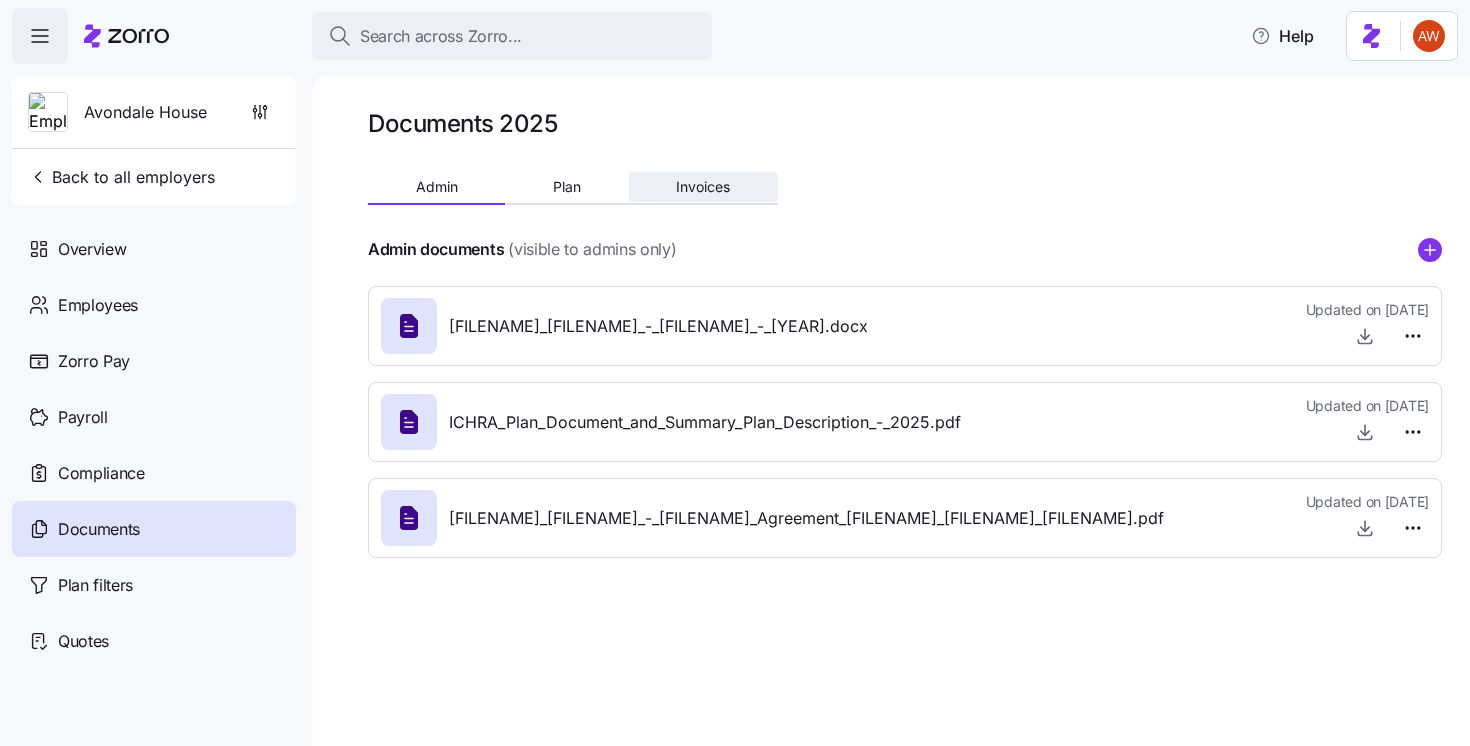 click on "Invoices" at bounding box center (703, 187) 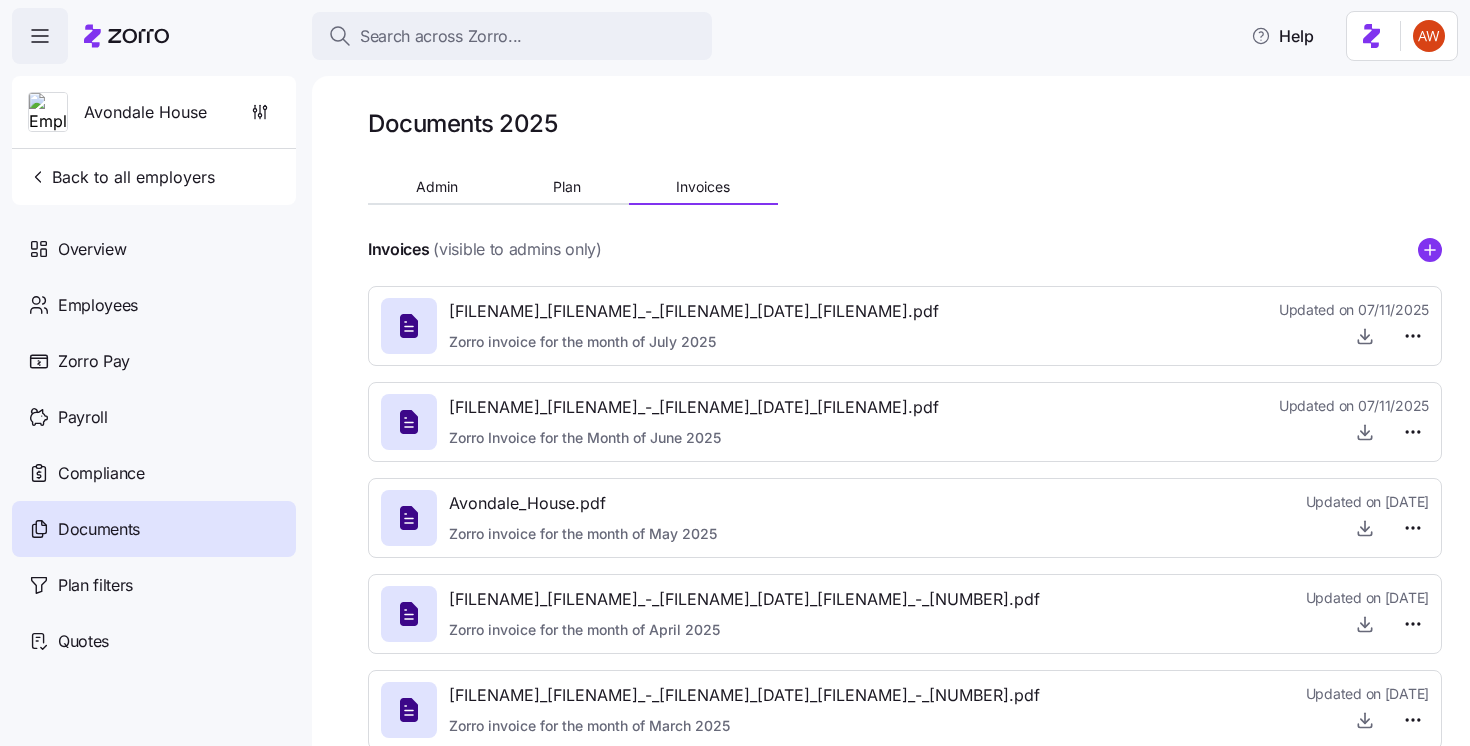 click 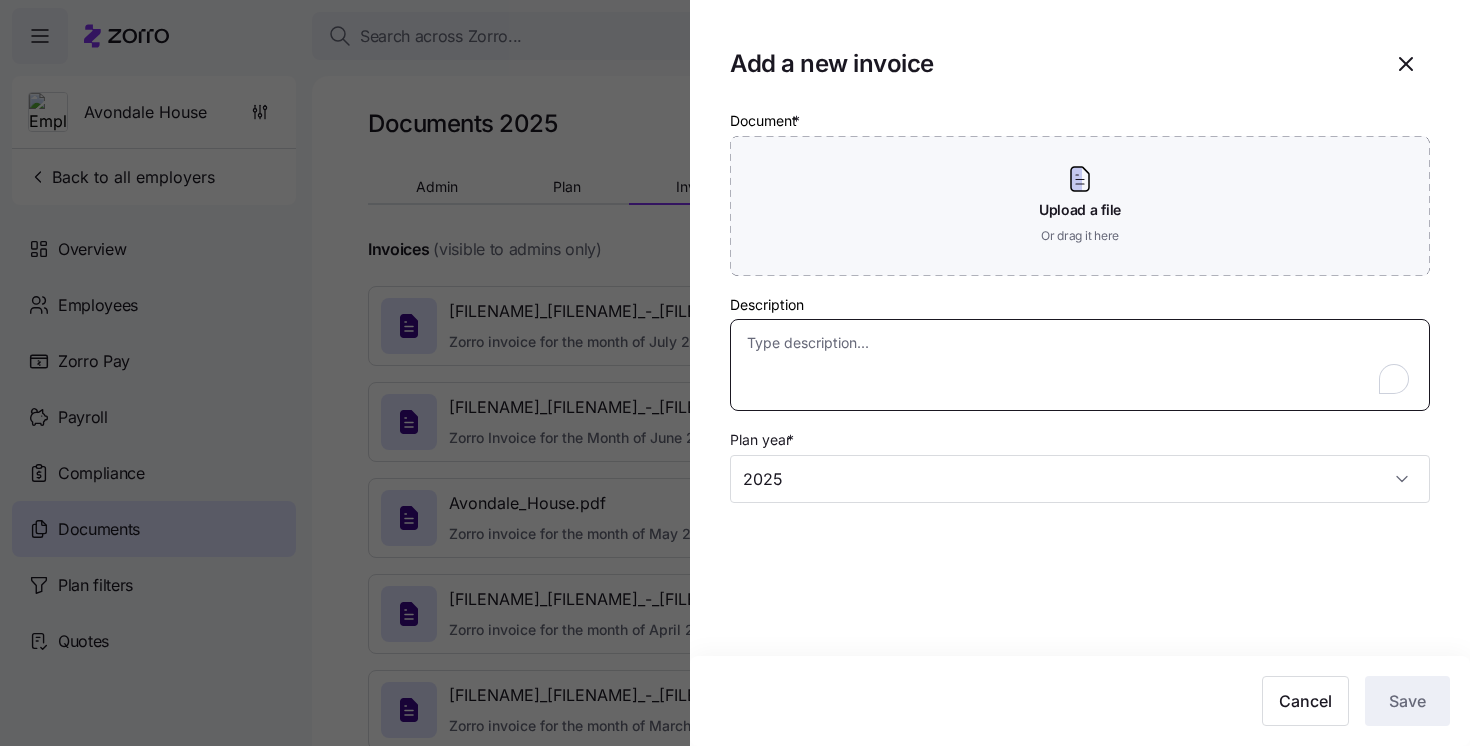 click on "Description" at bounding box center (1080, 365) 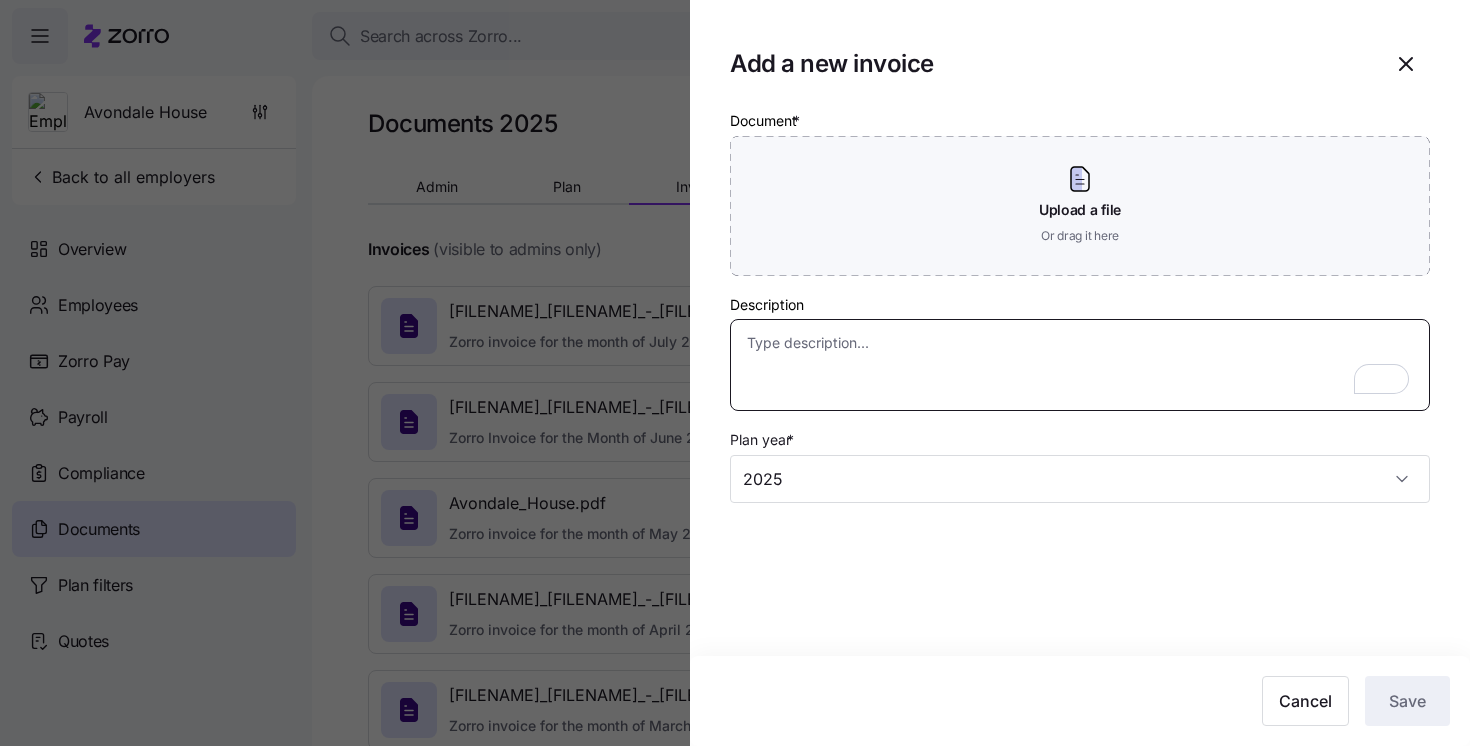 paste on "Zorro invoice for the month of [MONTH] 2025" 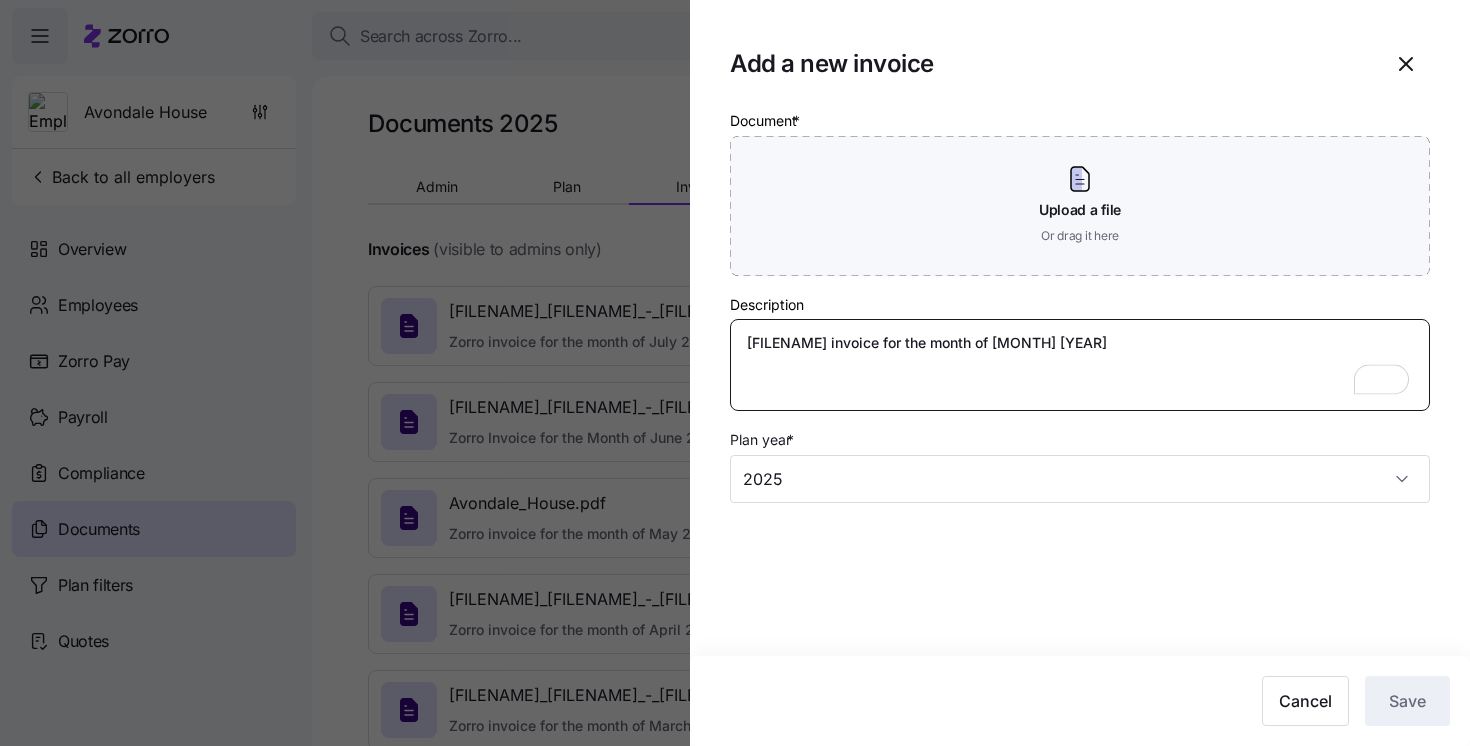 type on "Zorro invoice for the month of [MONTH] 2025" 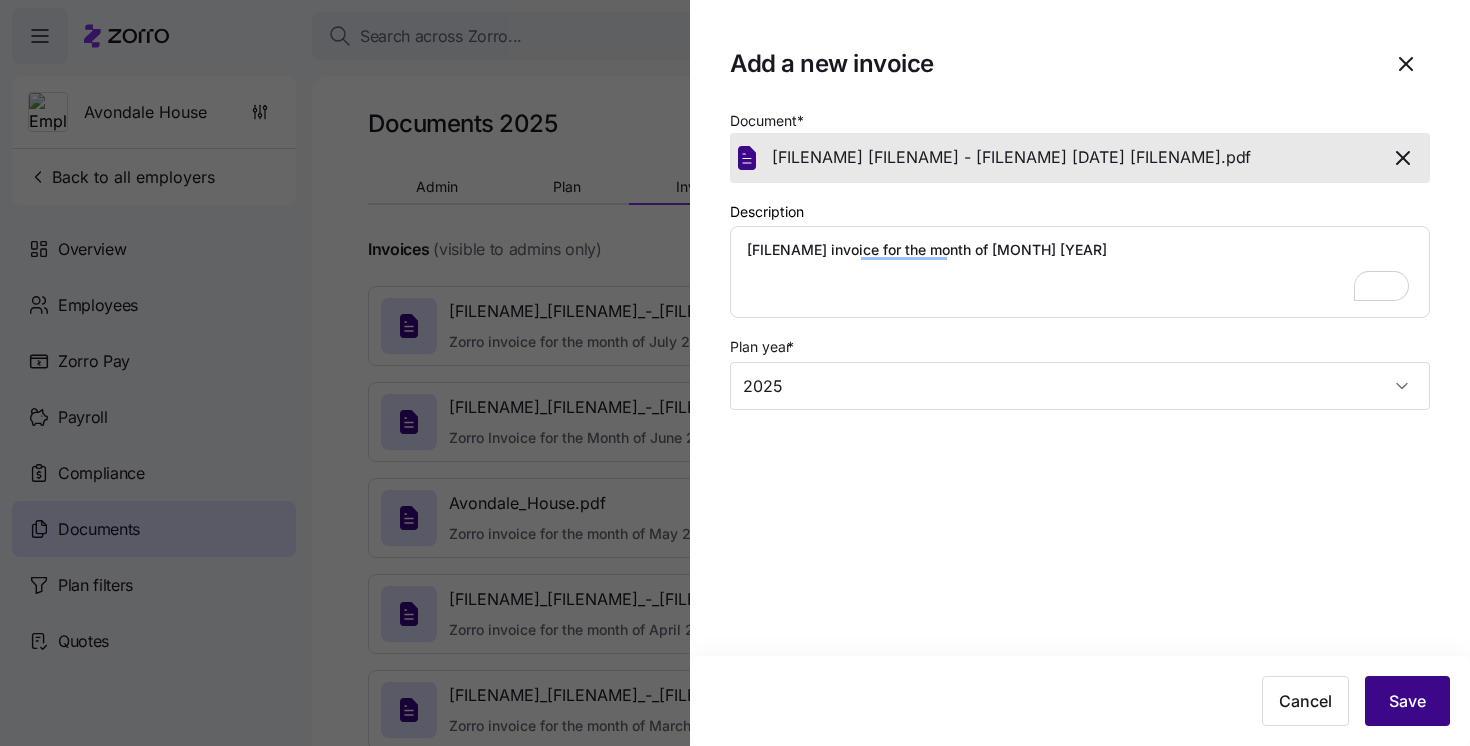 click on "Save" at bounding box center (1407, 701) 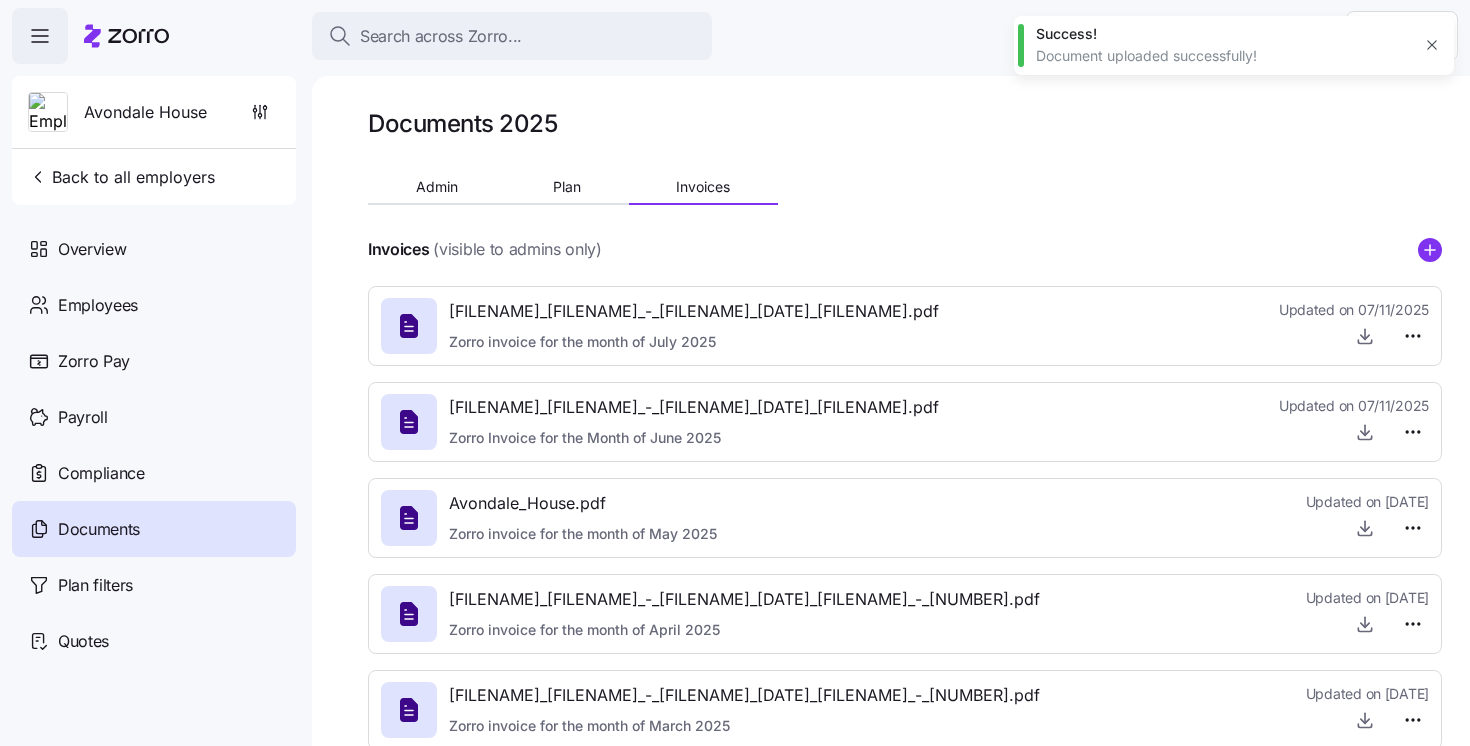 type on "x" 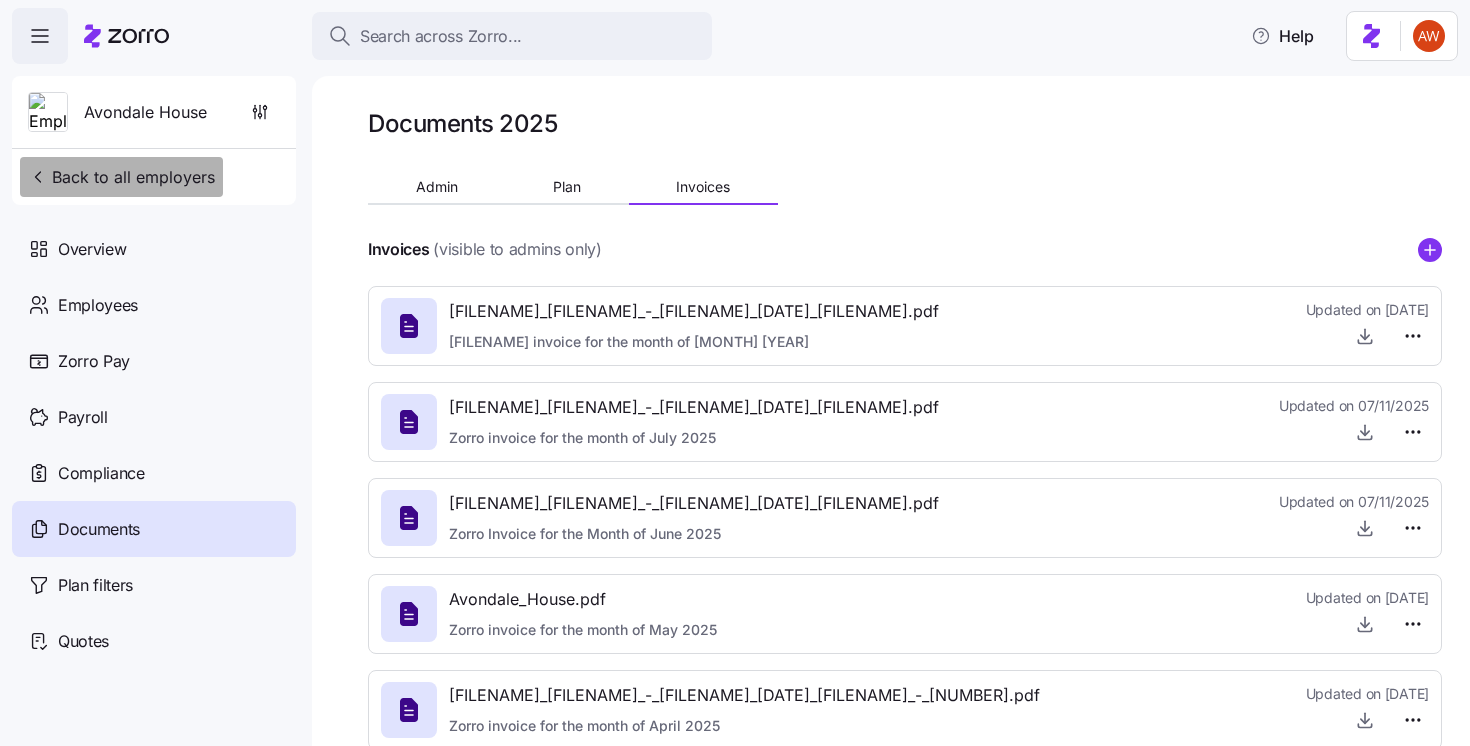 click on "Back to all employers" at bounding box center (121, 177) 